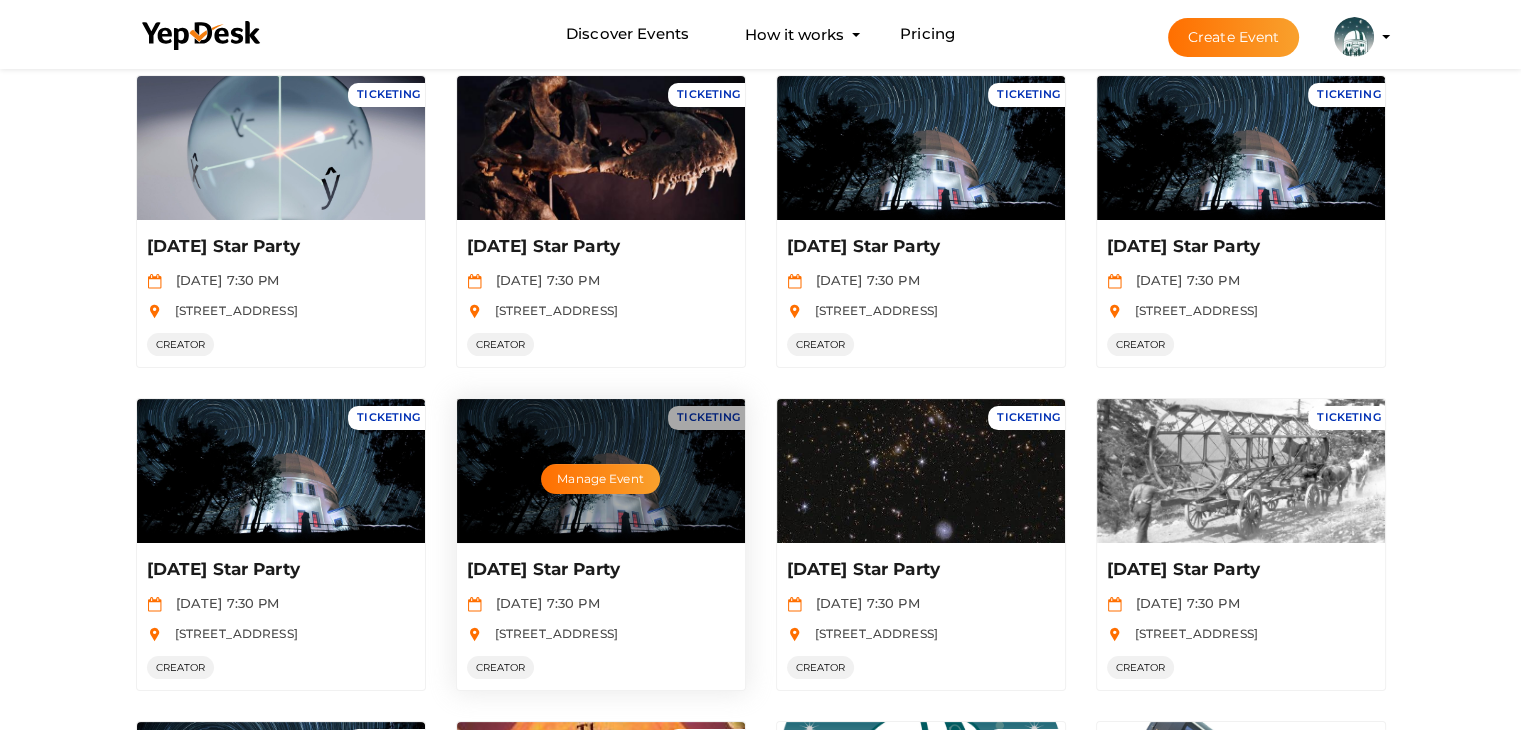 scroll, scrollTop: 364, scrollLeft: 0, axis: vertical 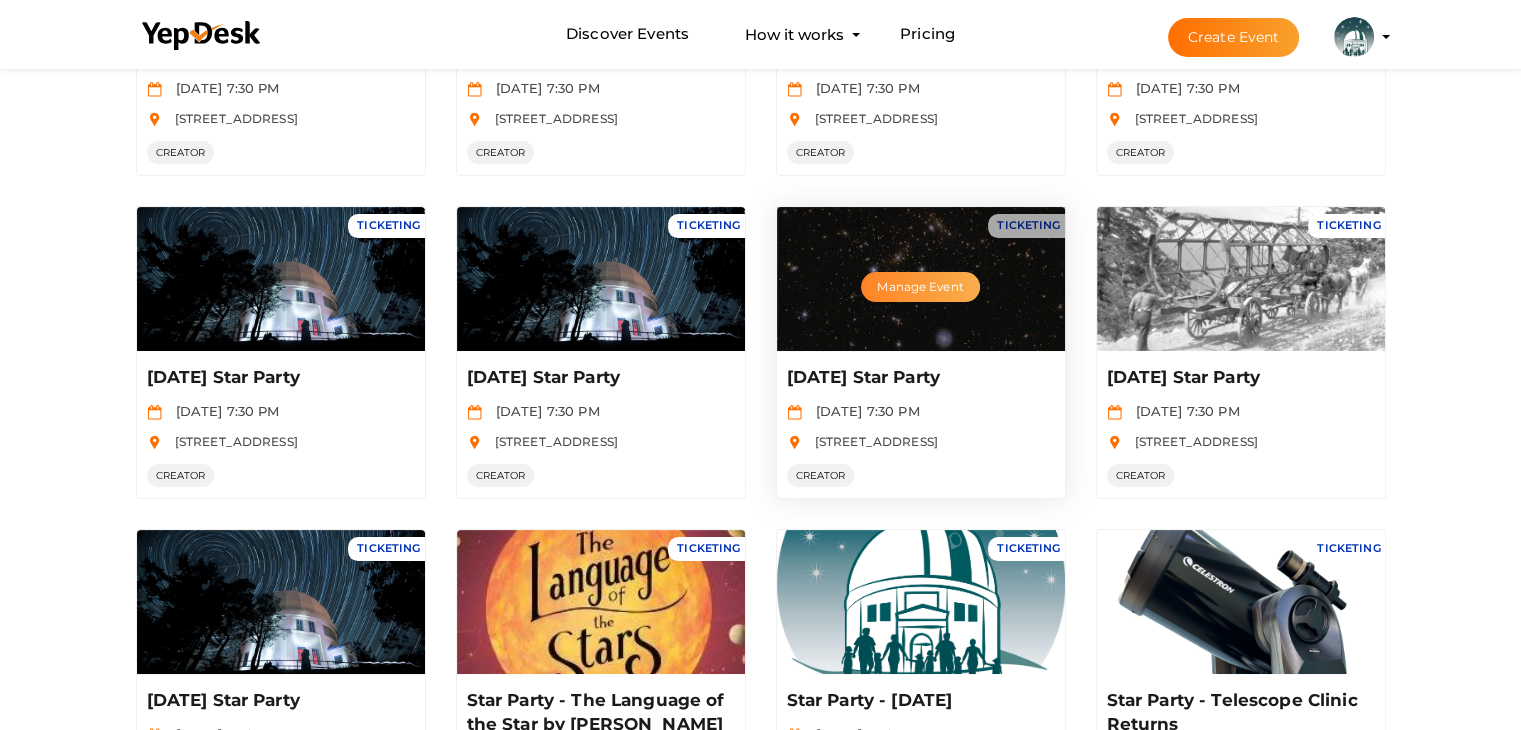 click on "Manage Event" at bounding box center [920, 287] 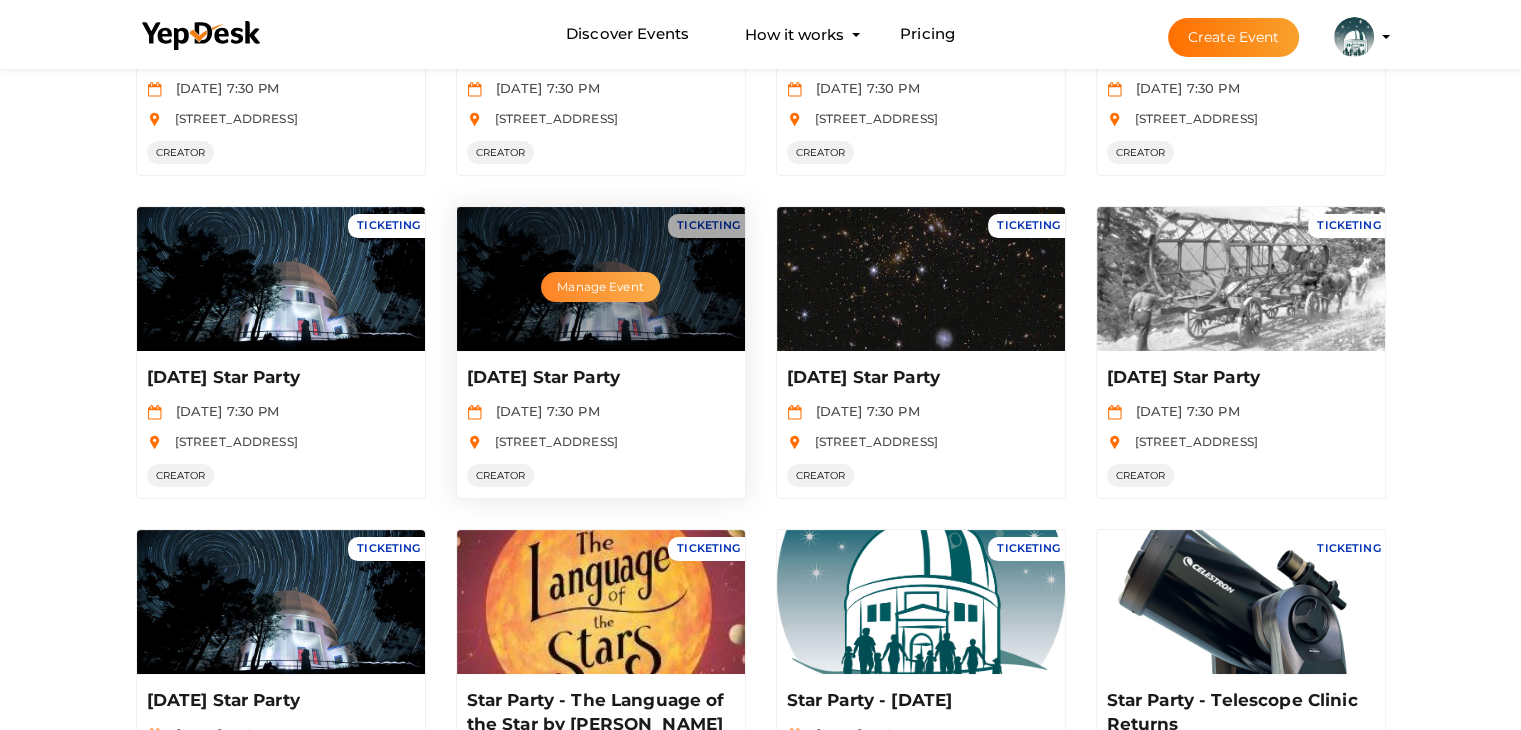 click on "Manage Event" at bounding box center (600, 287) 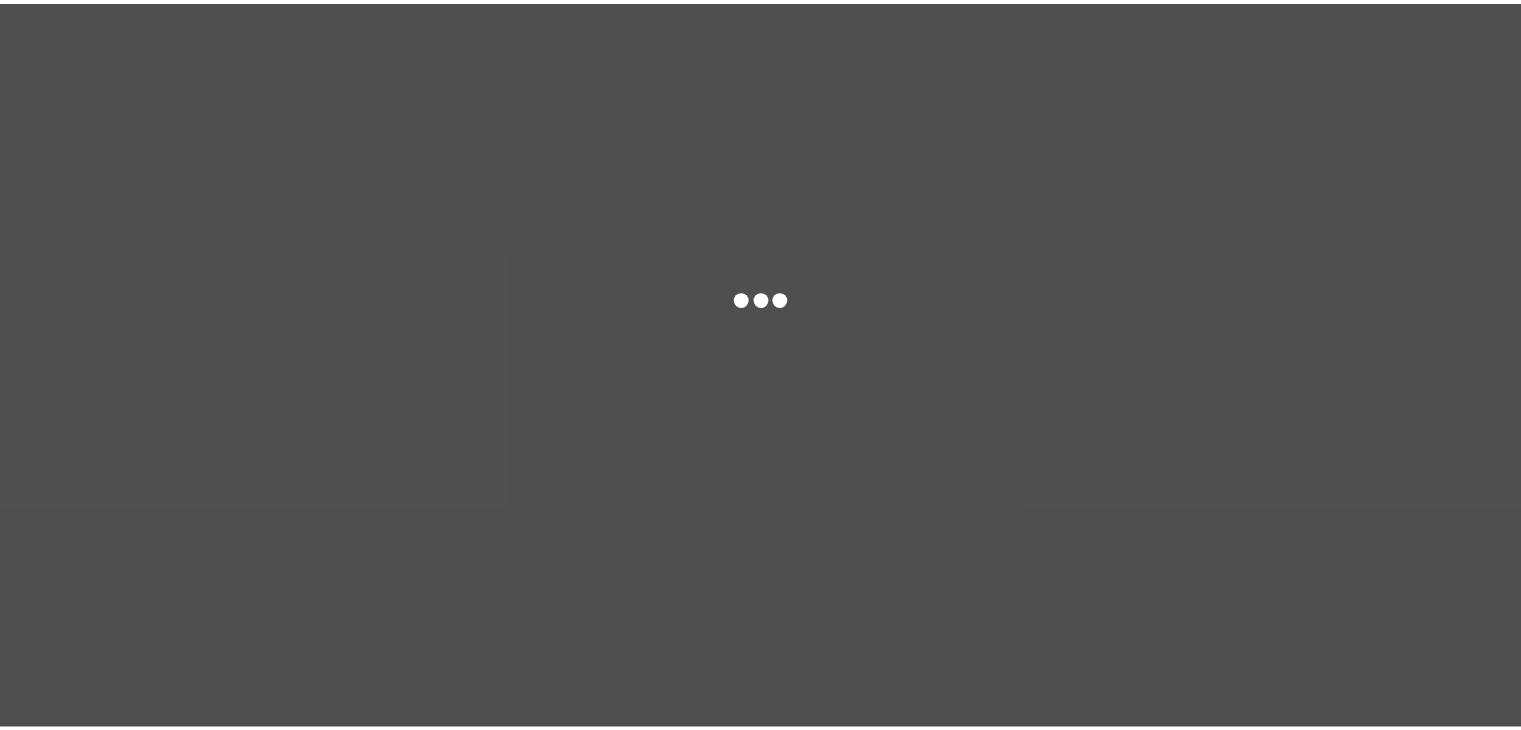 scroll, scrollTop: 0, scrollLeft: 0, axis: both 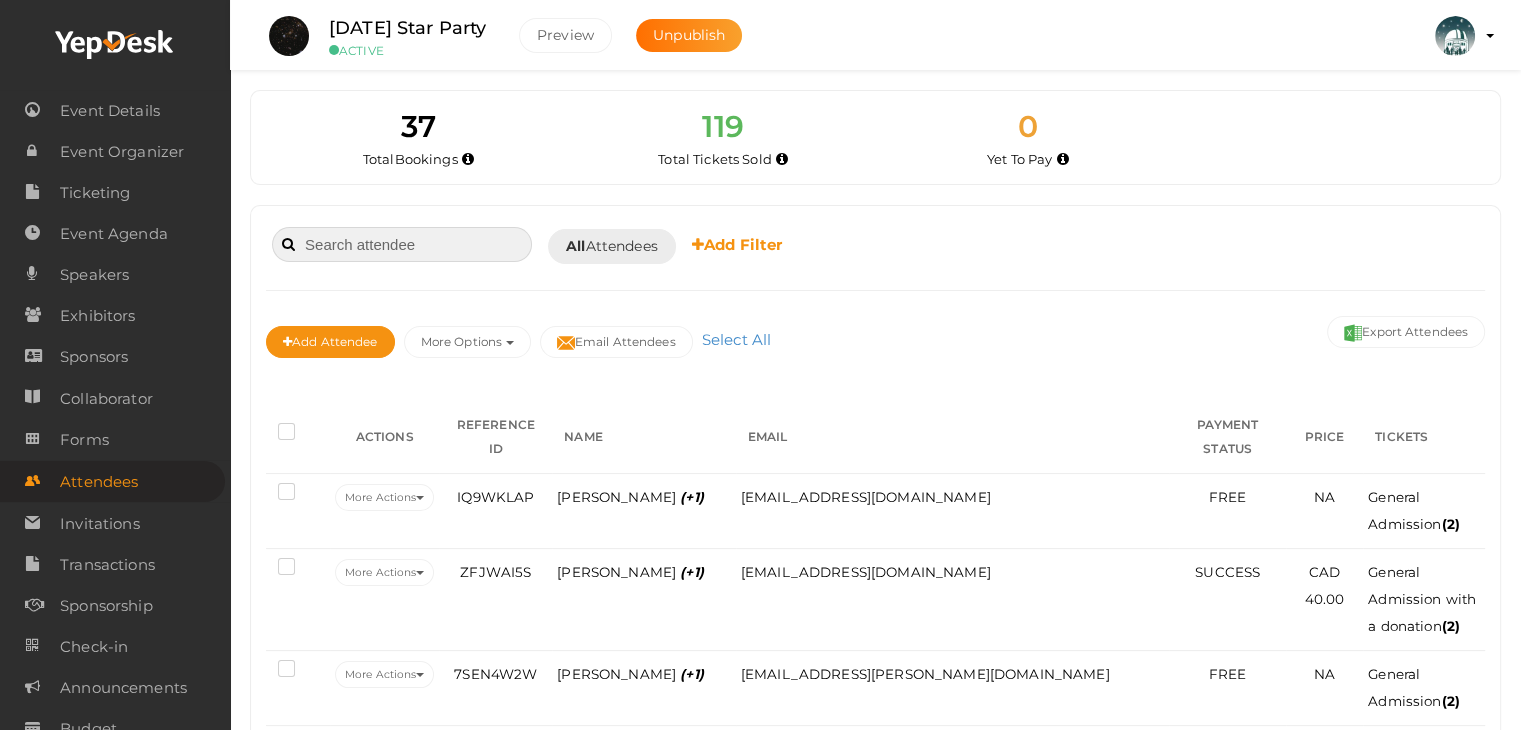 click at bounding box center [402, 244] 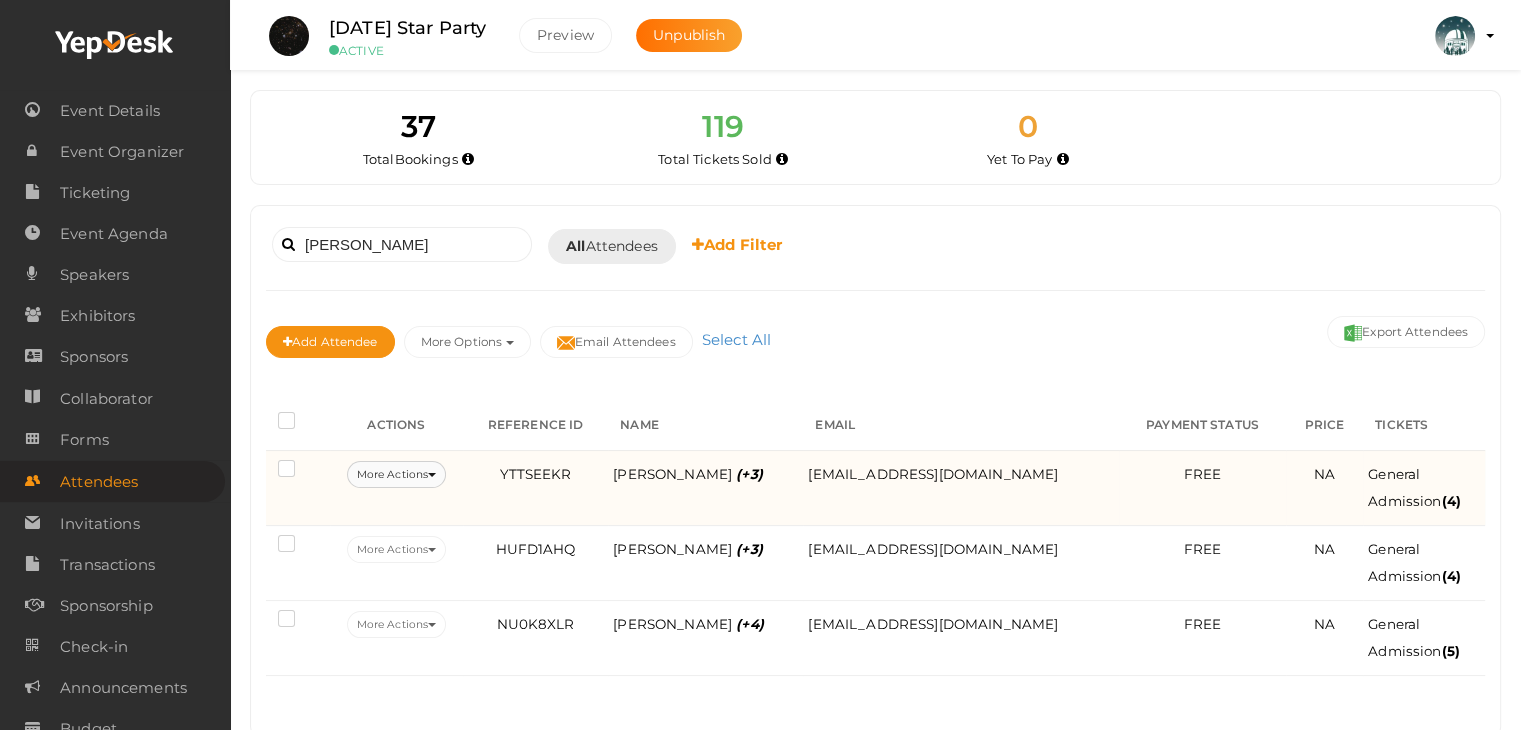 click on "More Actions" at bounding box center (396, 474) 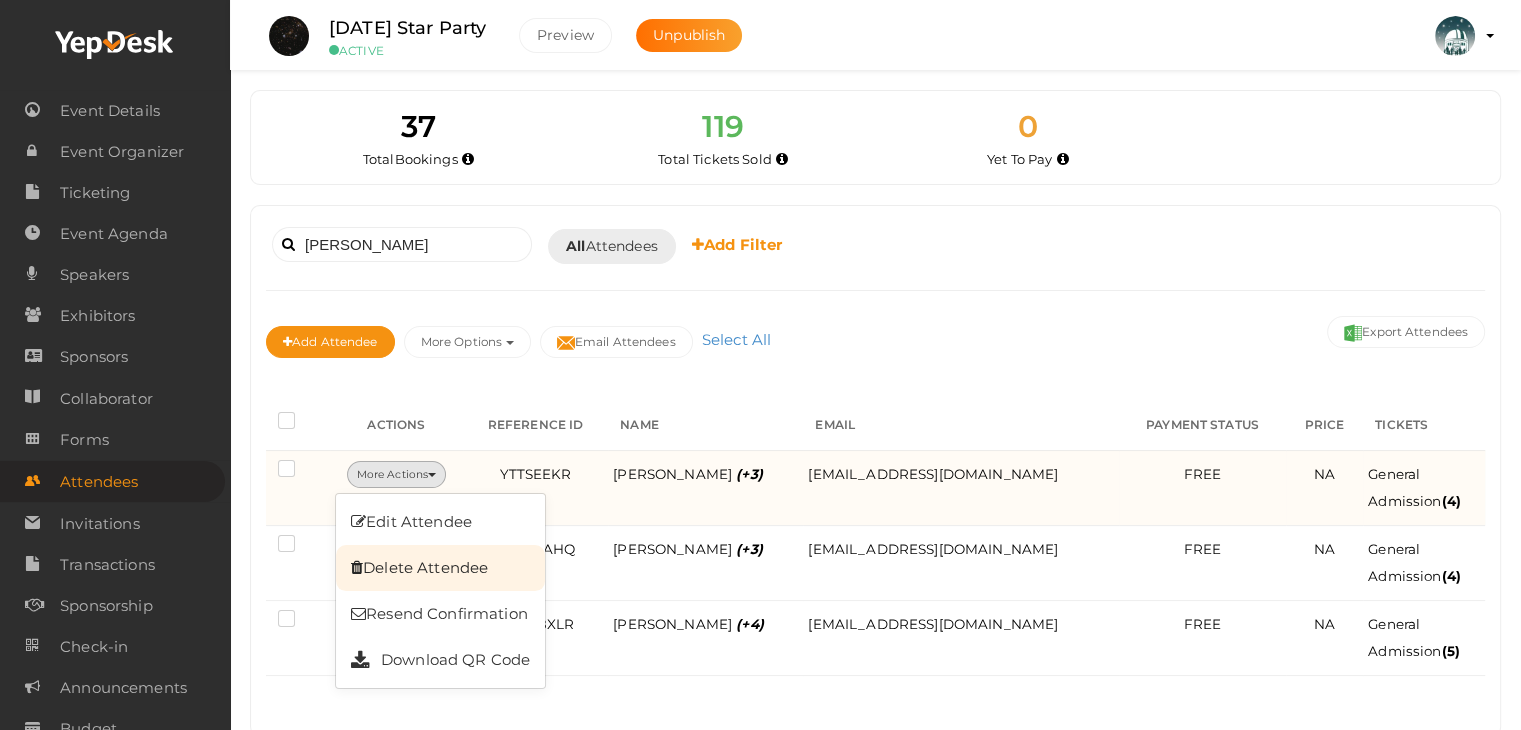 click on "Delete Attendee" at bounding box center [440, 568] 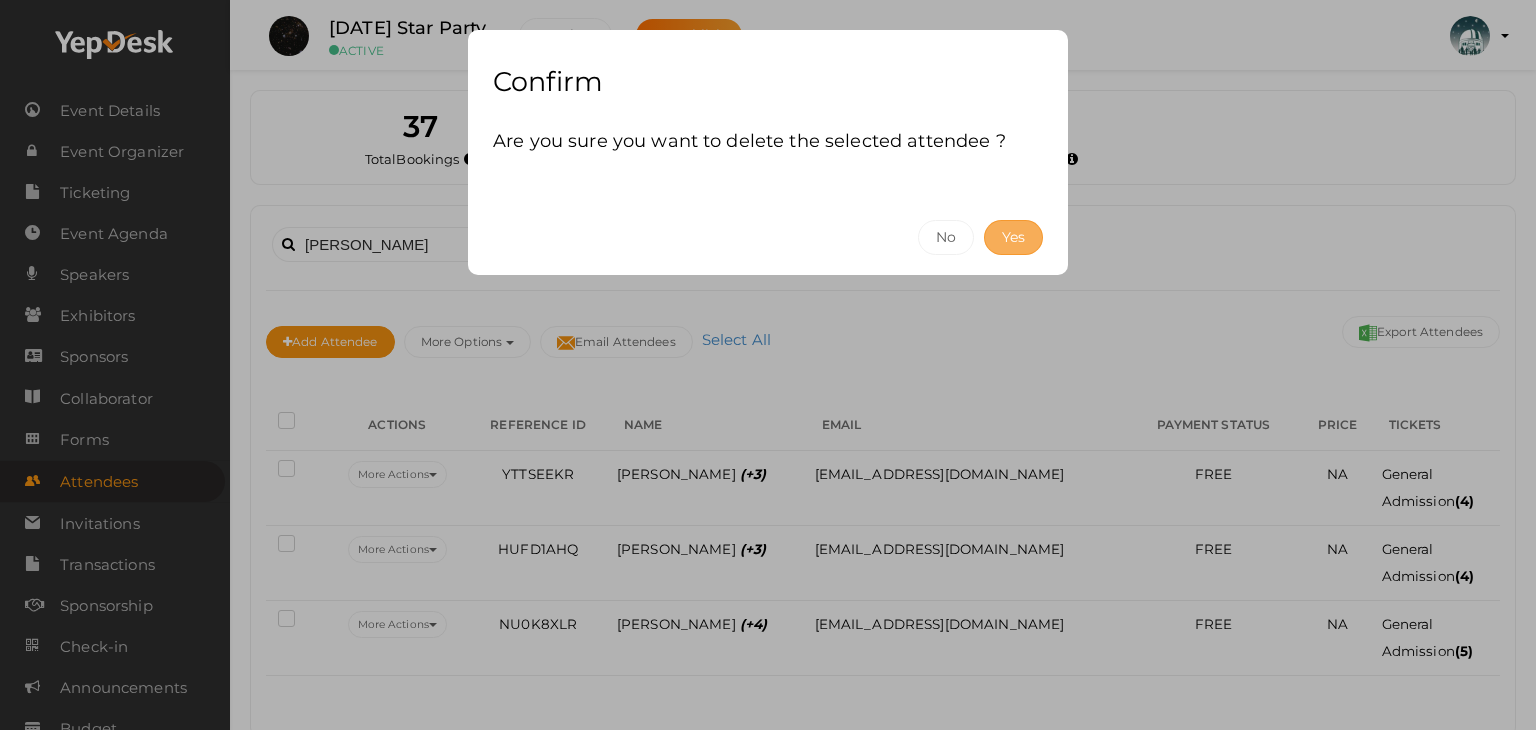 click on "Yes" at bounding box center (1013, 237) 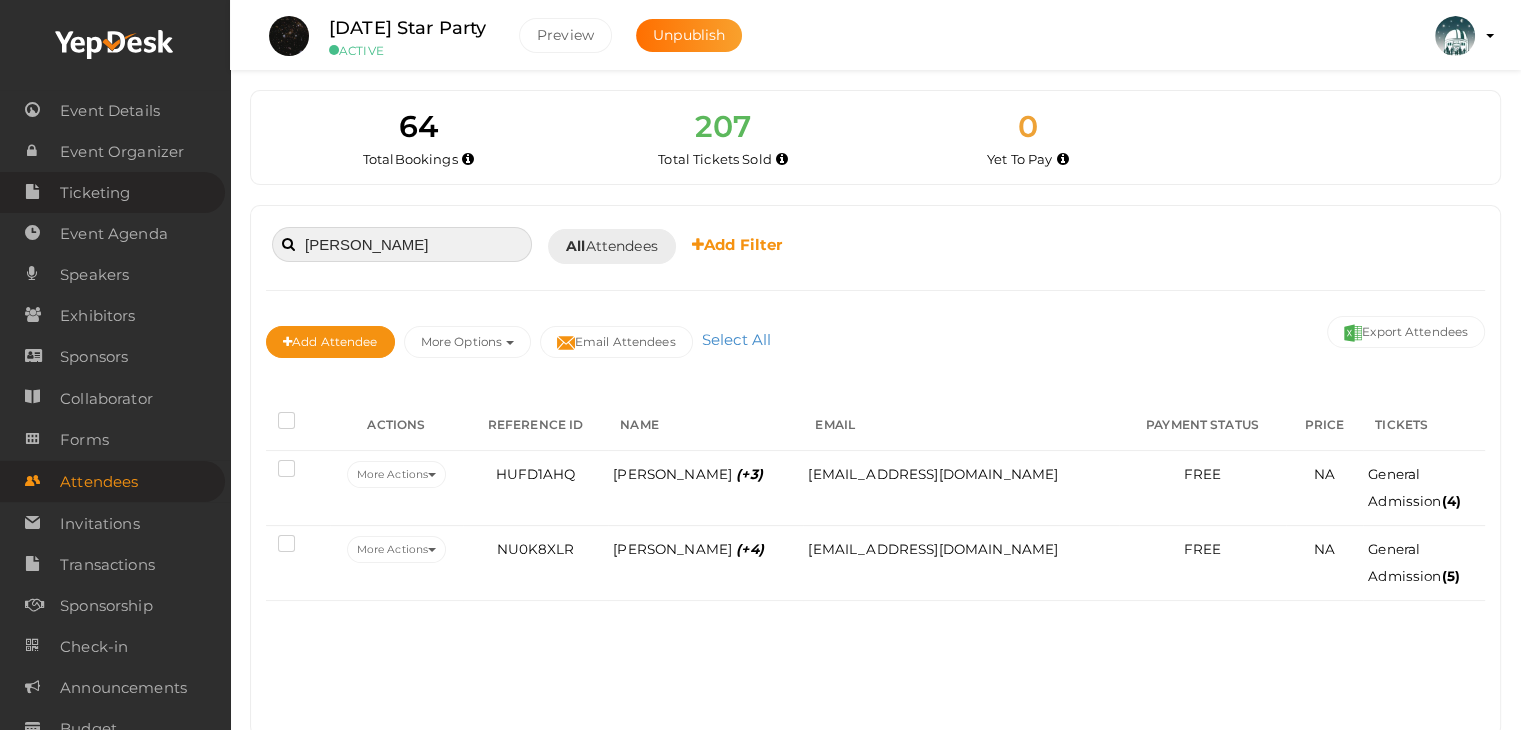drag, startPoint x: 385, startPoint y: 239, endPoint x: 185, endPoint y: 205, distance: 202.86942 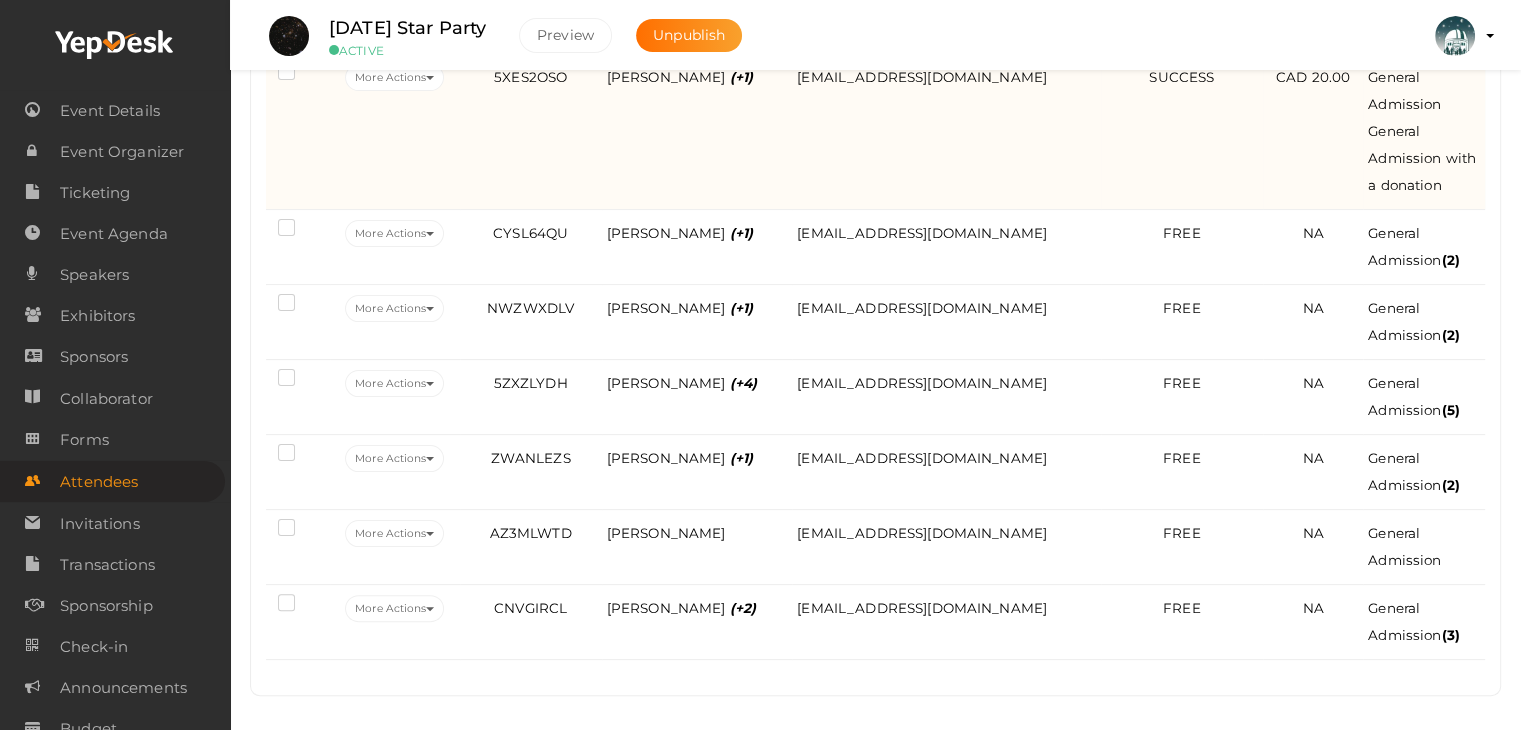 scroll, scrollTop: 398, scrollLeft: 0, axis: vertical 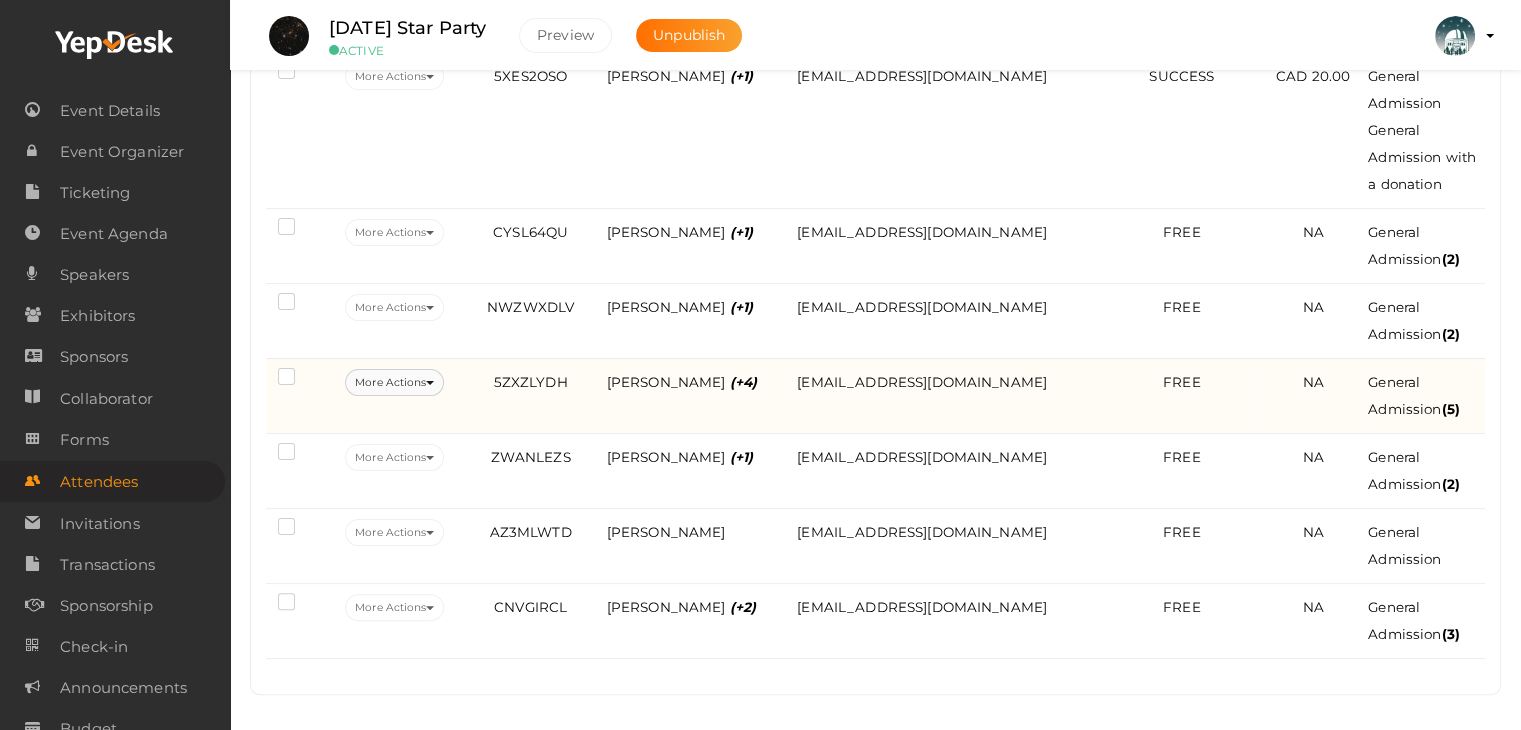 click on "More Actions" at bounding box center [394, 382] 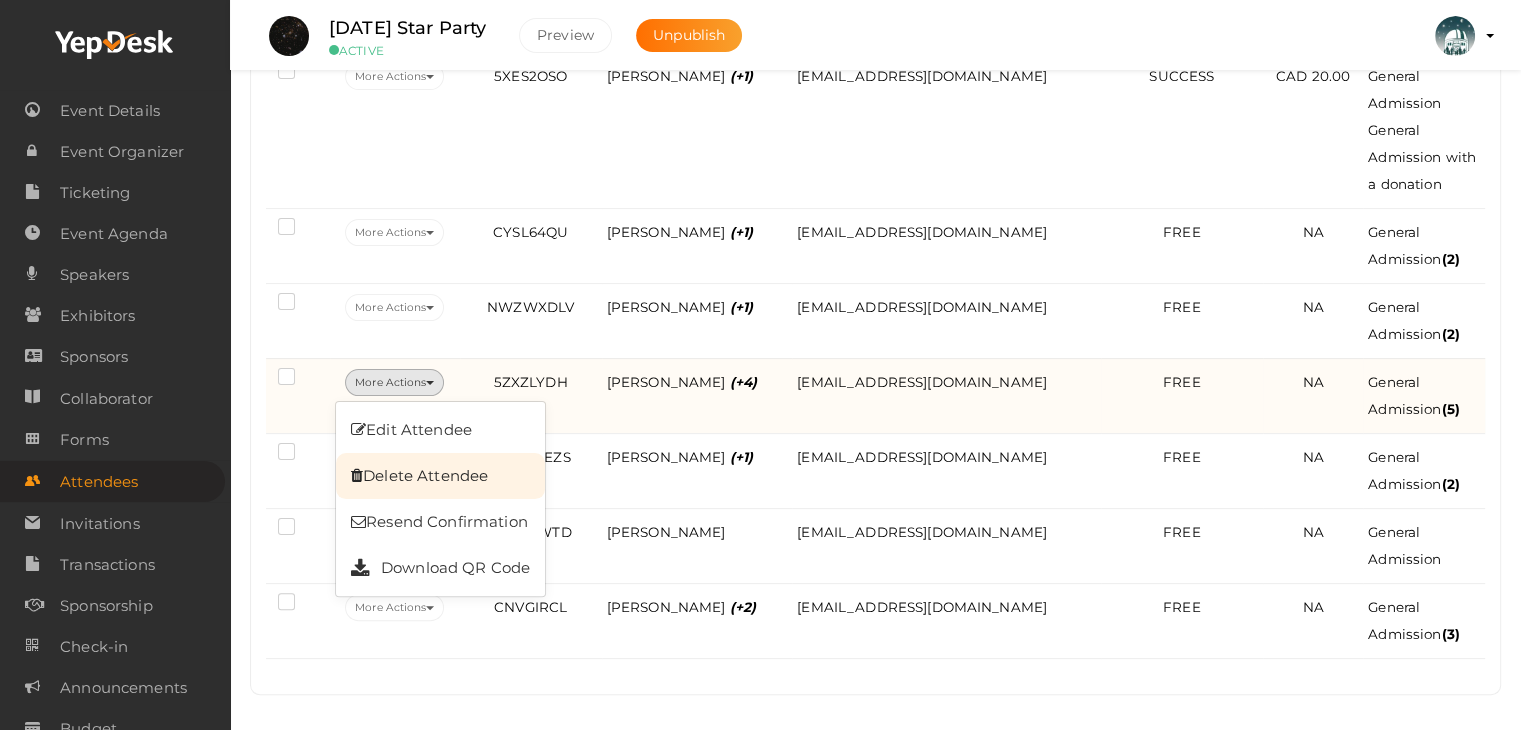 click on "Delete Attendee" at bounding box center [440, 476] 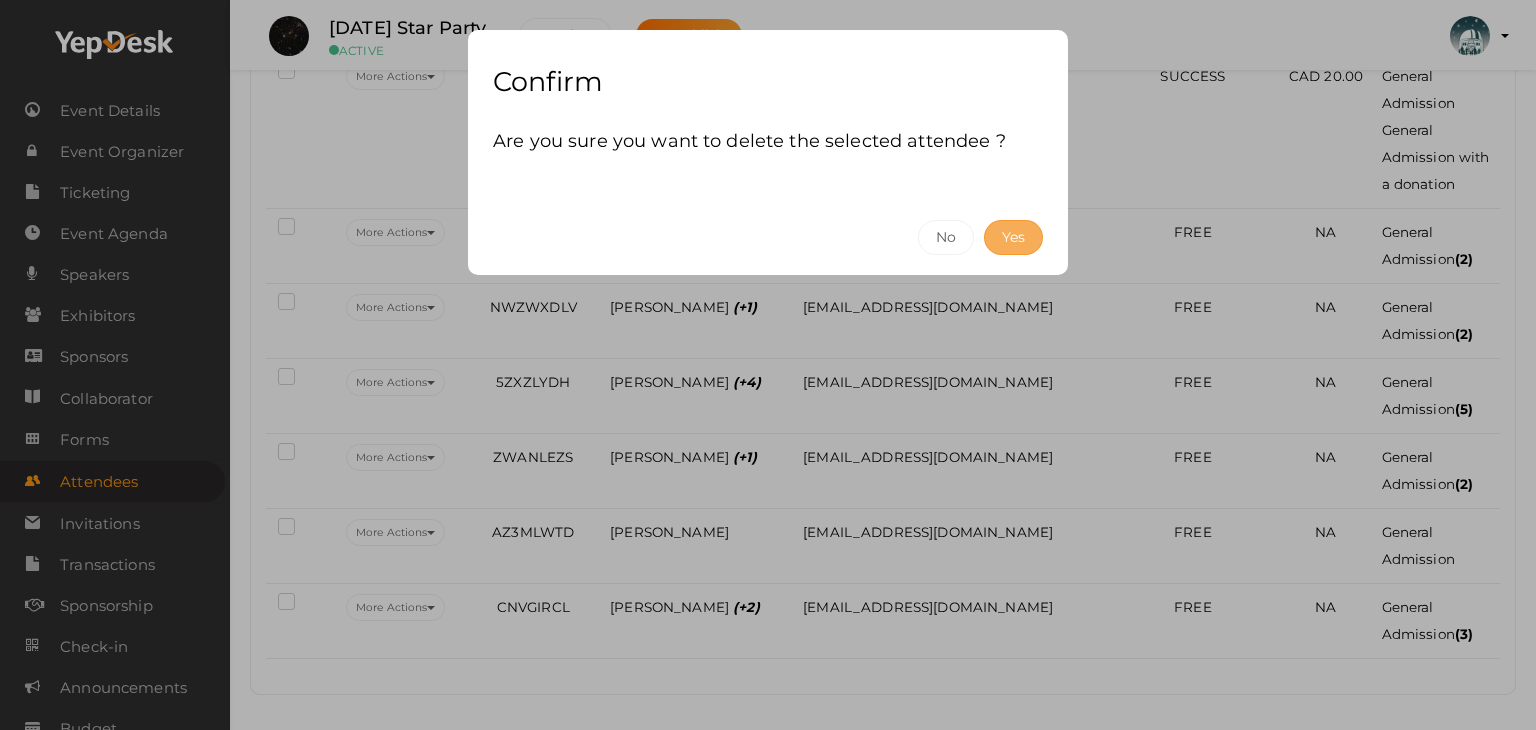 click on "Yes" at bounding box center (1013, 237) 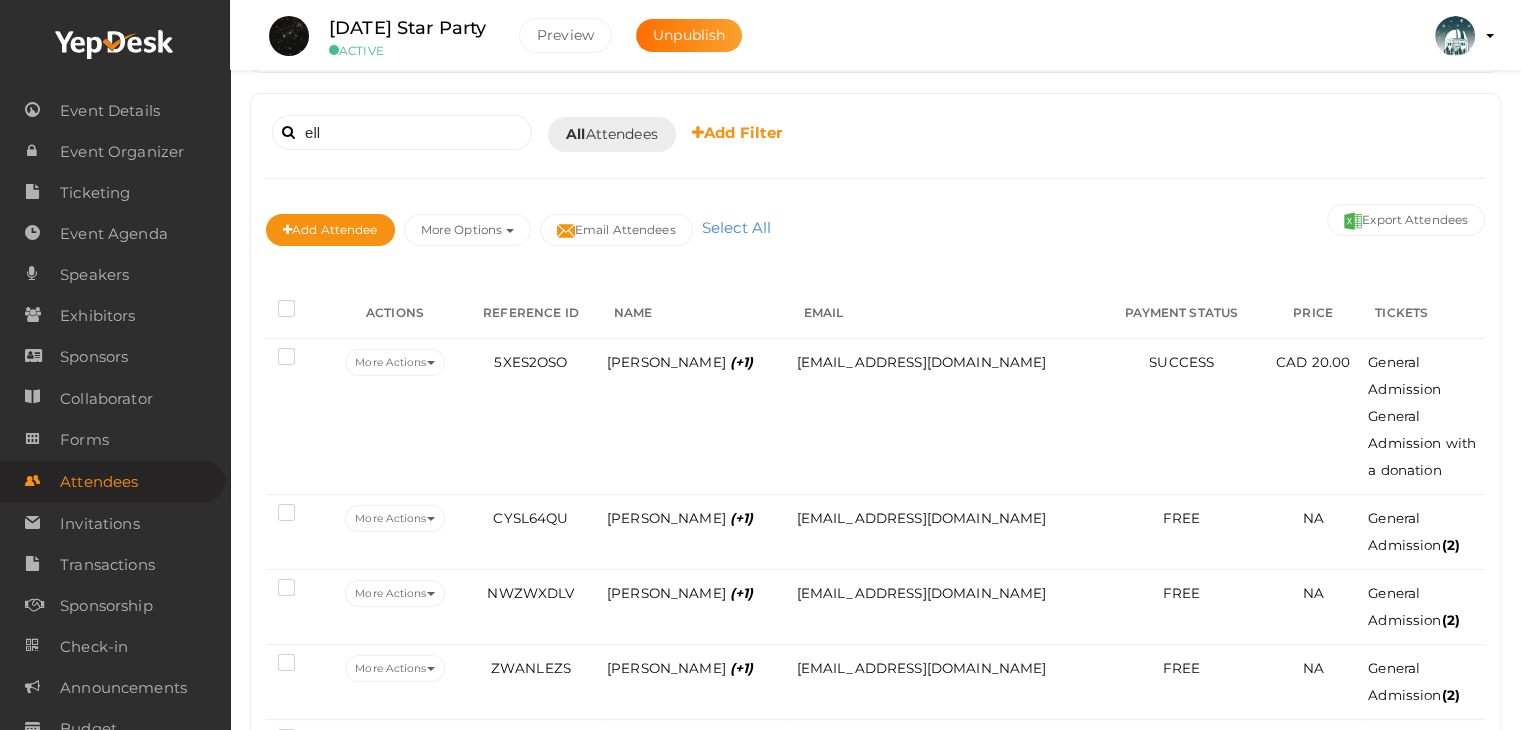 scroll, scrollTop: 0, scrollLeft: 0, axis: both 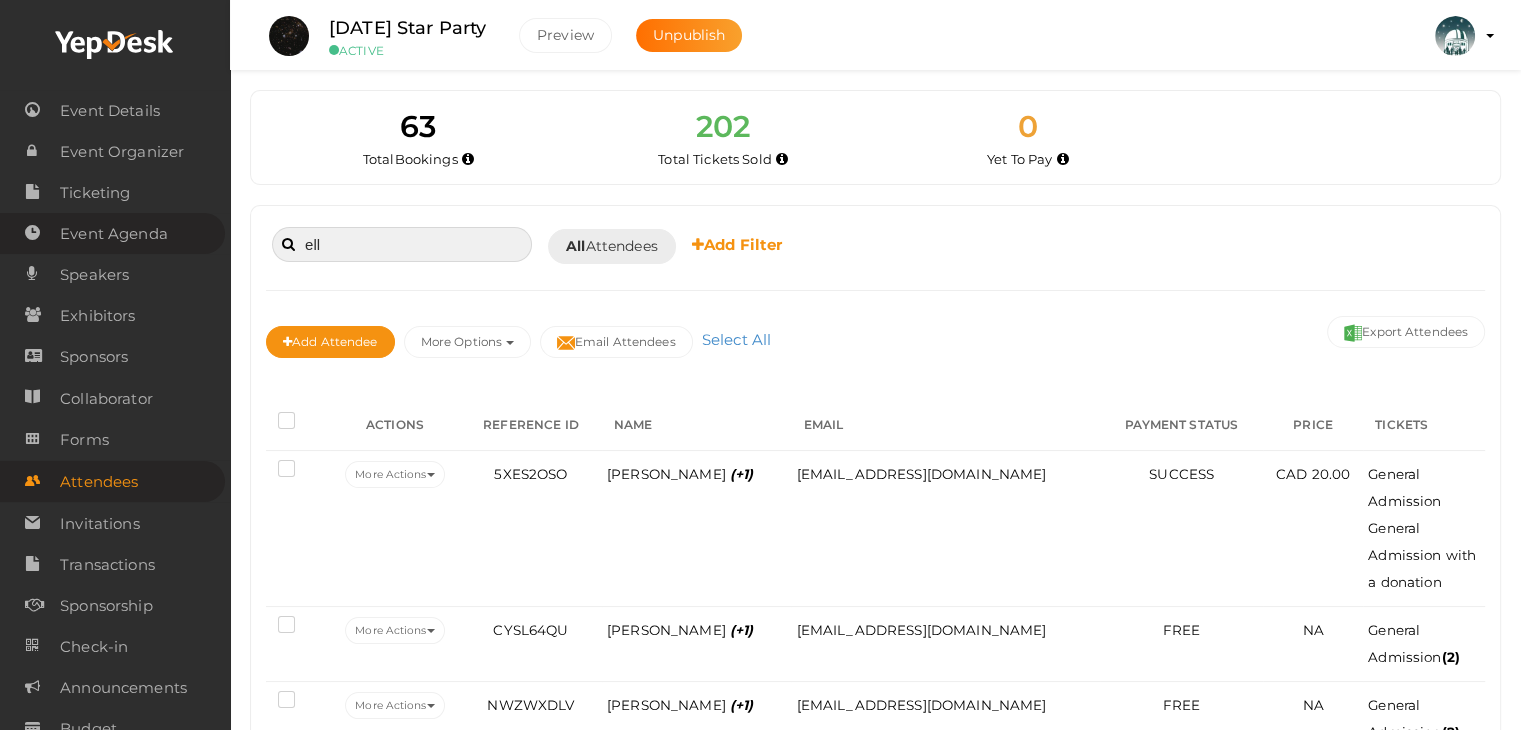 drag, startPoint x: 404, startPoint y: 239, endPoint x: 223, endPoint y: 228, distance: 181.33394 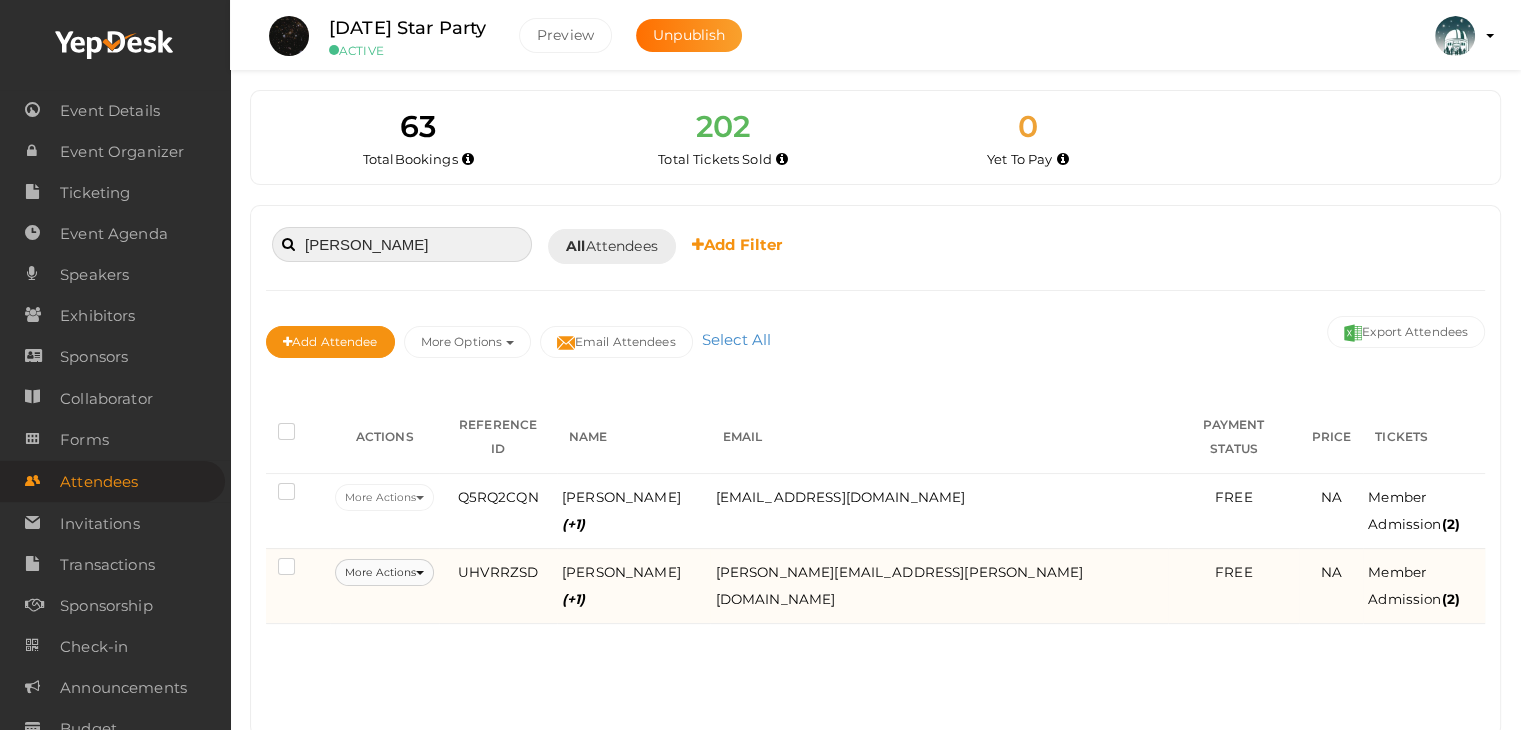 type on "john" 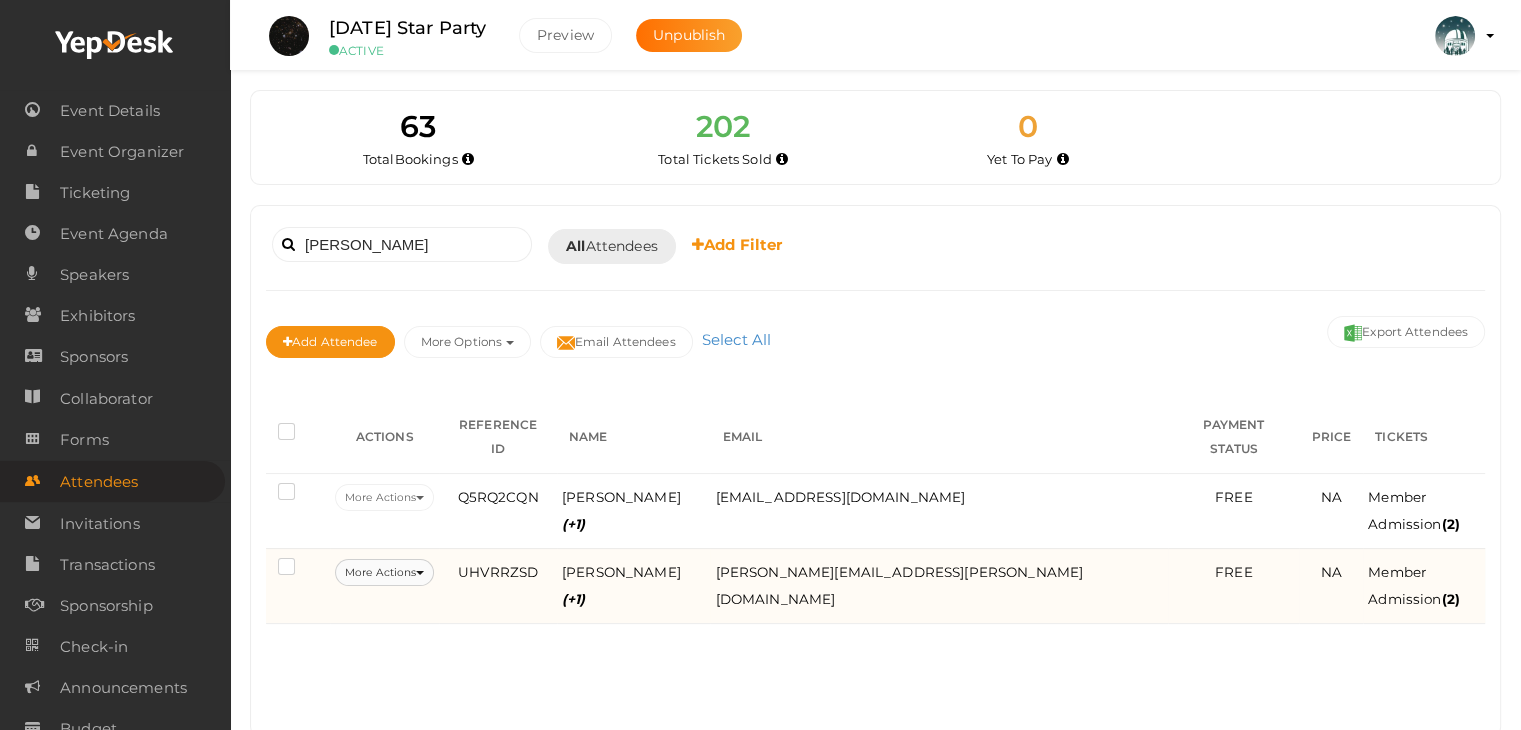 click on "More Actions" at bounding box center [384, 572] 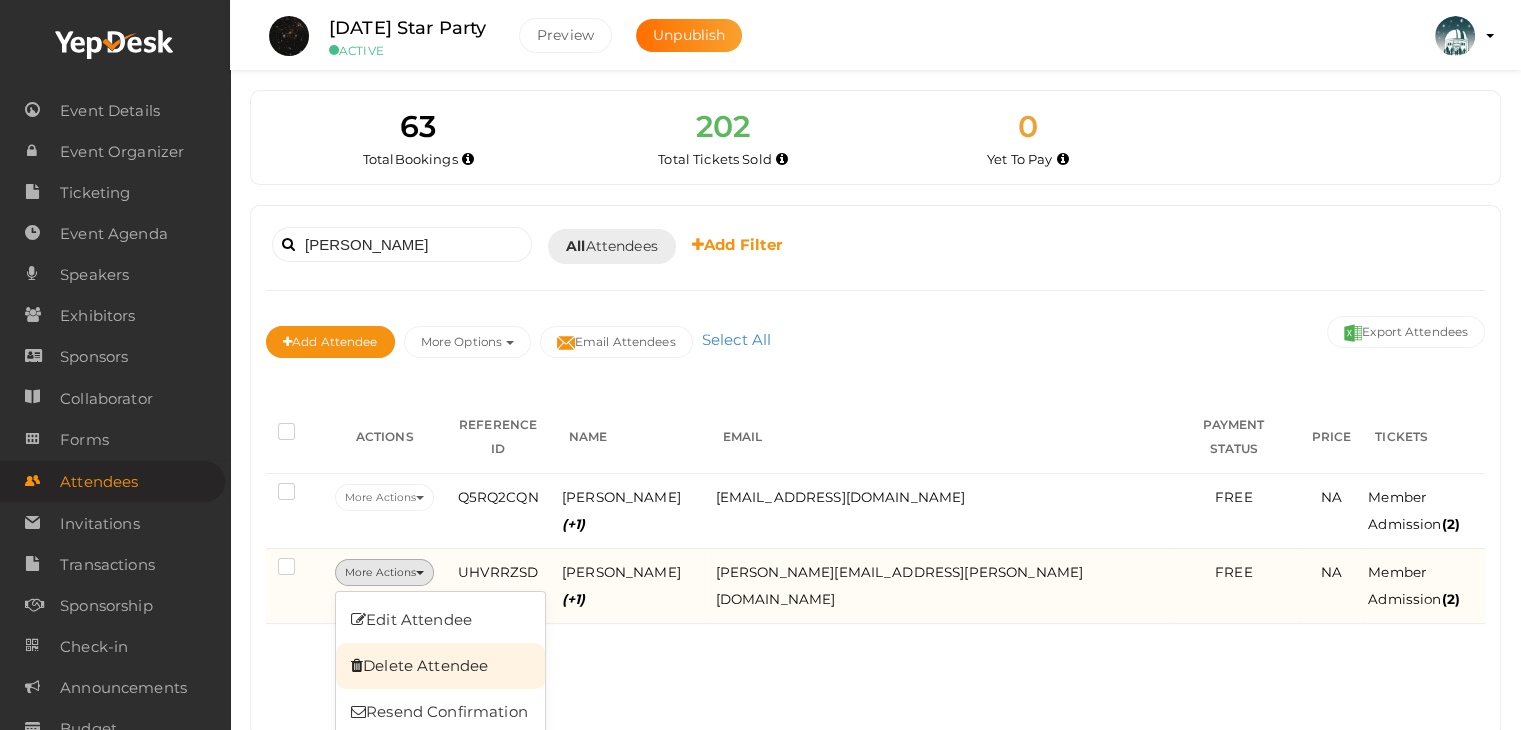 click on "Delete Attendee" at bounding box center (440, 666) 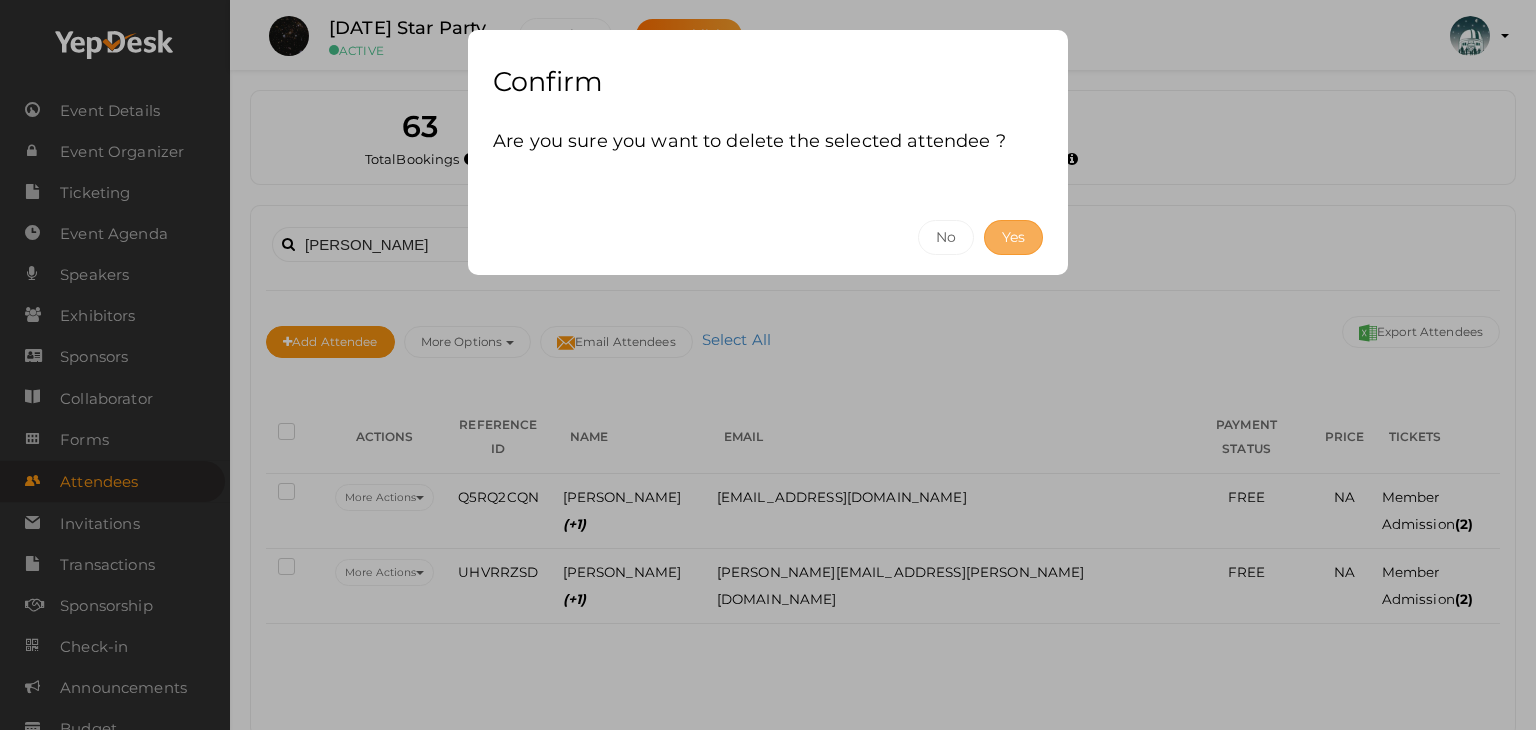 click on "Yes" at bounding box center (1013, 237) 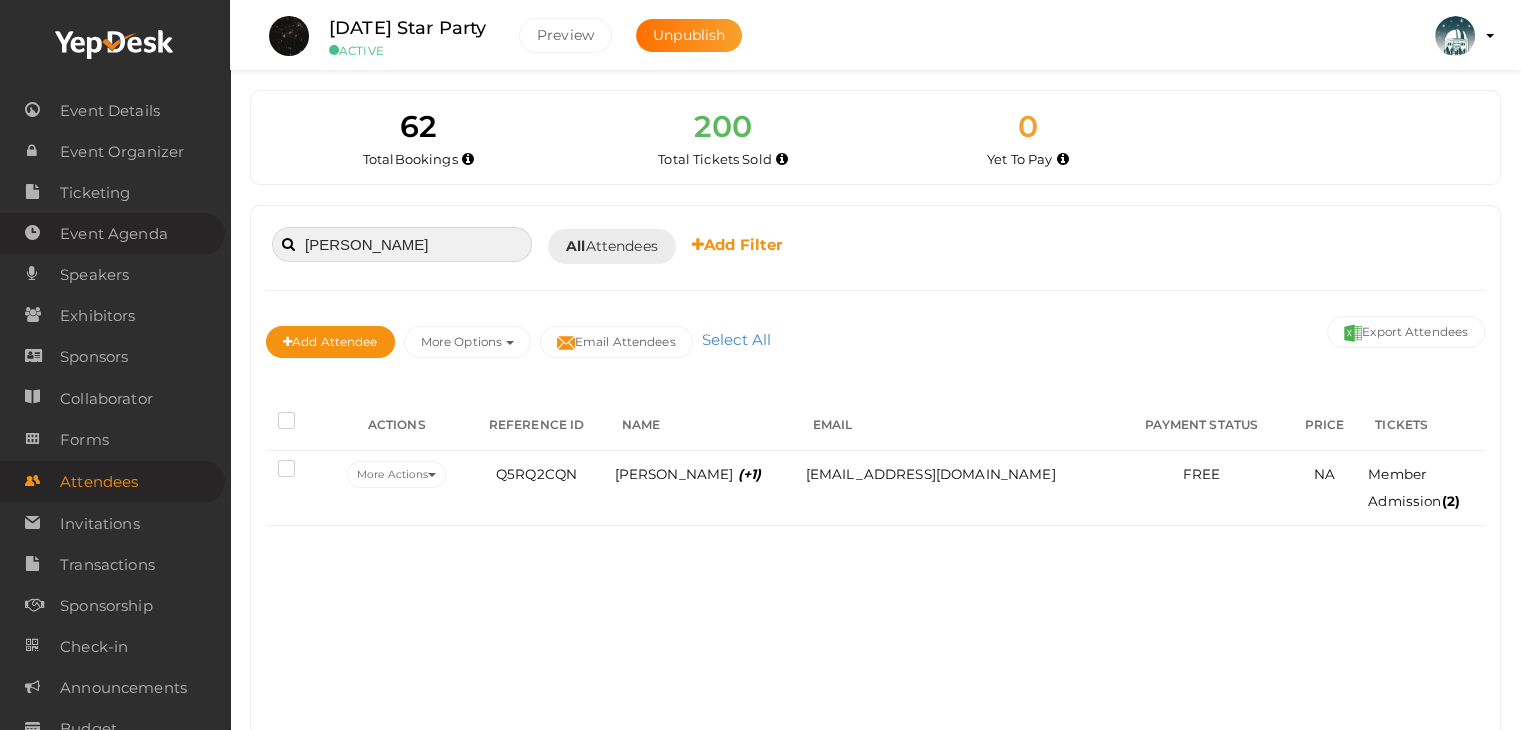 drag, startPoint x: 357, startPoint y: 237, endPoint x: 206, endPoint y: 252, distance: 151.74321 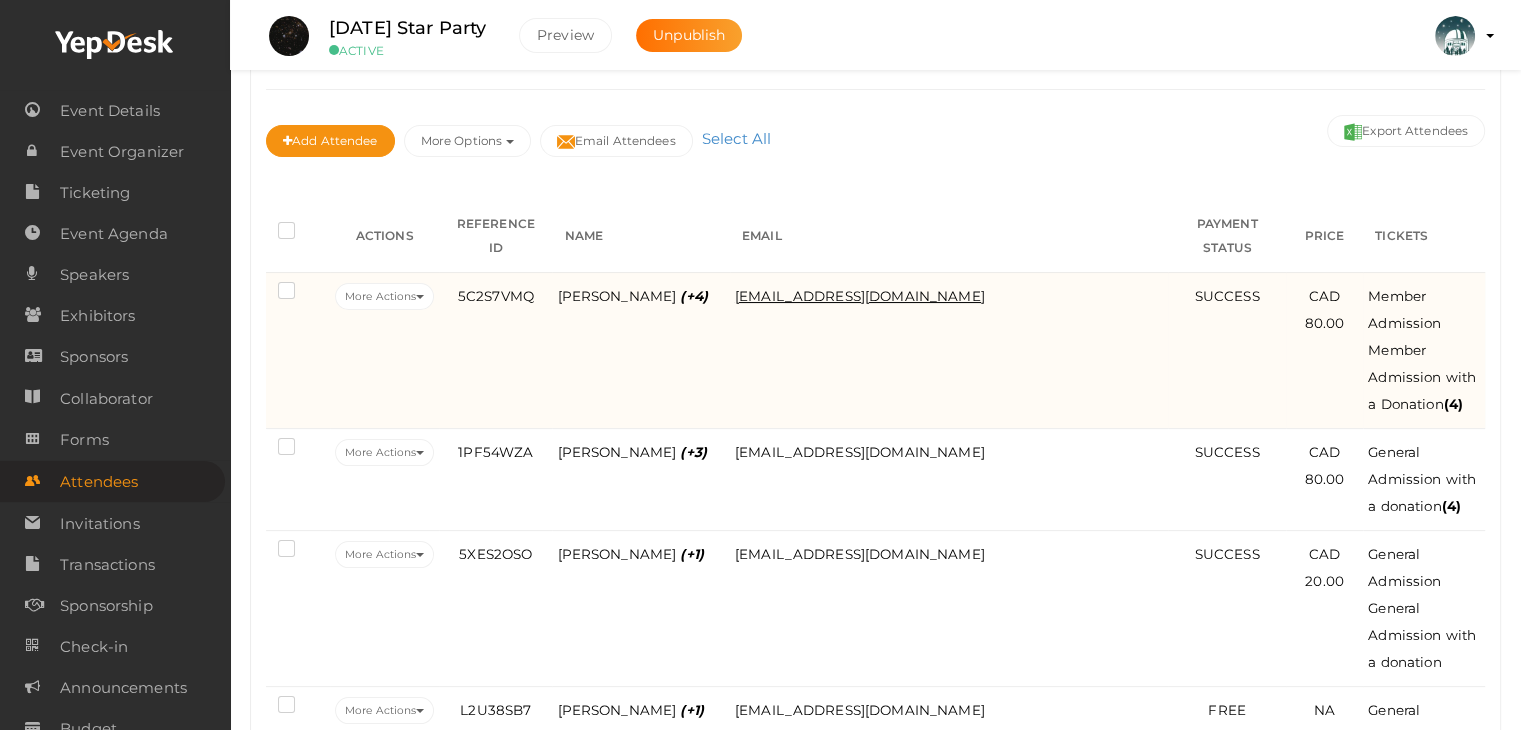 scroll, scrollTop: 200, scrollLeft: 0, axis: vertical 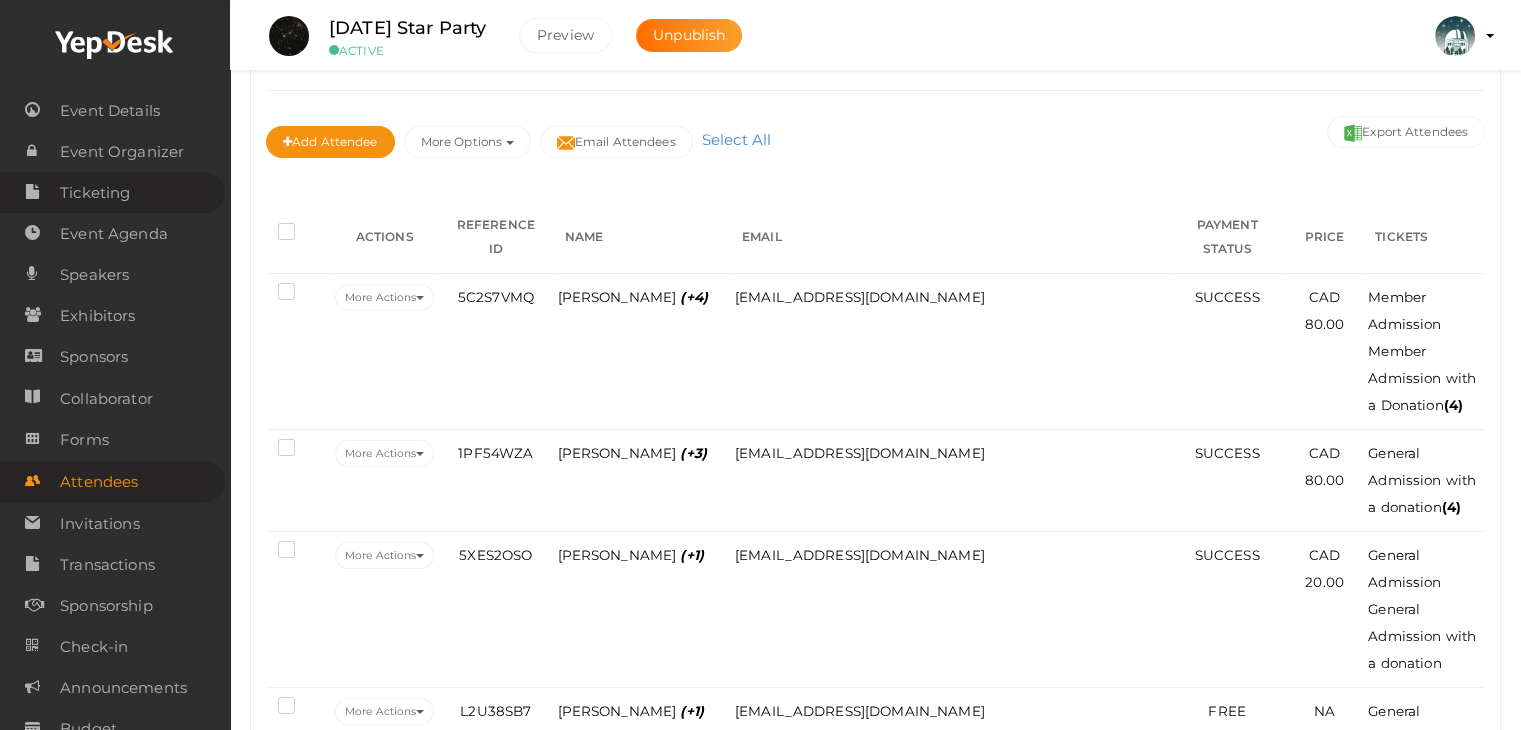 type 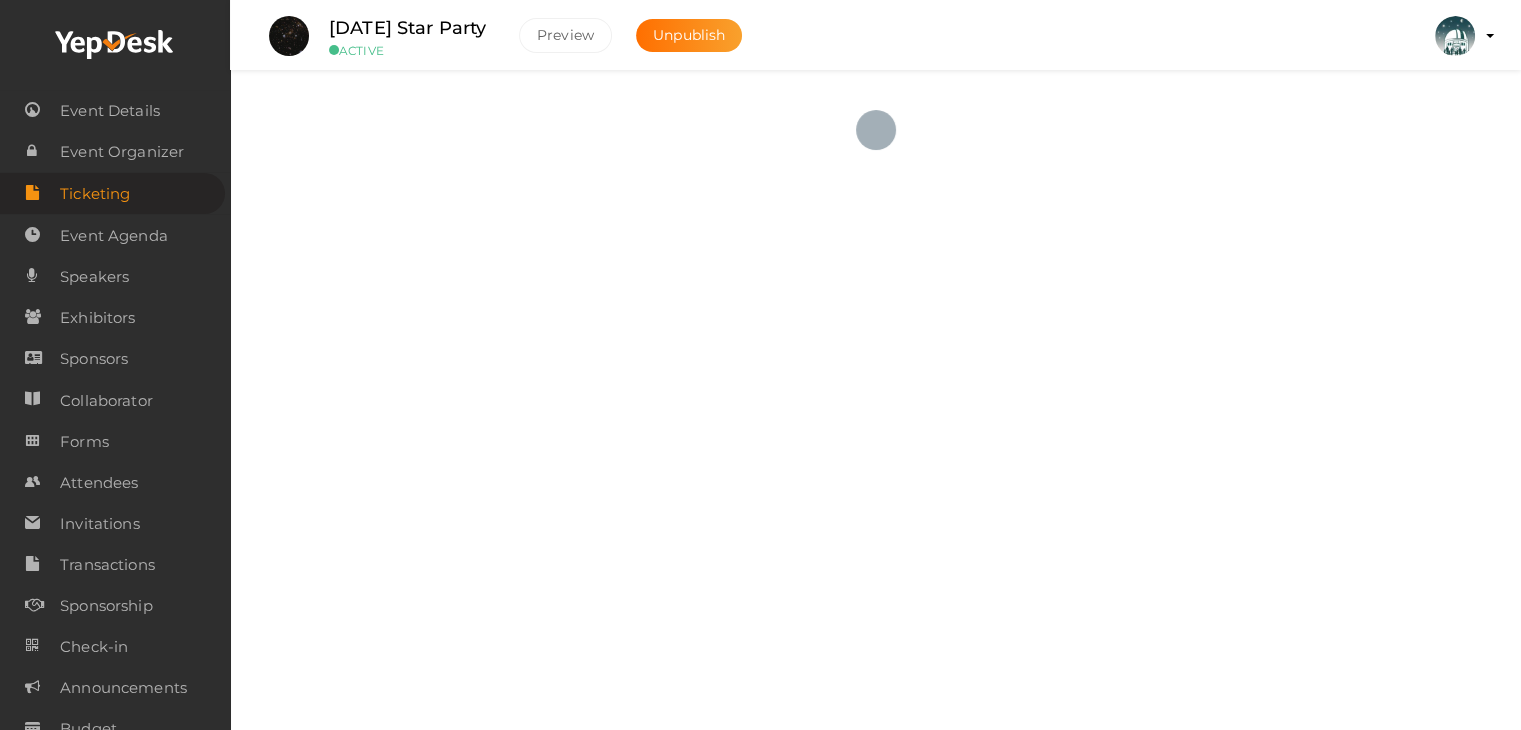 scroll, scrollTop: 0, scrollLeft: 0, axis: both 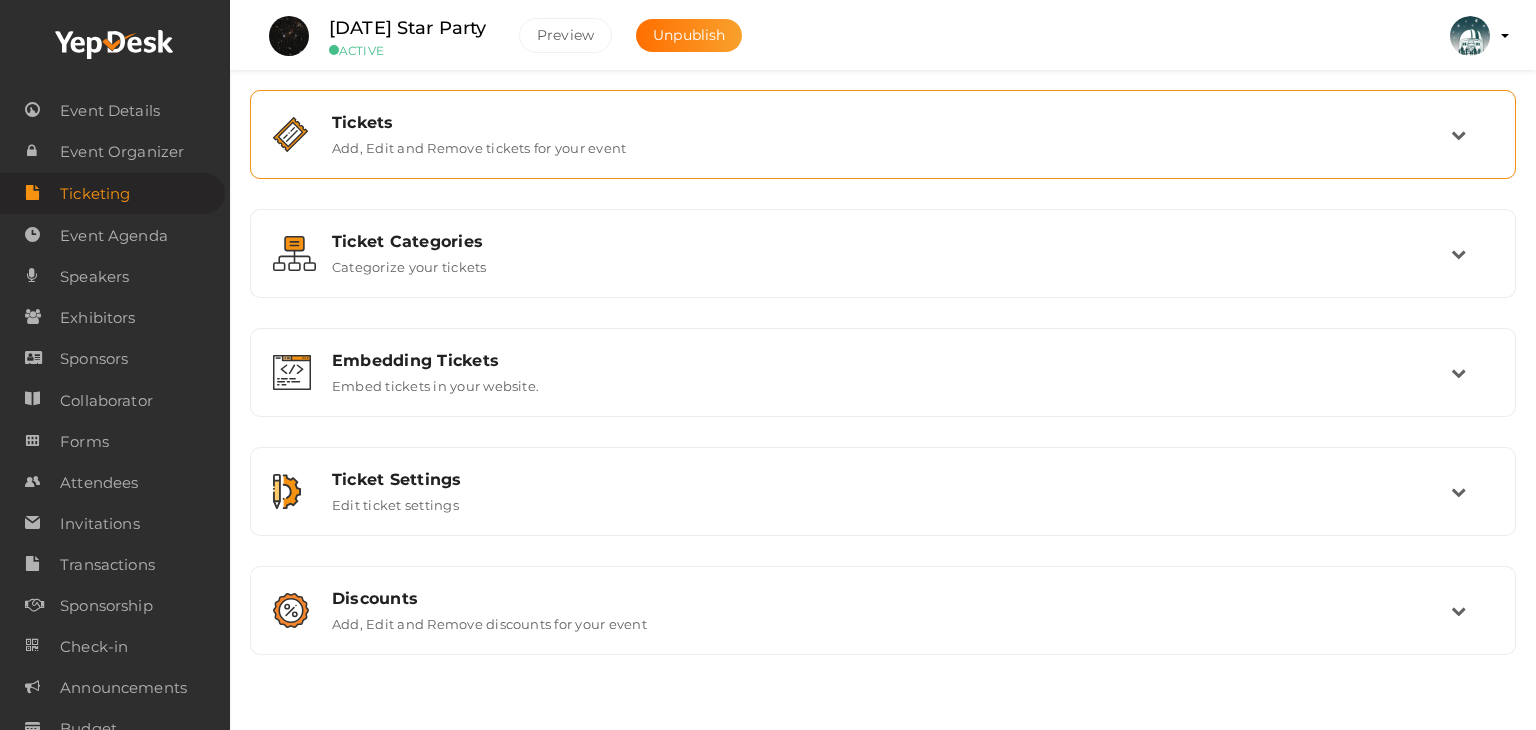 click on "Add, Edit and Remove tickets for your
event" at bounding box center (479, 144) 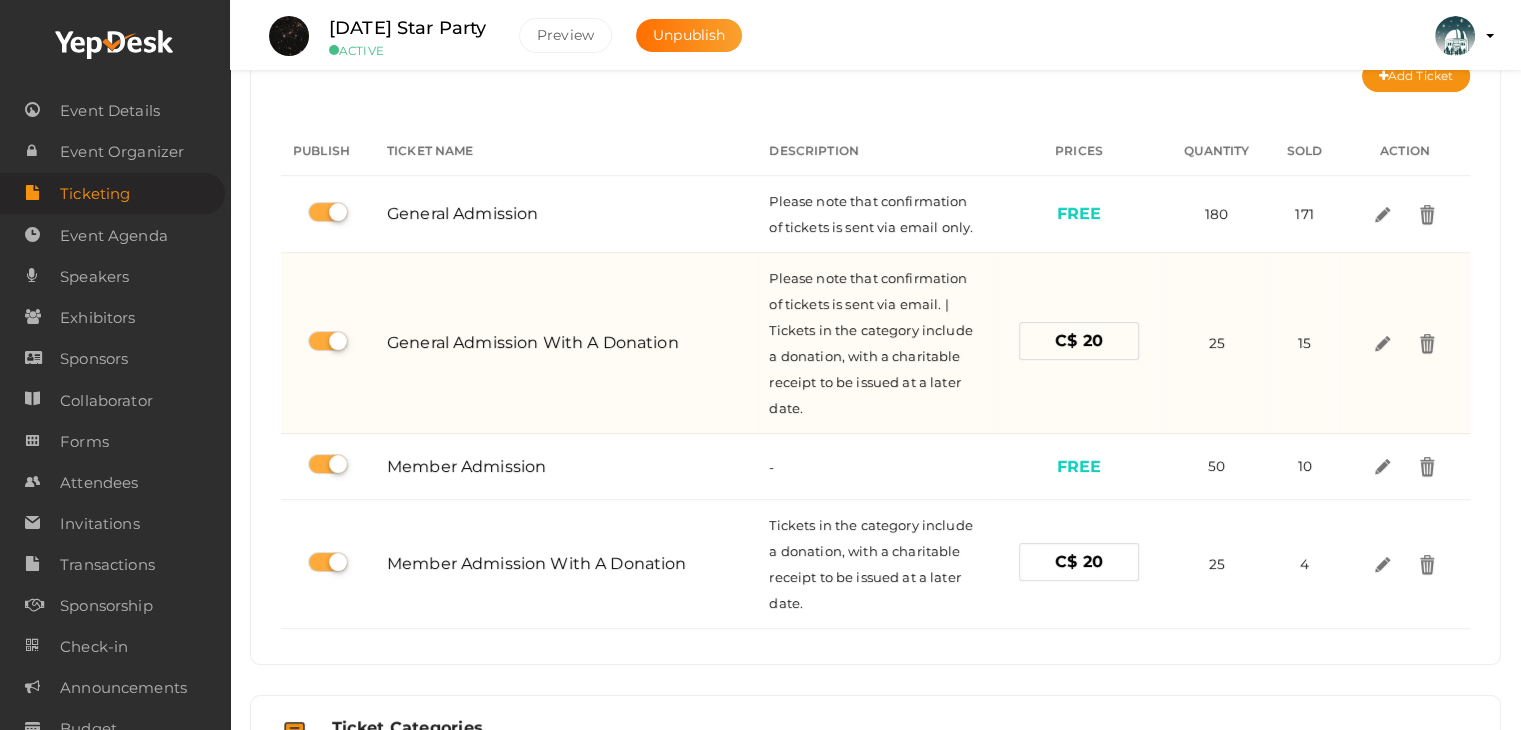 scroll, scrollTop: 0, scrollLeft: 0, axis: both 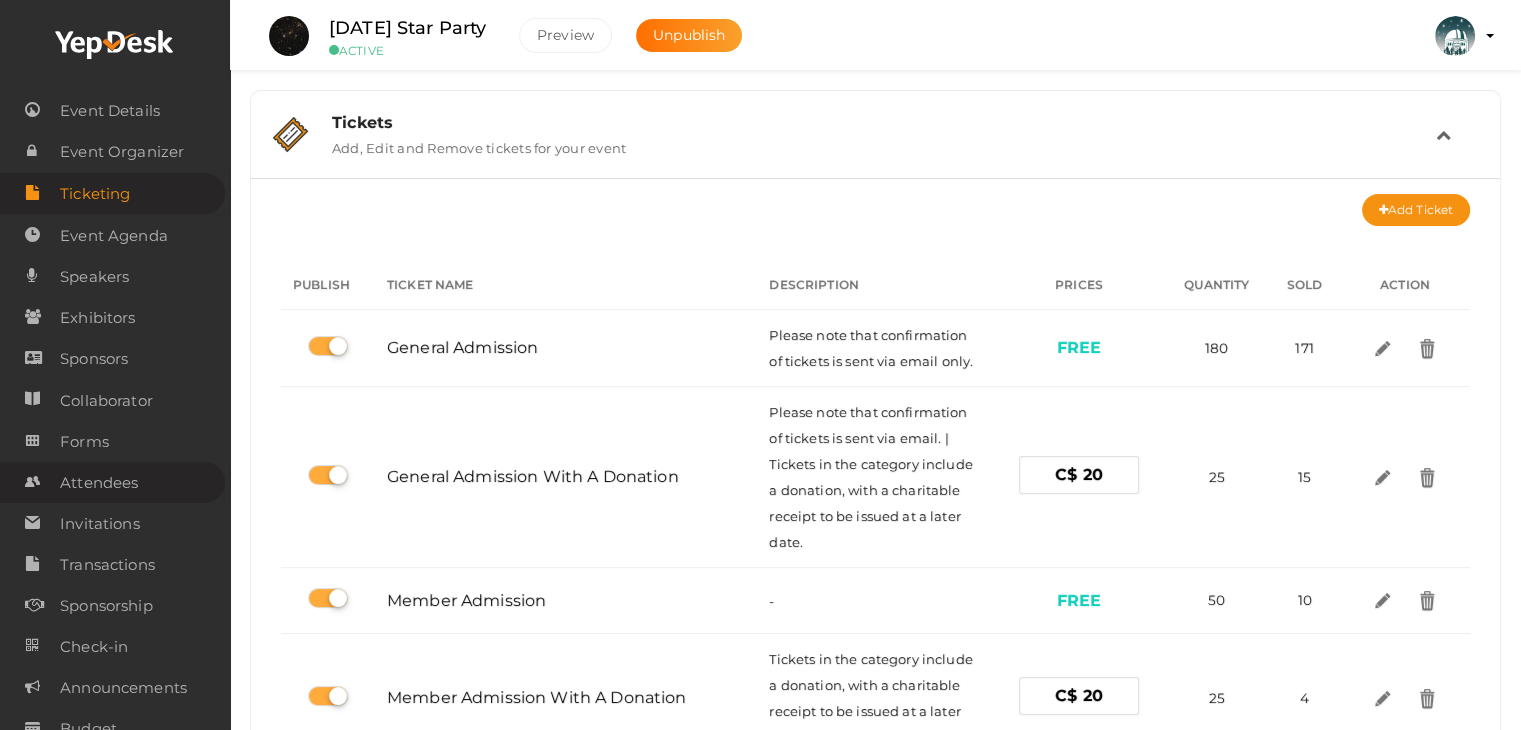 click on "Attendees" at bounding box center (99, 483) 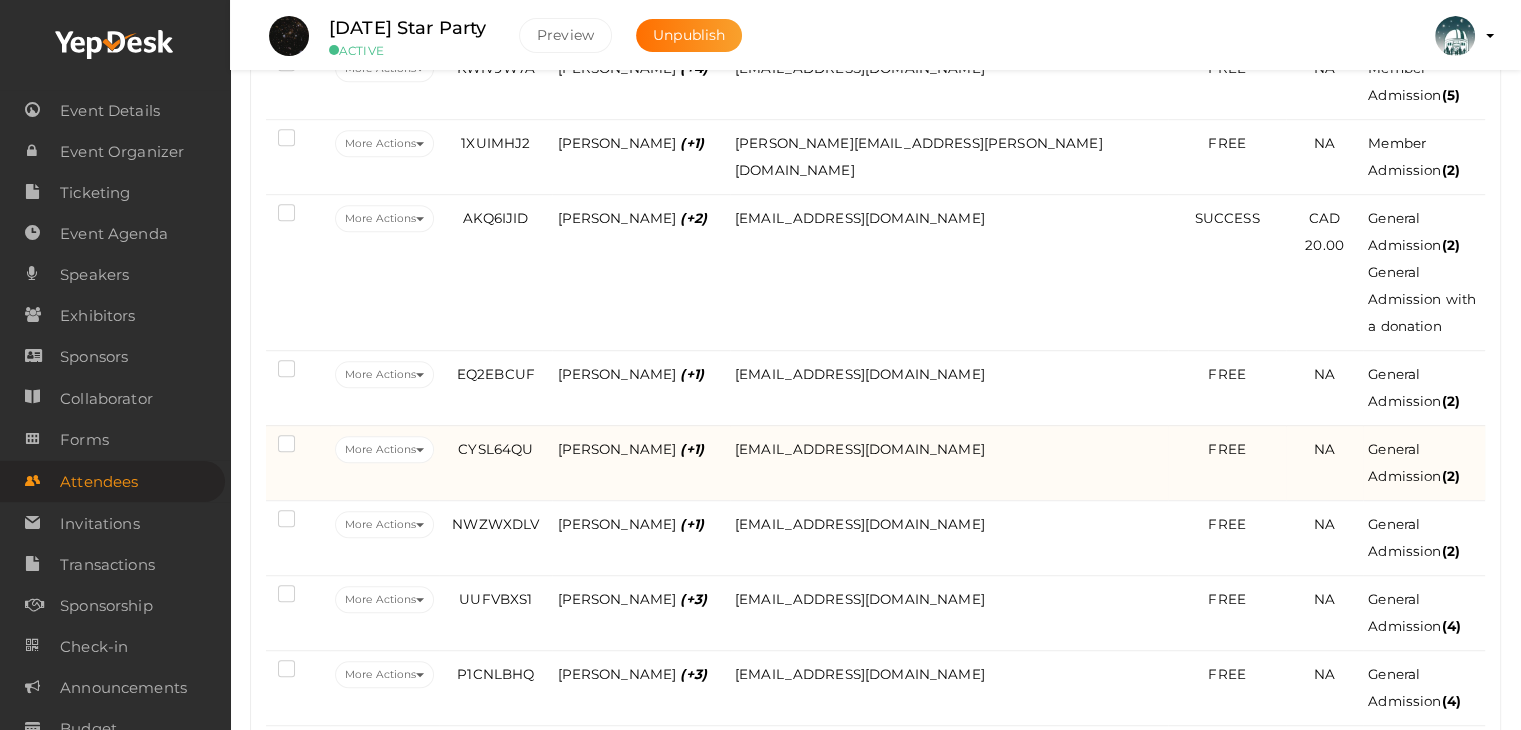scroll, scrollTop: 1100, scrollLeft: 0, axis: vertical 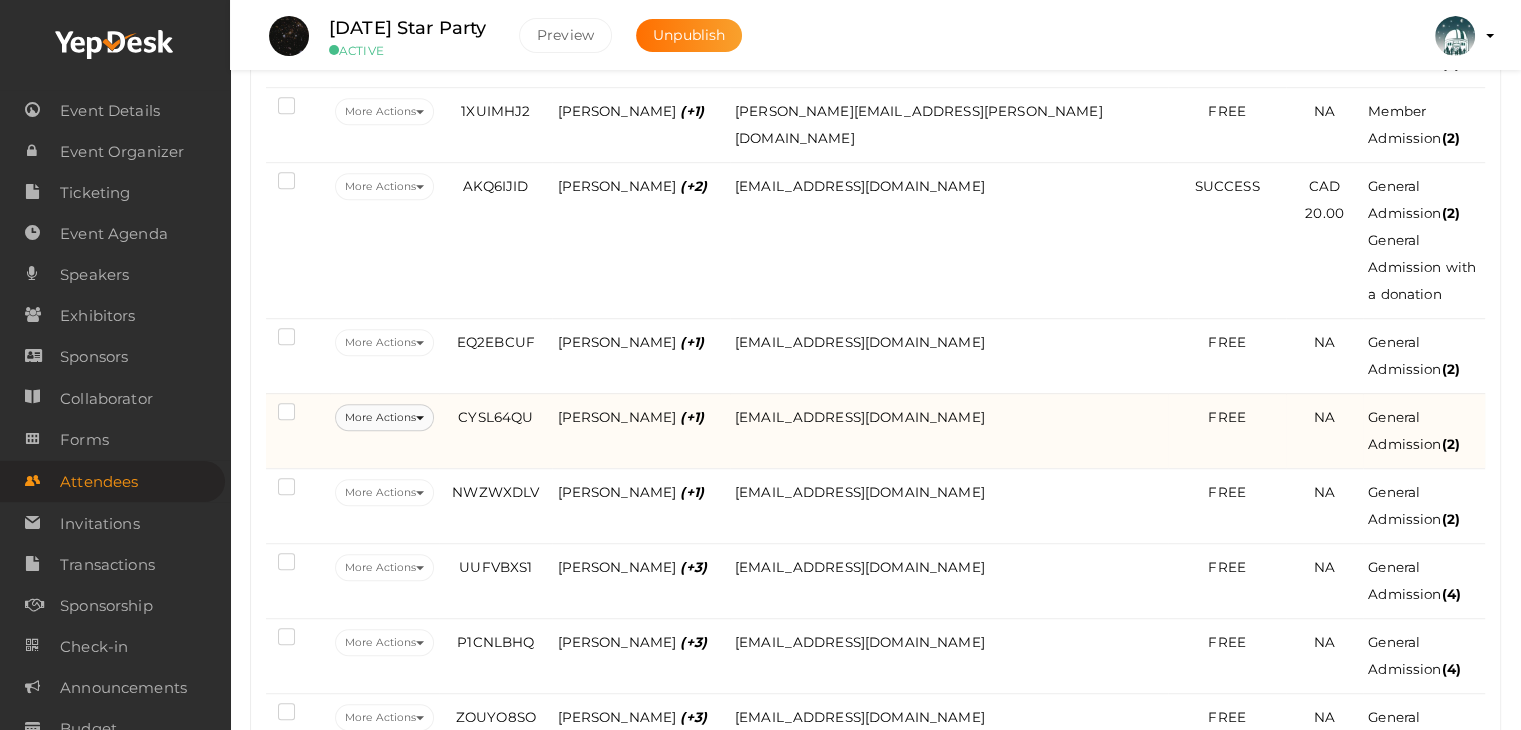 click at bounding box center [420, 418] 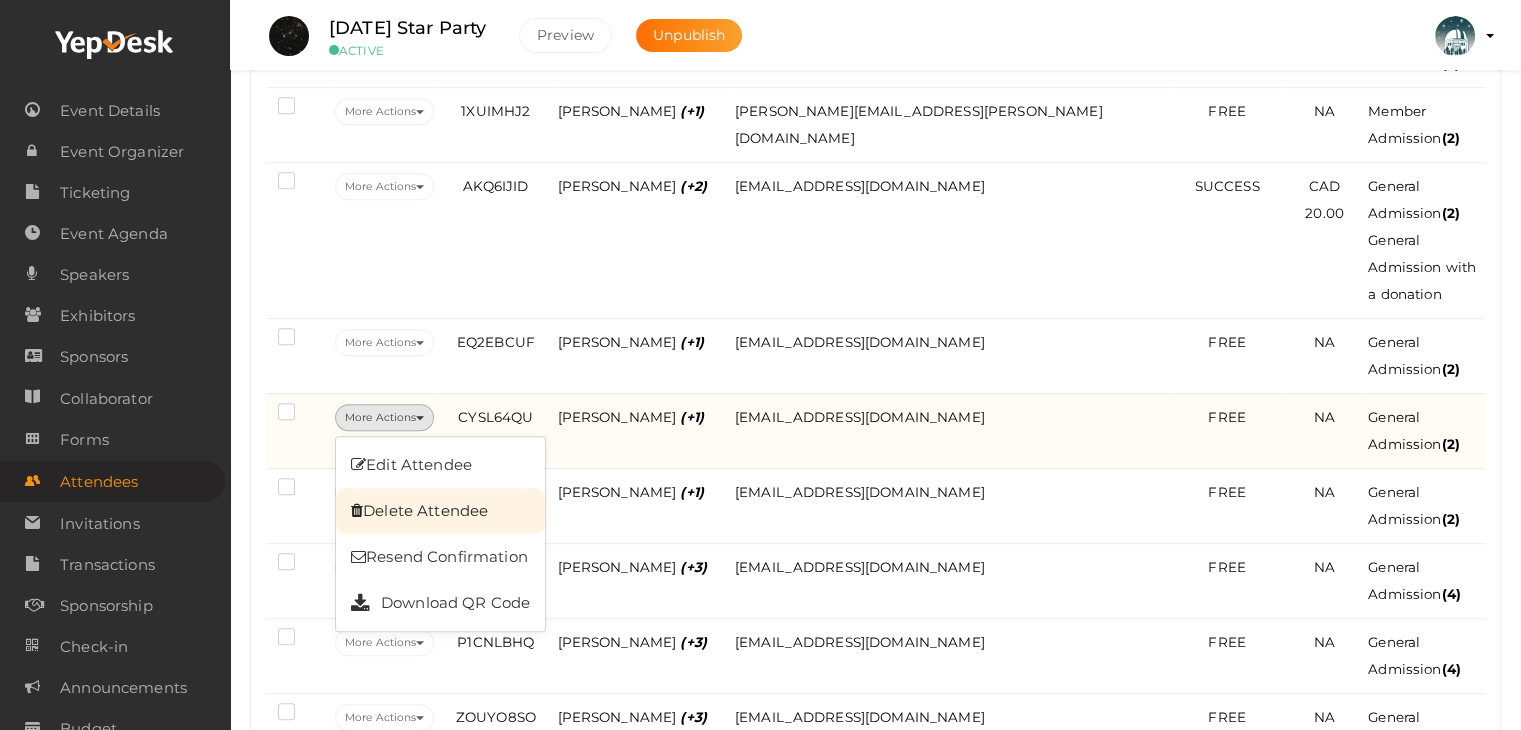 click on "Delete Attendee" at bounding box center (440, 511) 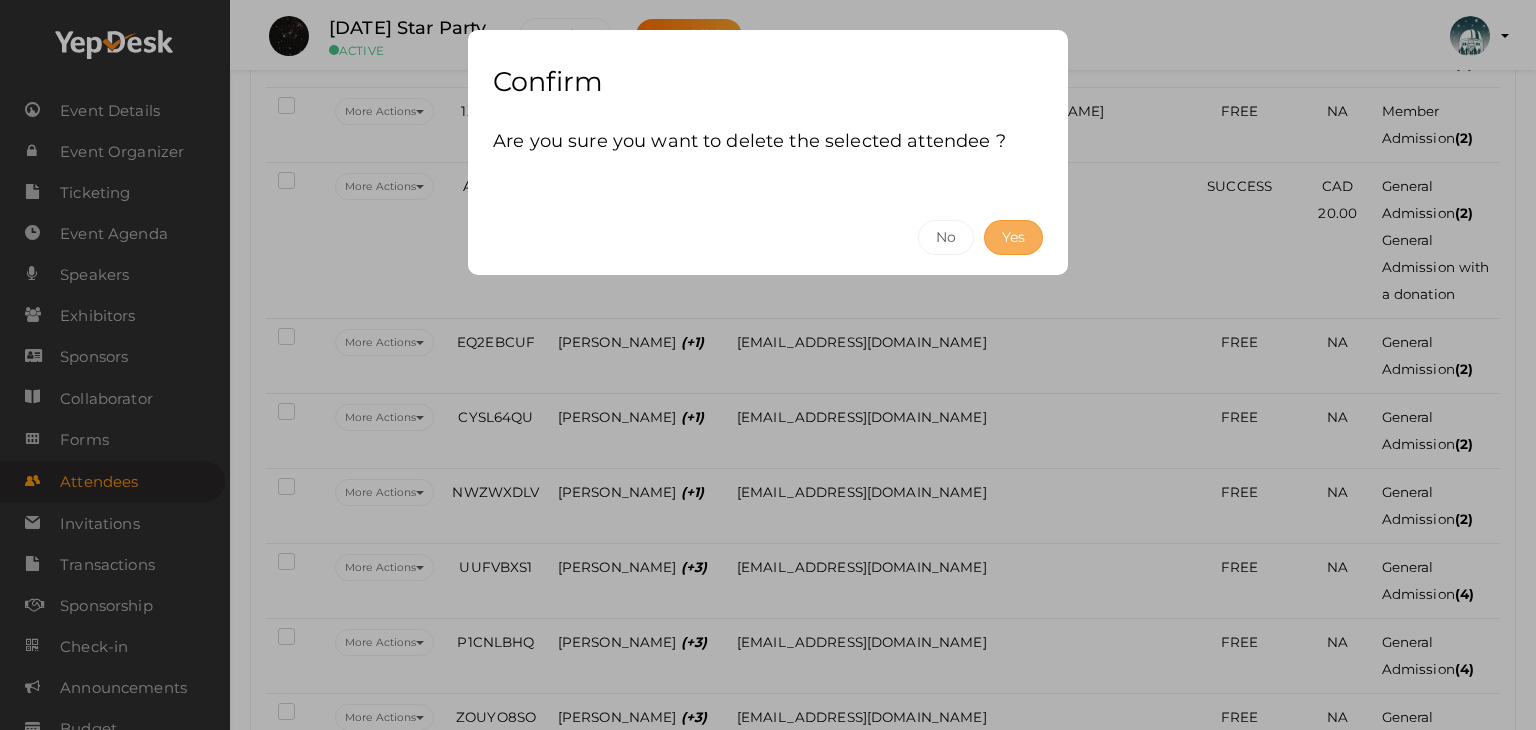 click on "Yes" at bounding box center [1013, 237] 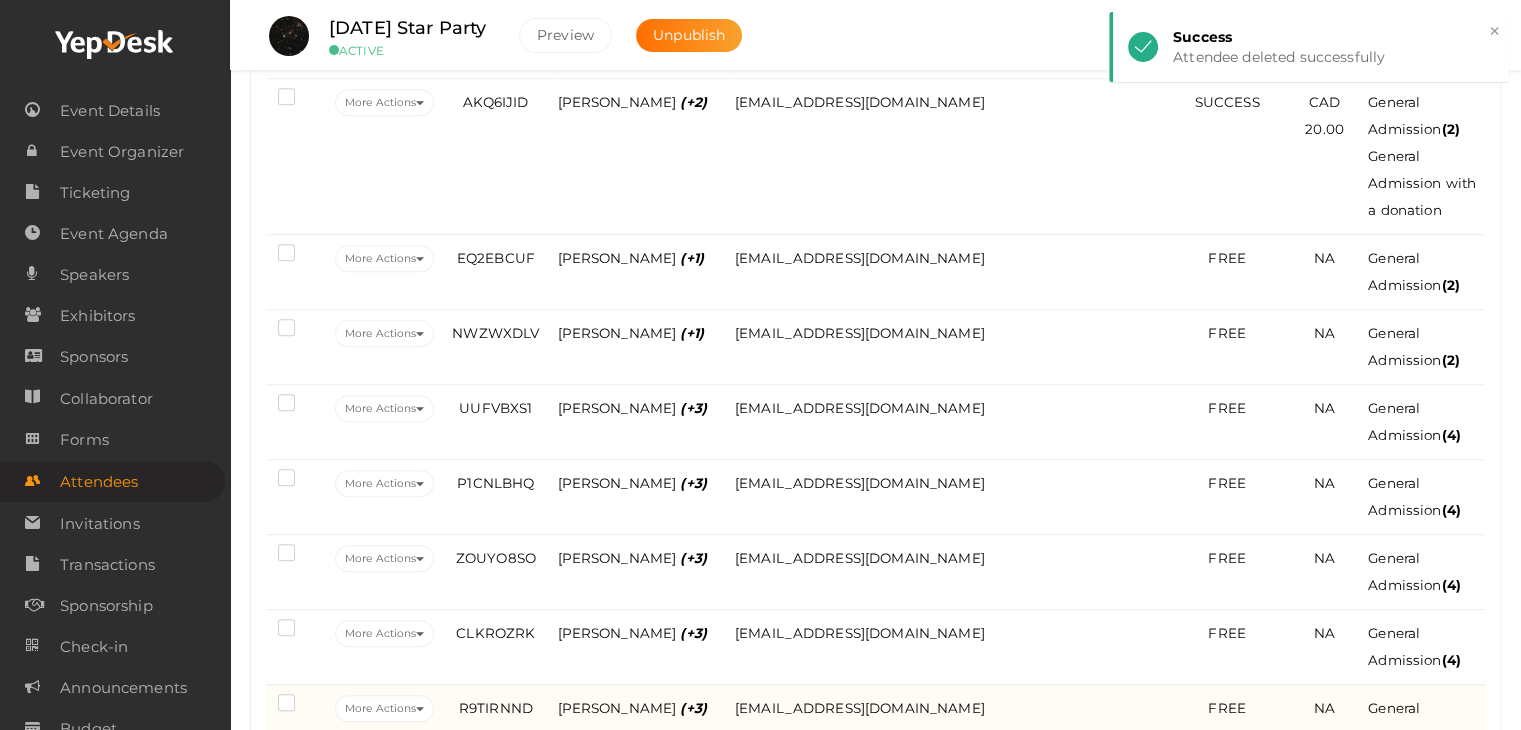 scroll, scrollTop: 1300, scrollLeft: 0, axis: vertical 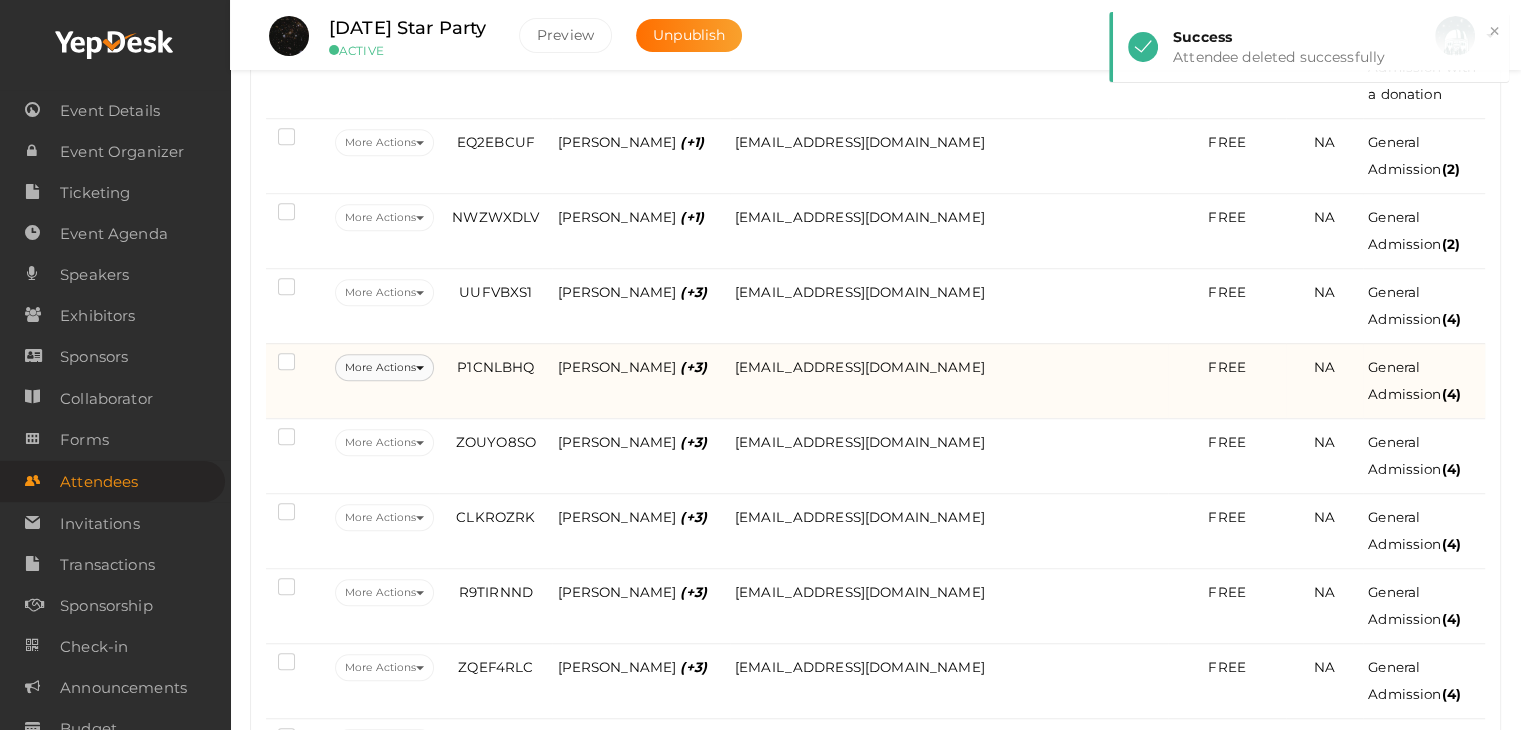 click at bounding box center [420, 368] 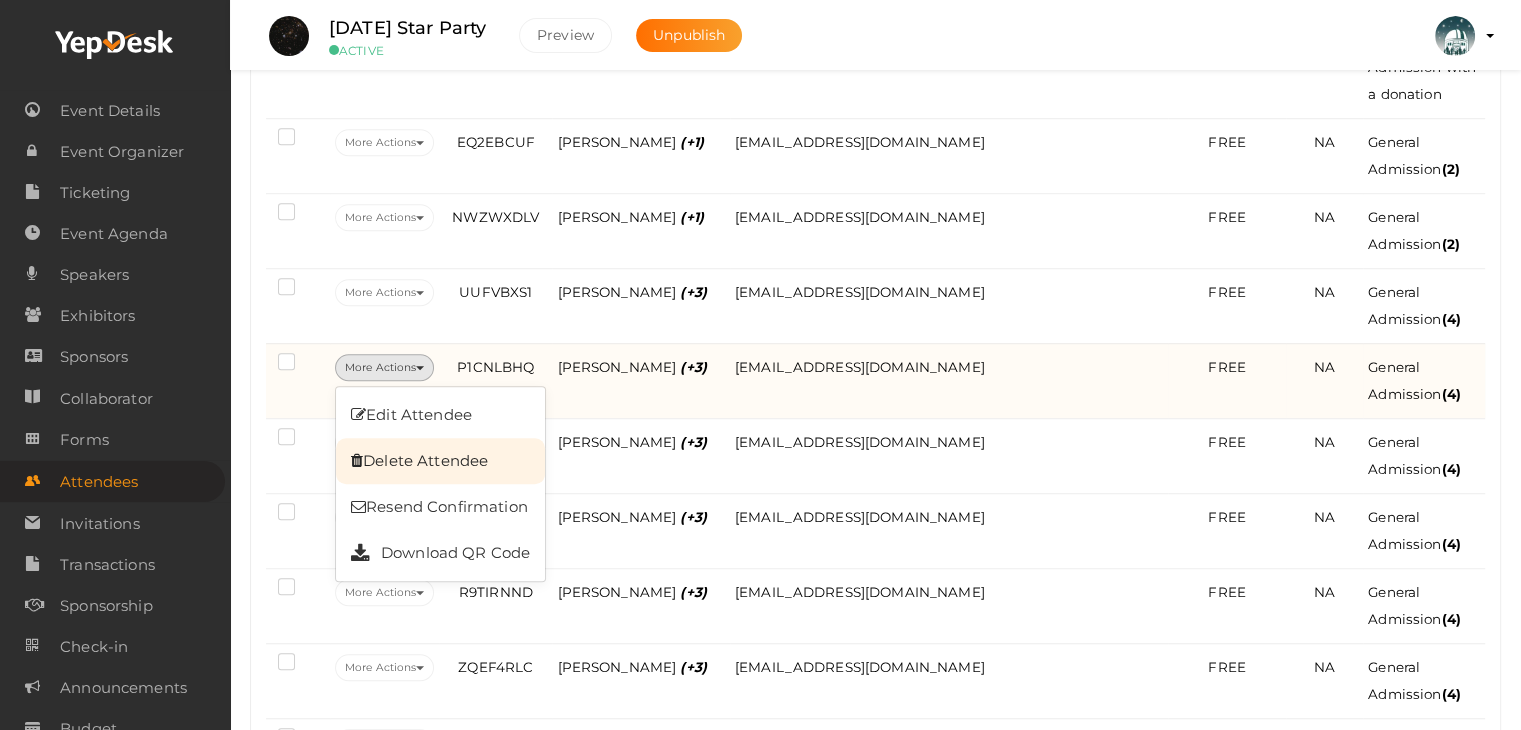 click on "Delete Attendee" at bounding box center (440, 461) 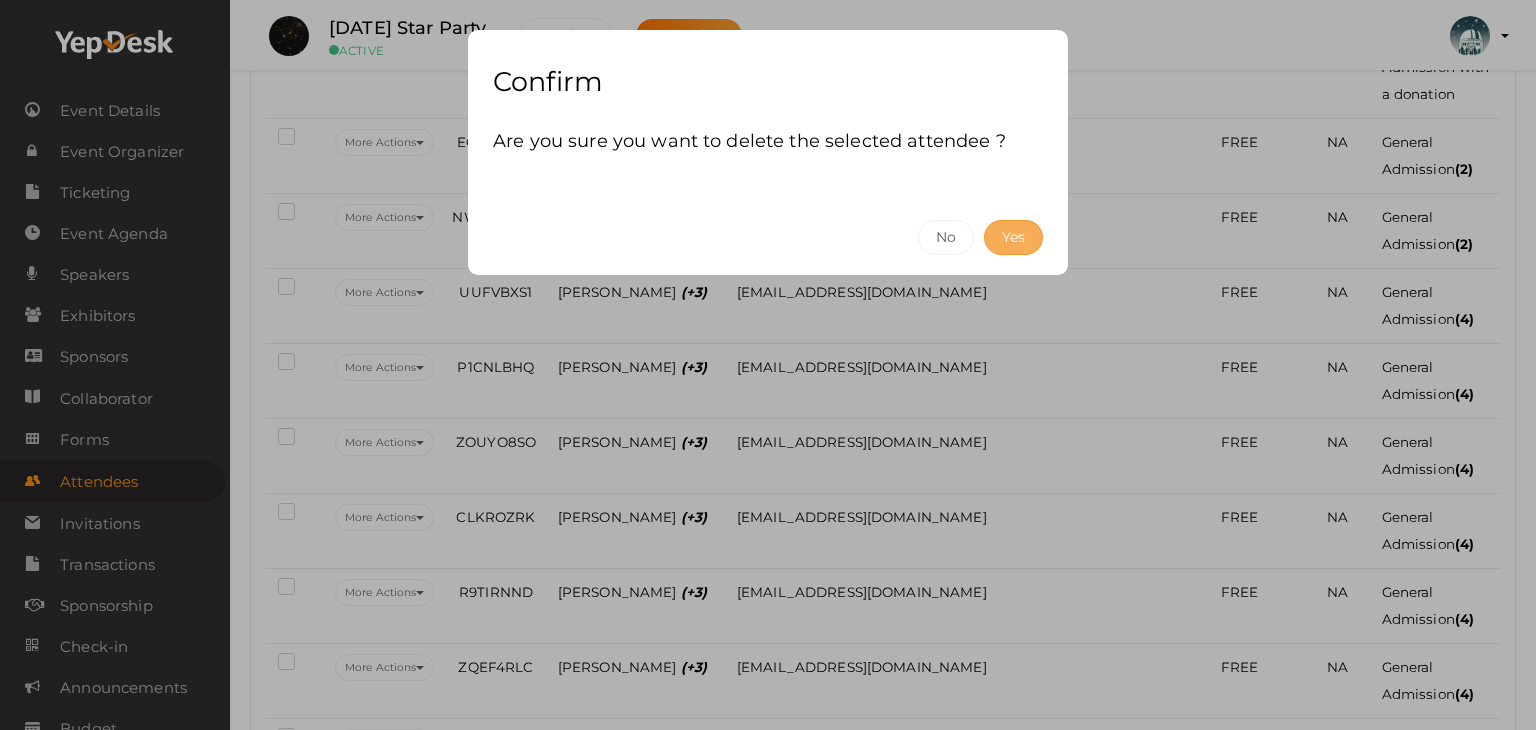 click on "Yes" at bounding box center (1013, 237) 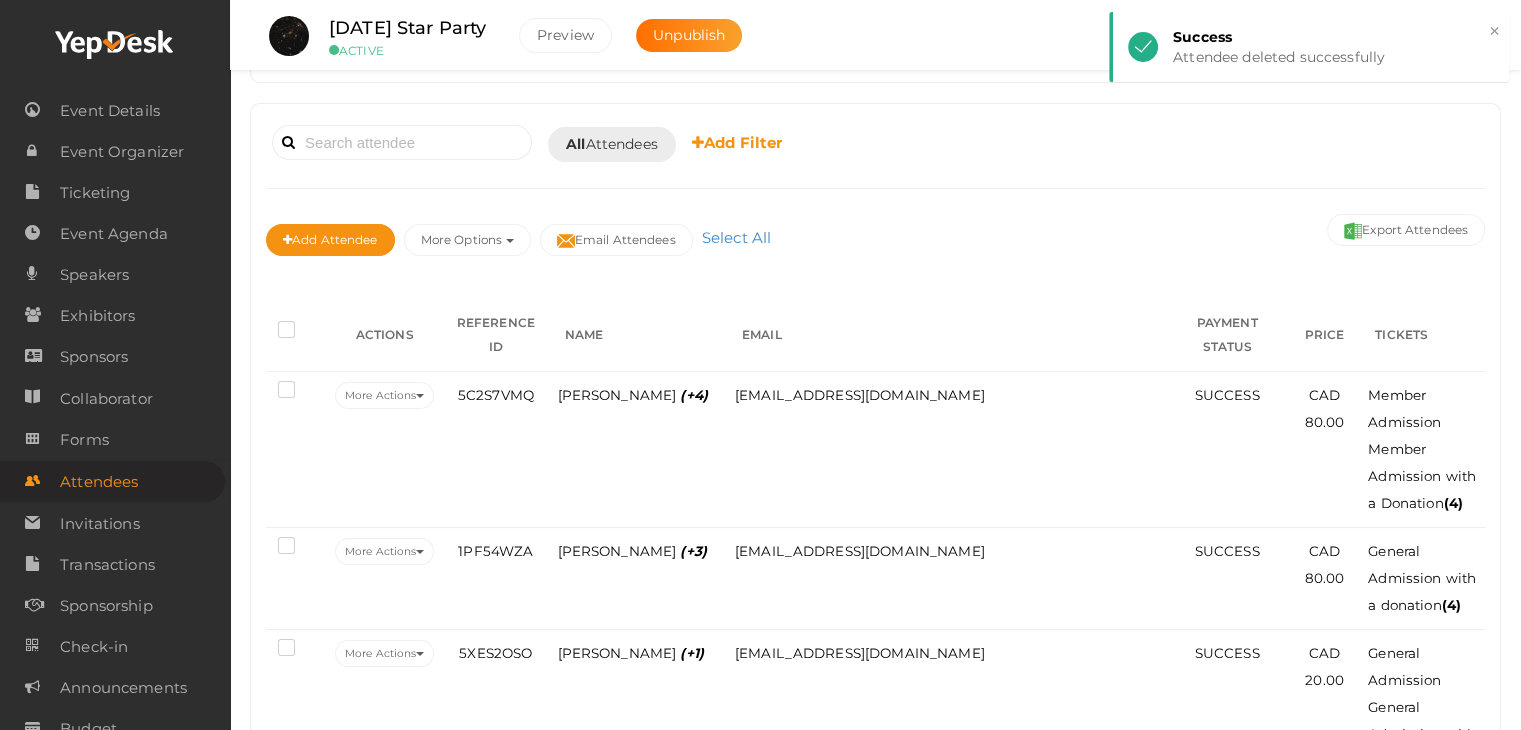 scroll, scrollTop: 1300, scrollLeft: 0, axis: vertical 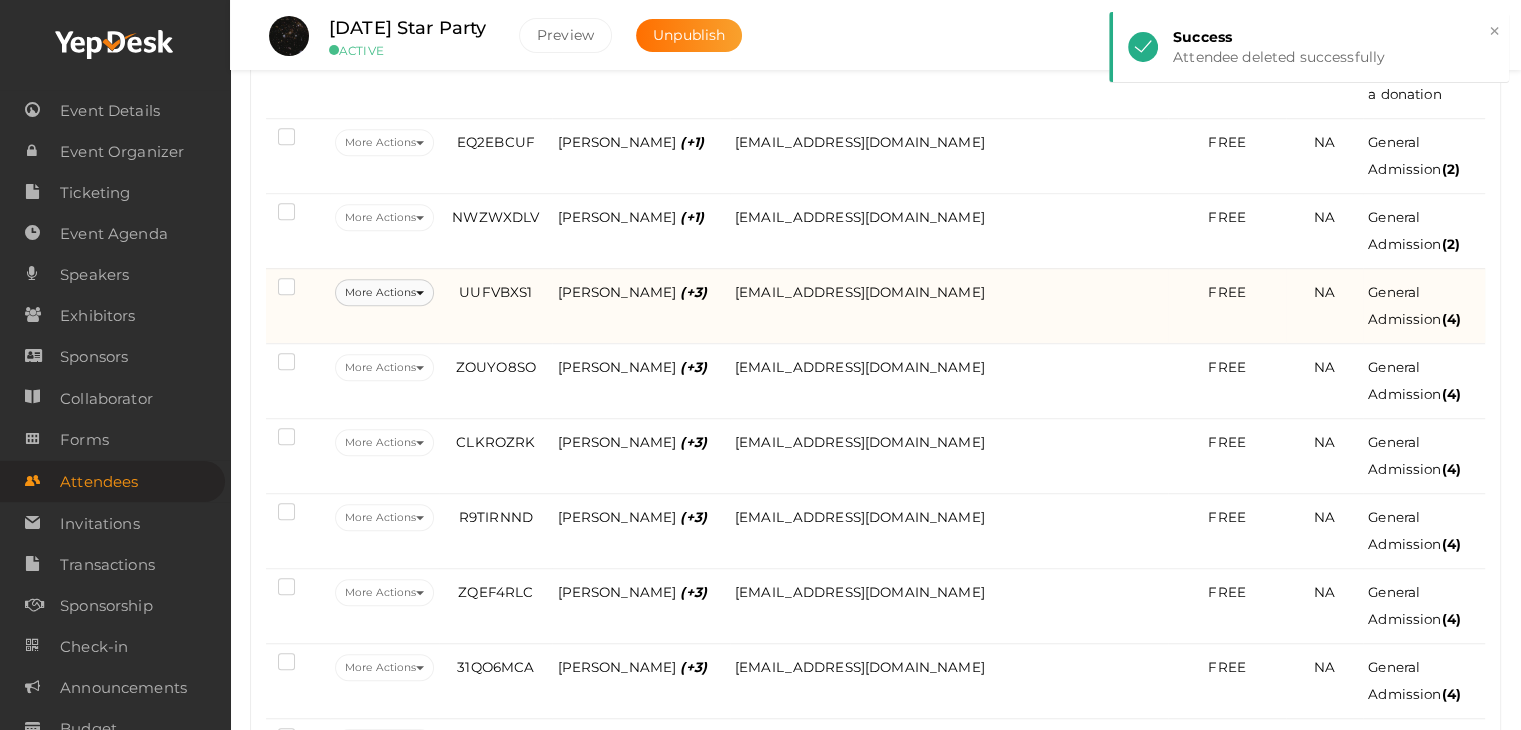 click on "More Actions" at bounding box center [384, 292] 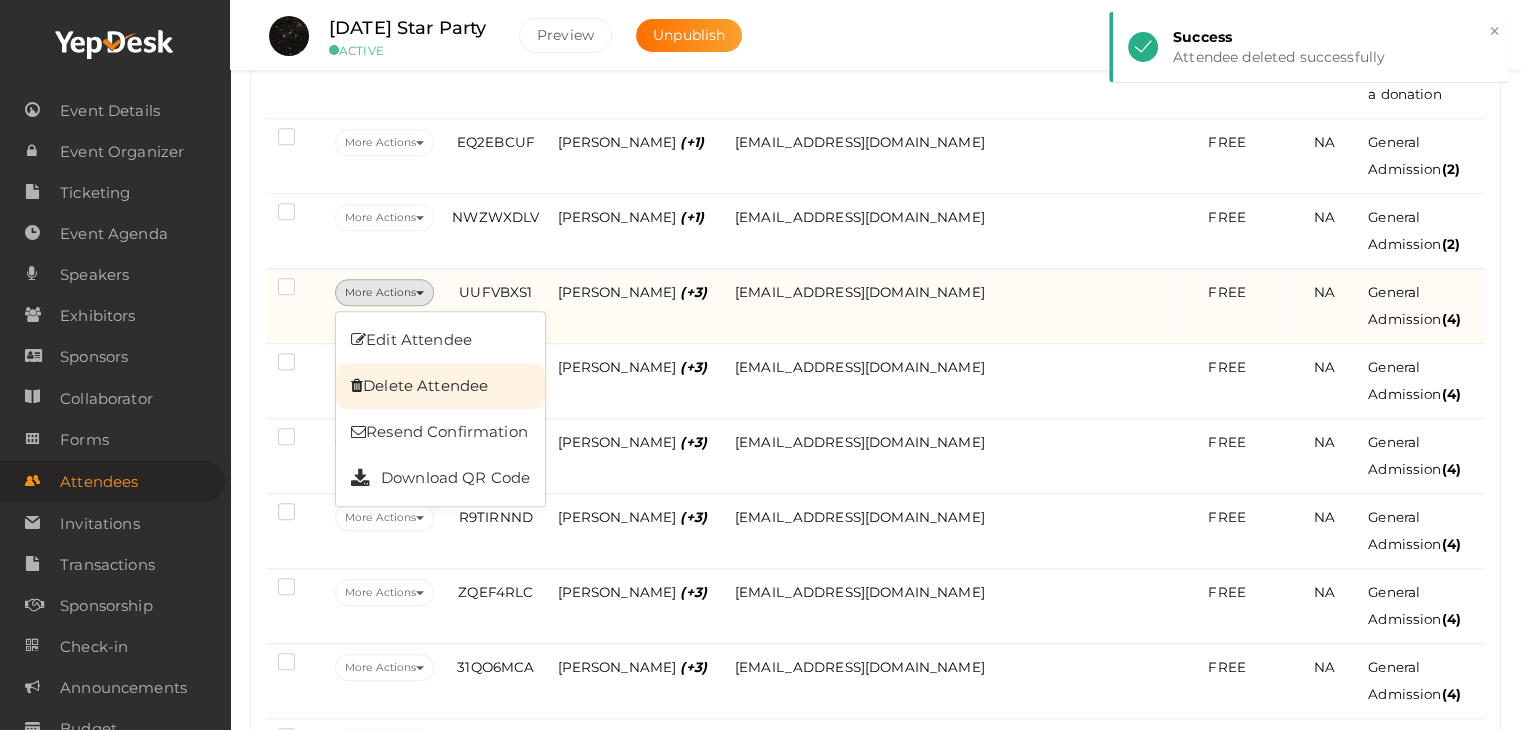 click on "Delete Attendee" at bounding box center (440, 386) 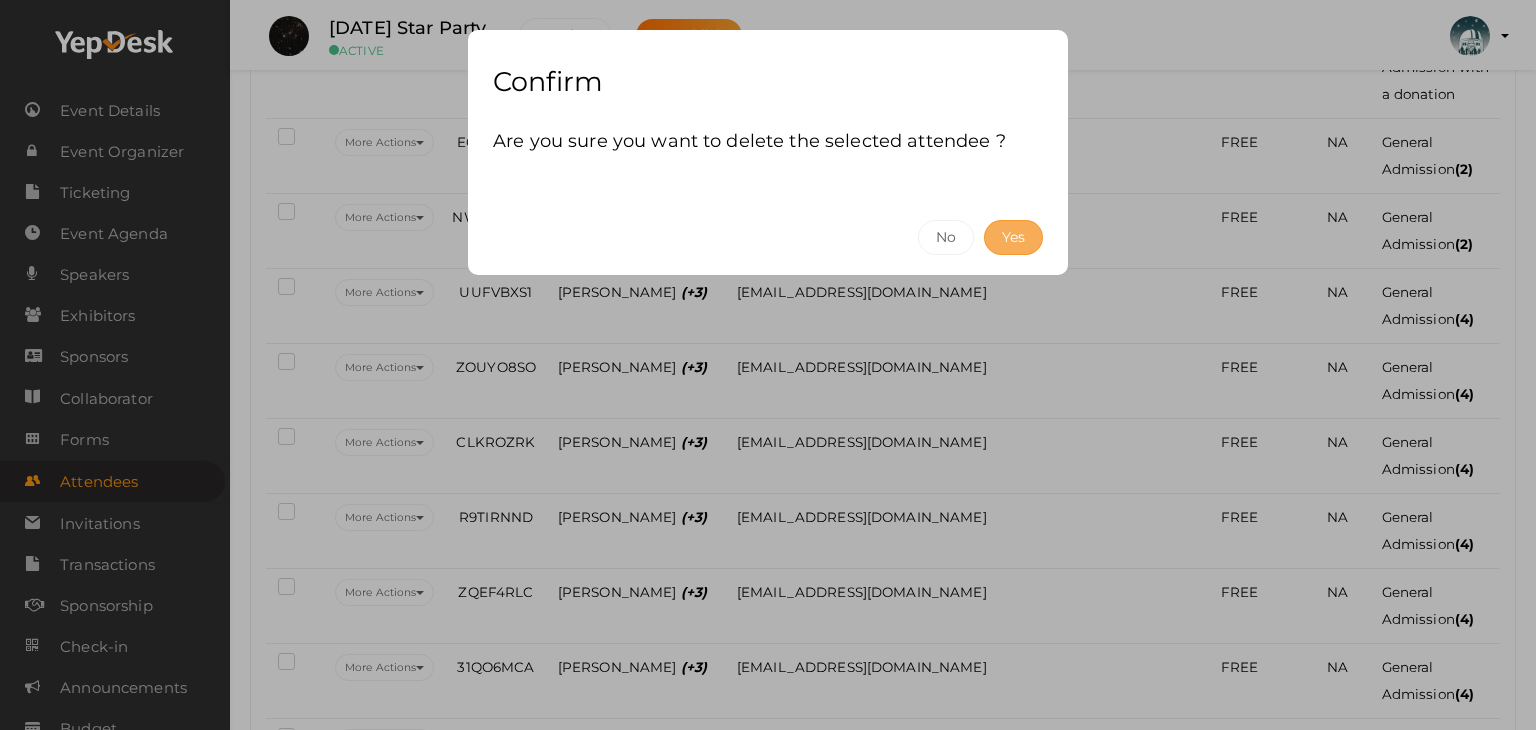 click on "Yes" at bounding box center [1013, 237] 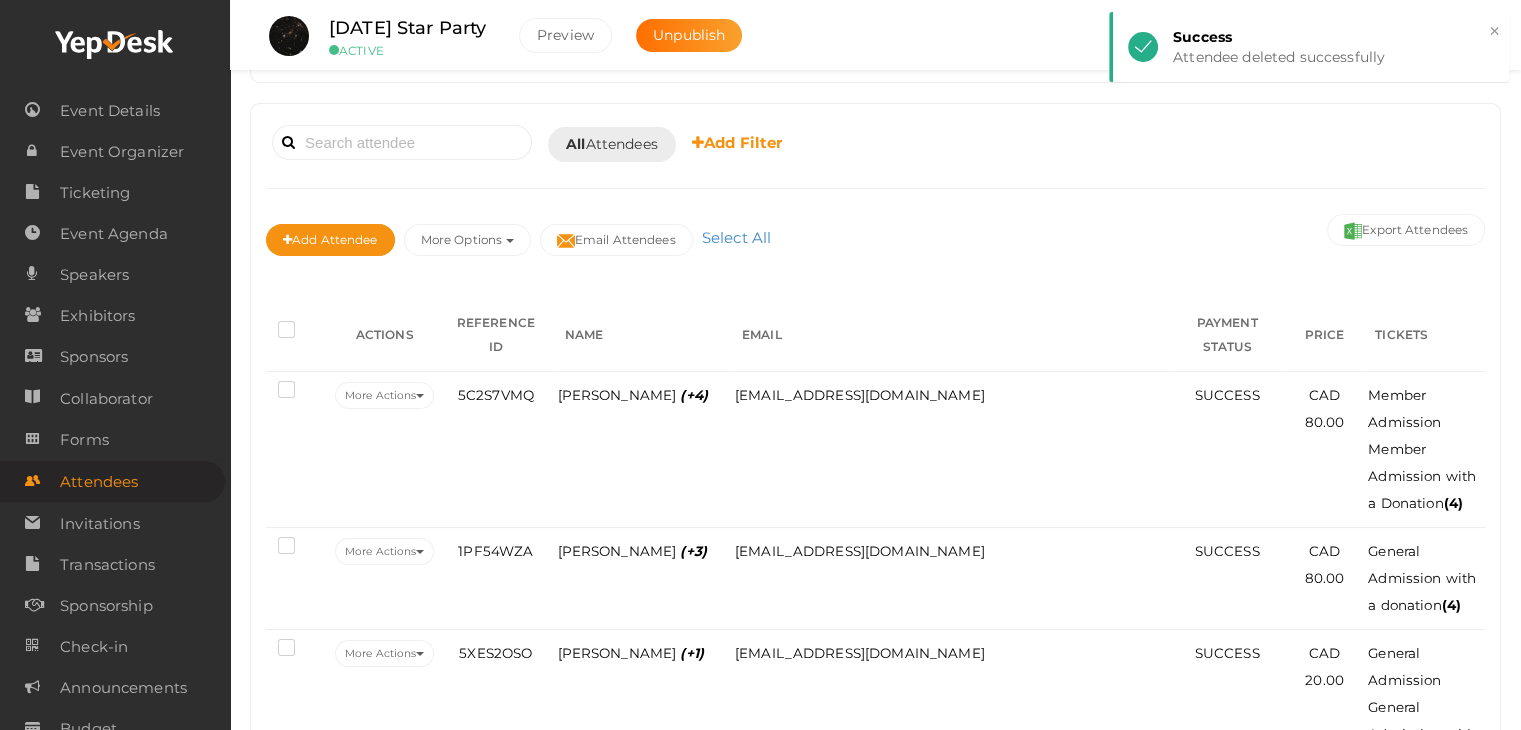 scroll, scrollTop: 1300, scrollLeft: 0, axis: vertical 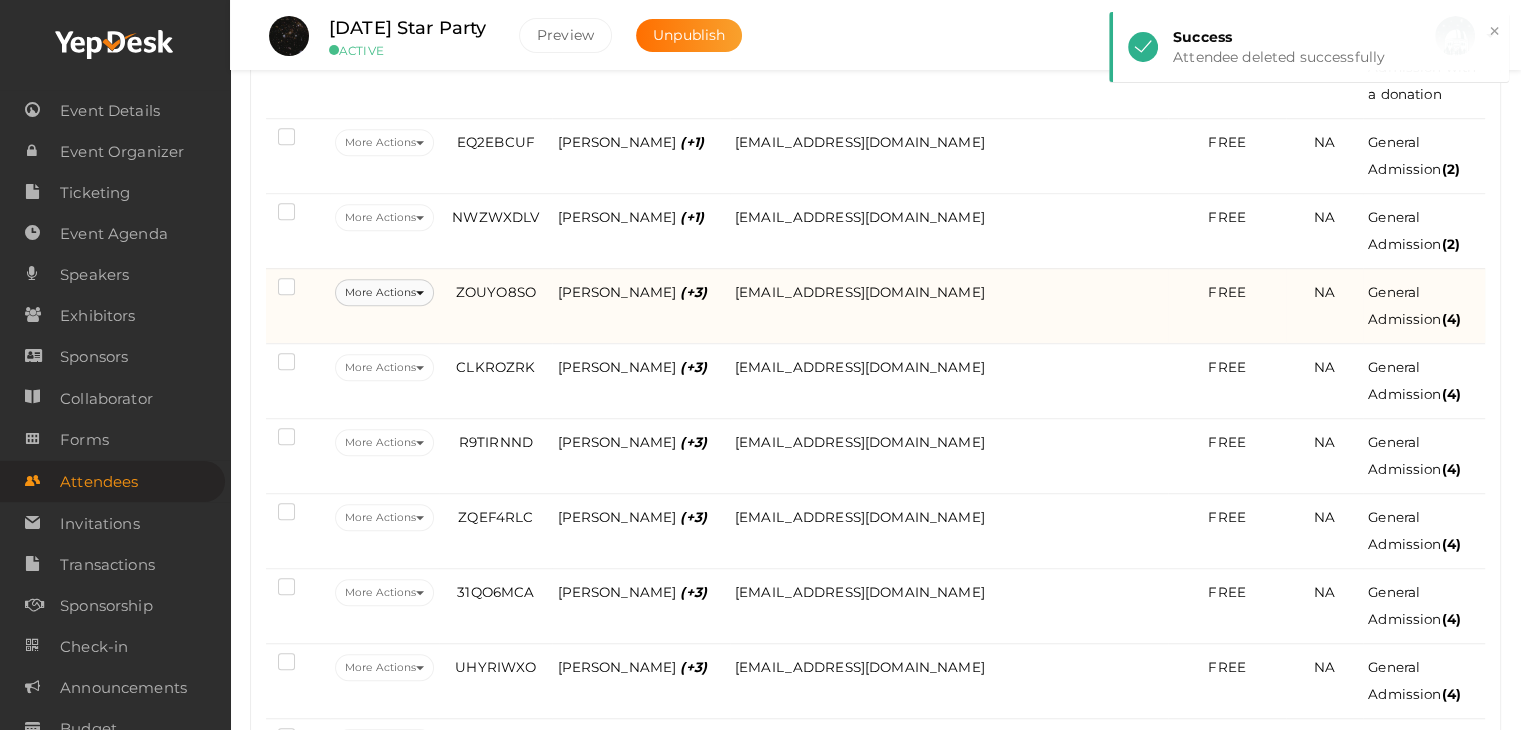 click on "More Actions" at bounding box center (384, 292) 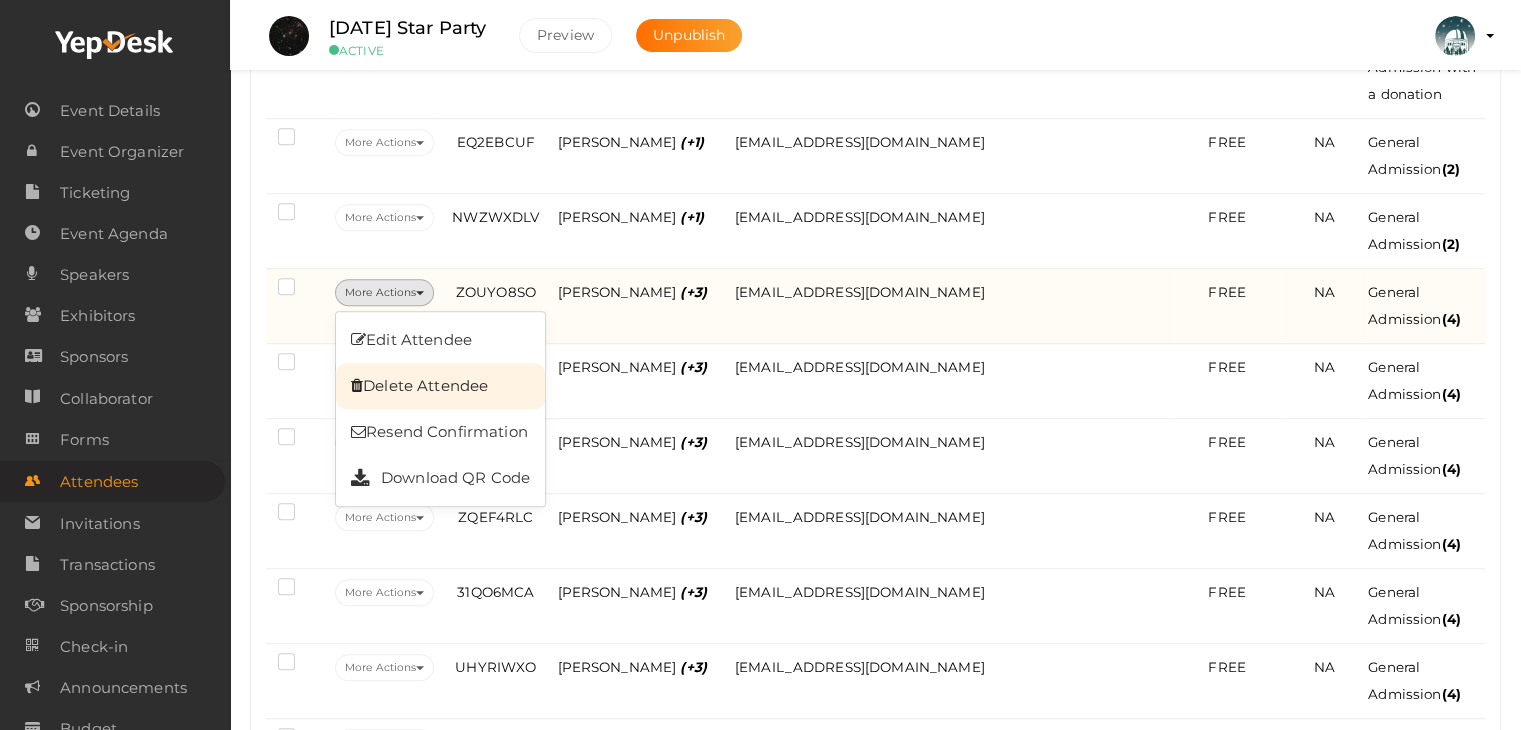 click on "Delete Attendee" at bounding box center (440, 386) 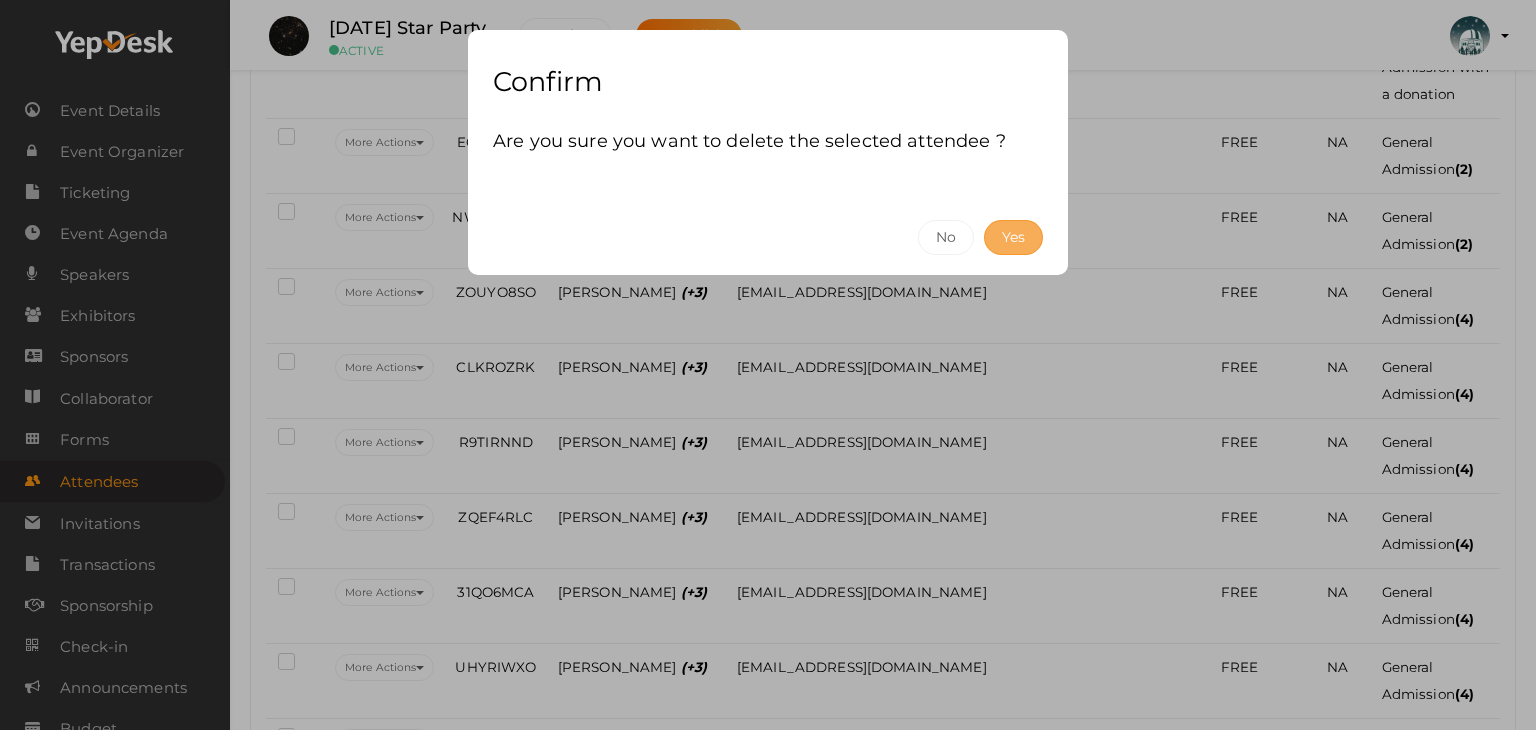 click on "Yes" at bounding box center (1013, 237) 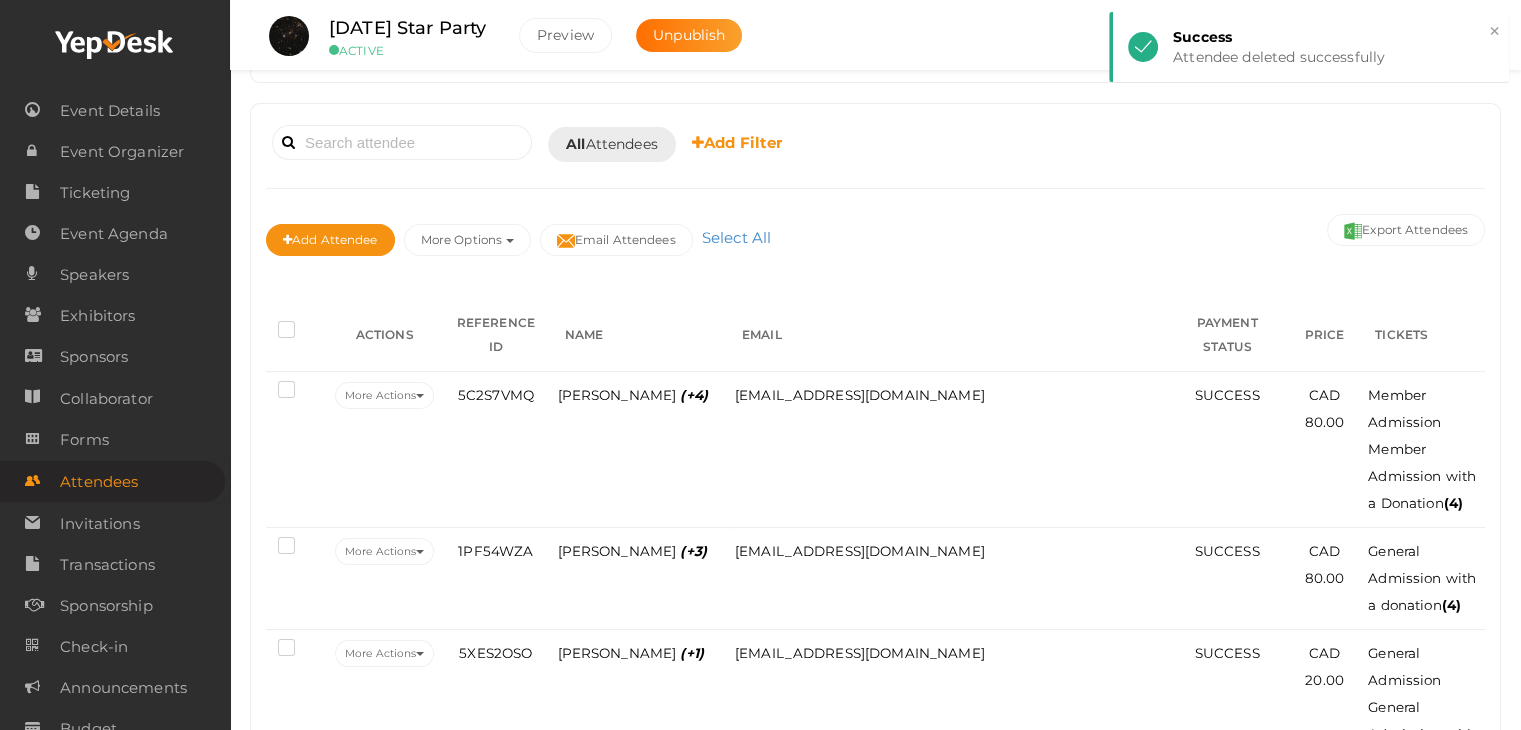 scroll, scrollTop: 1300, scrollLeft: 0, axis: vertical 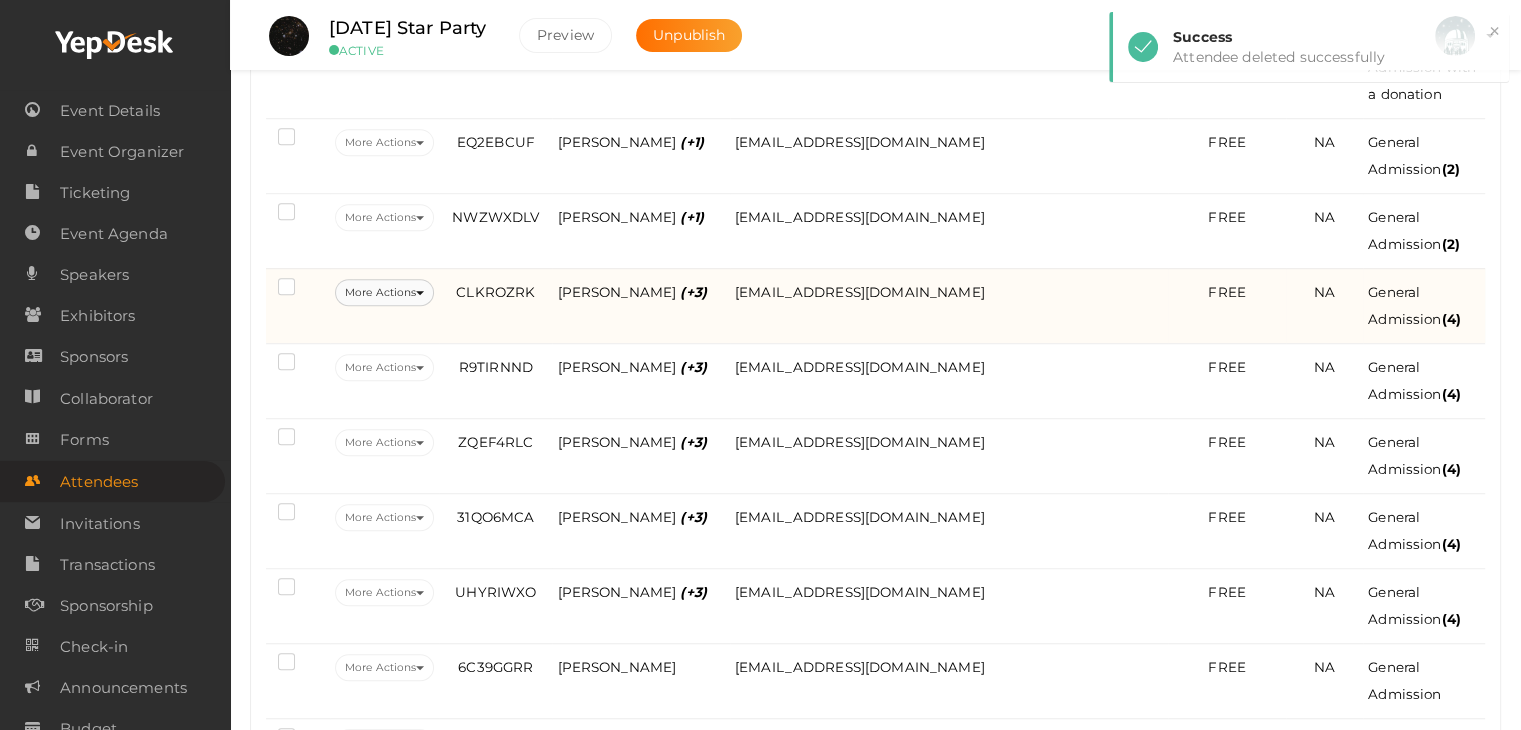 click on "More Actions" at bounding box center (384, 292) 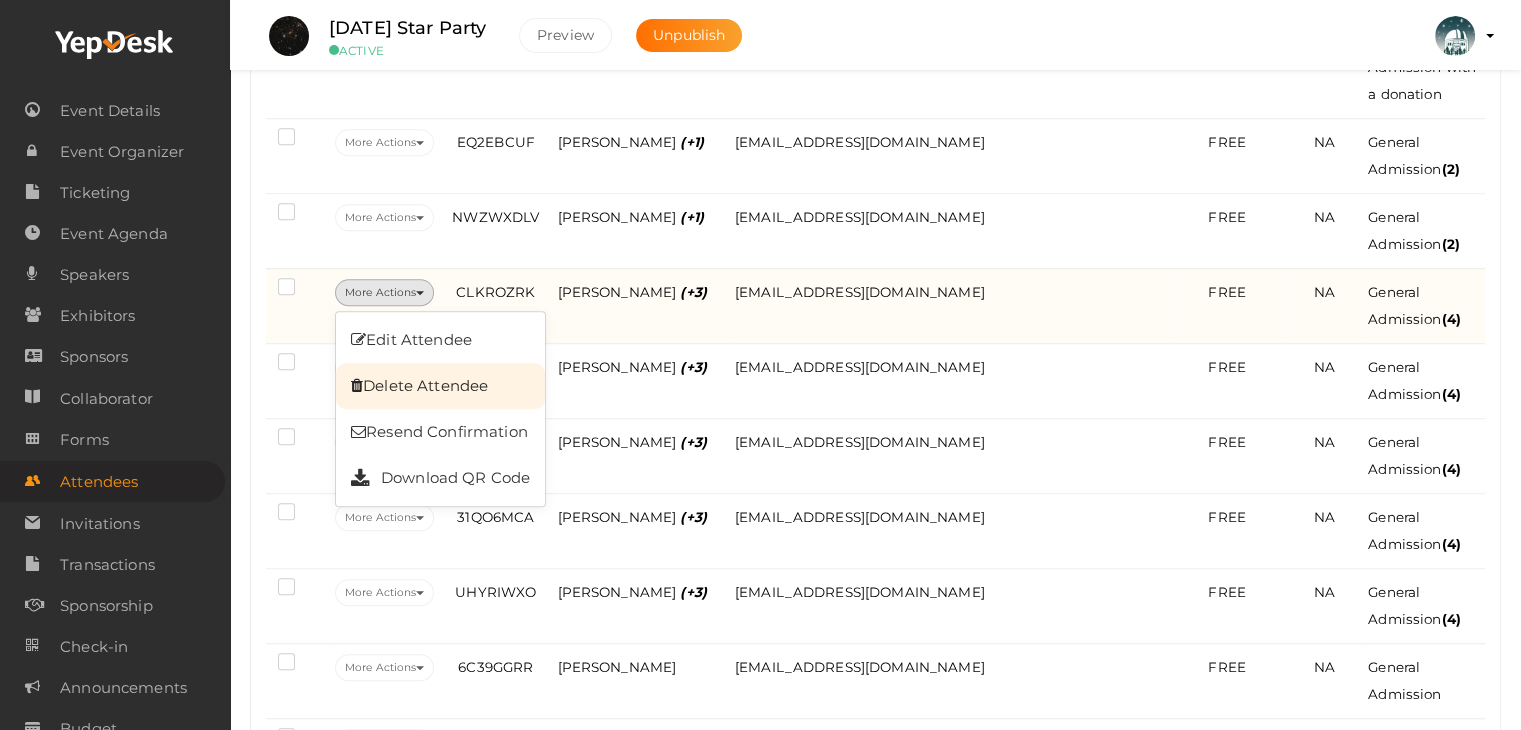 click on "Delete Attendee" at bounding box center (440, 386) 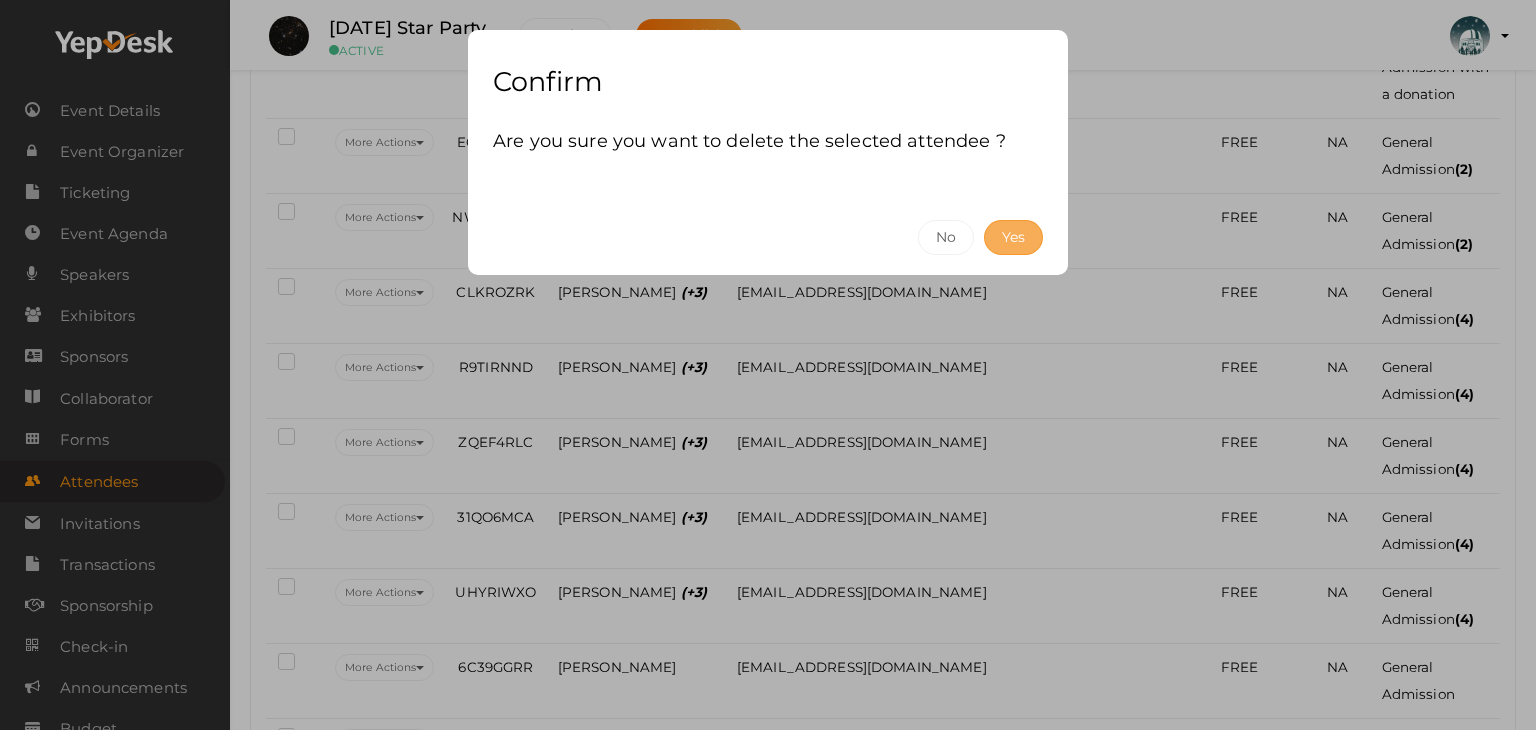 click on "Yes" at bounding box center [1013, 237] 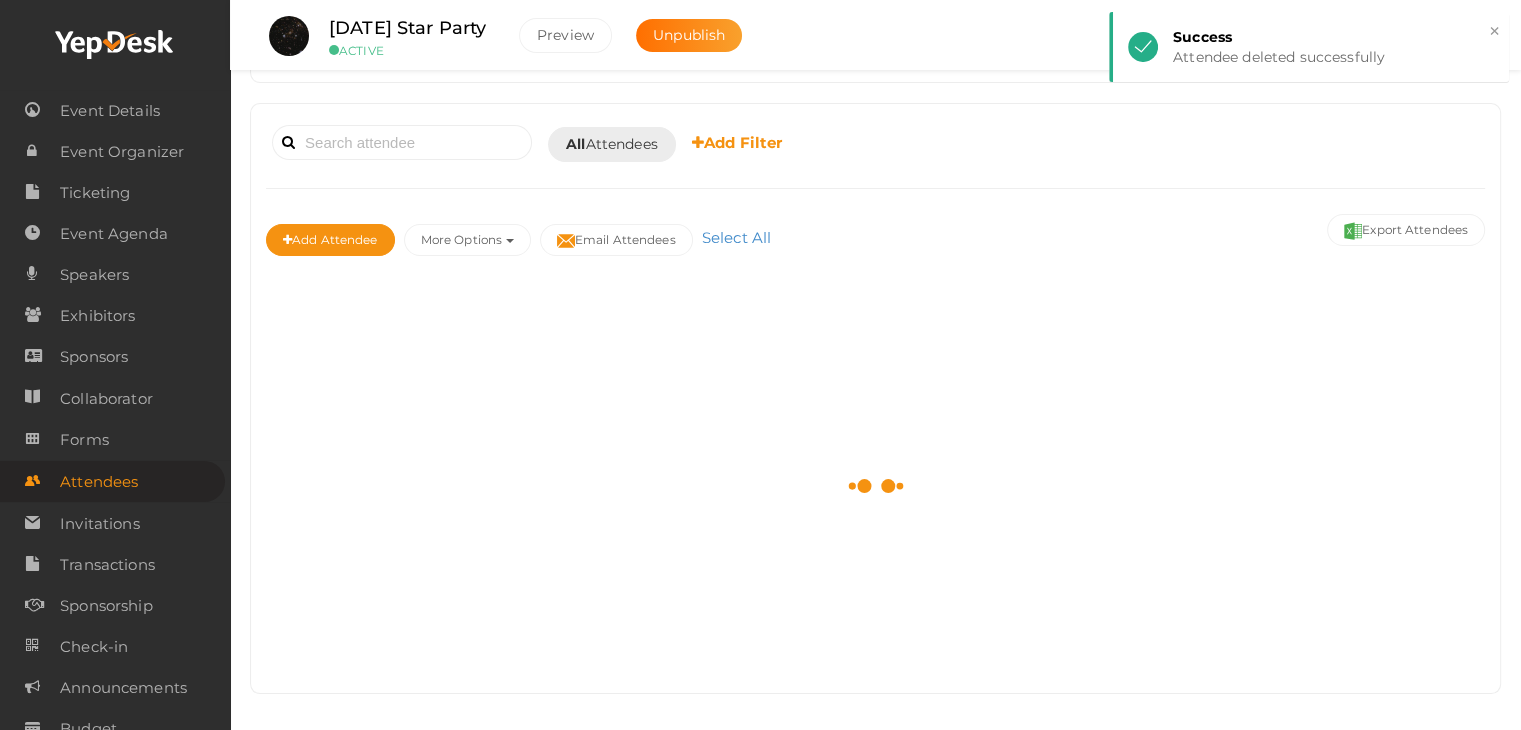 scroll, scrollTop: 1300, scrollLeft: 0, axis: vertical 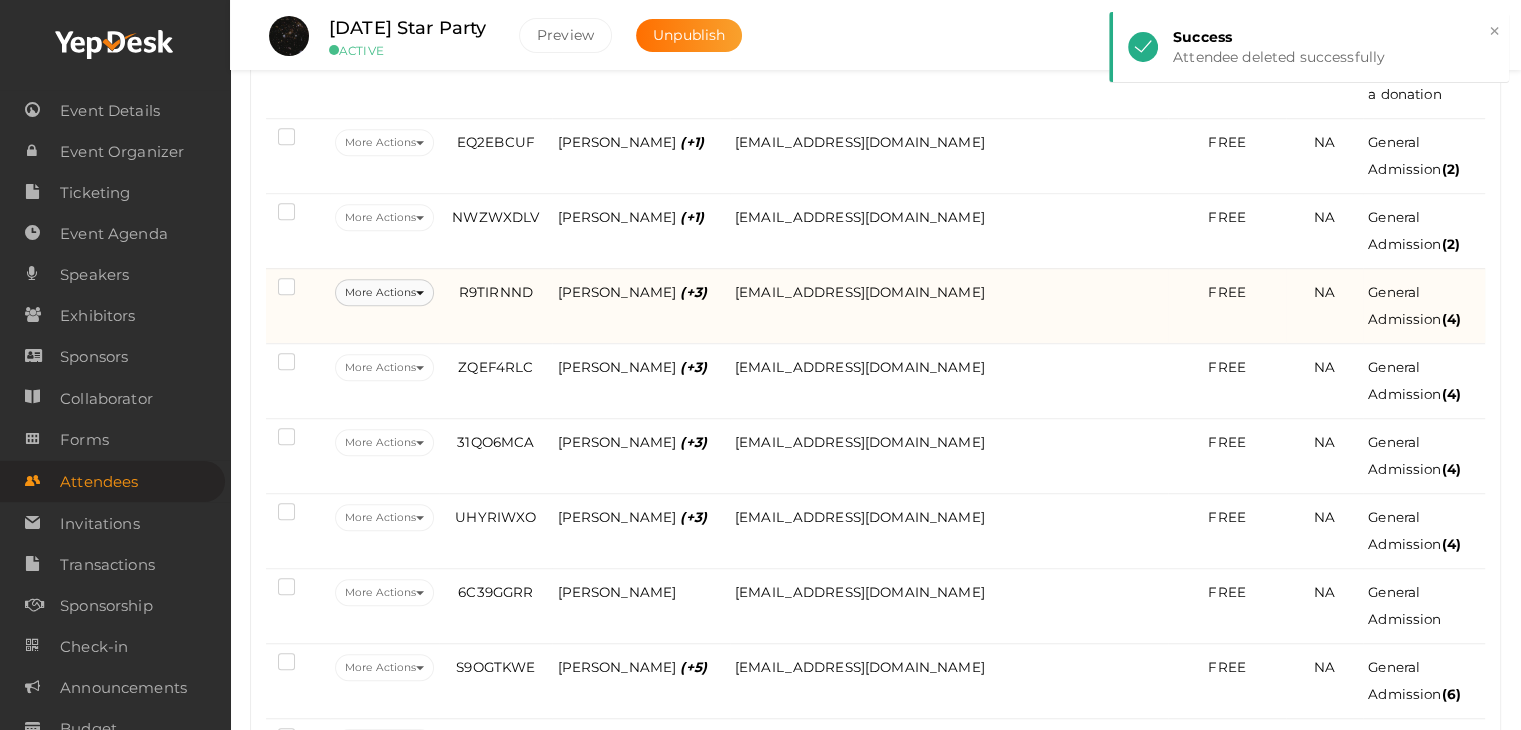 click on "More Actions" at bounding box center (384, 292) 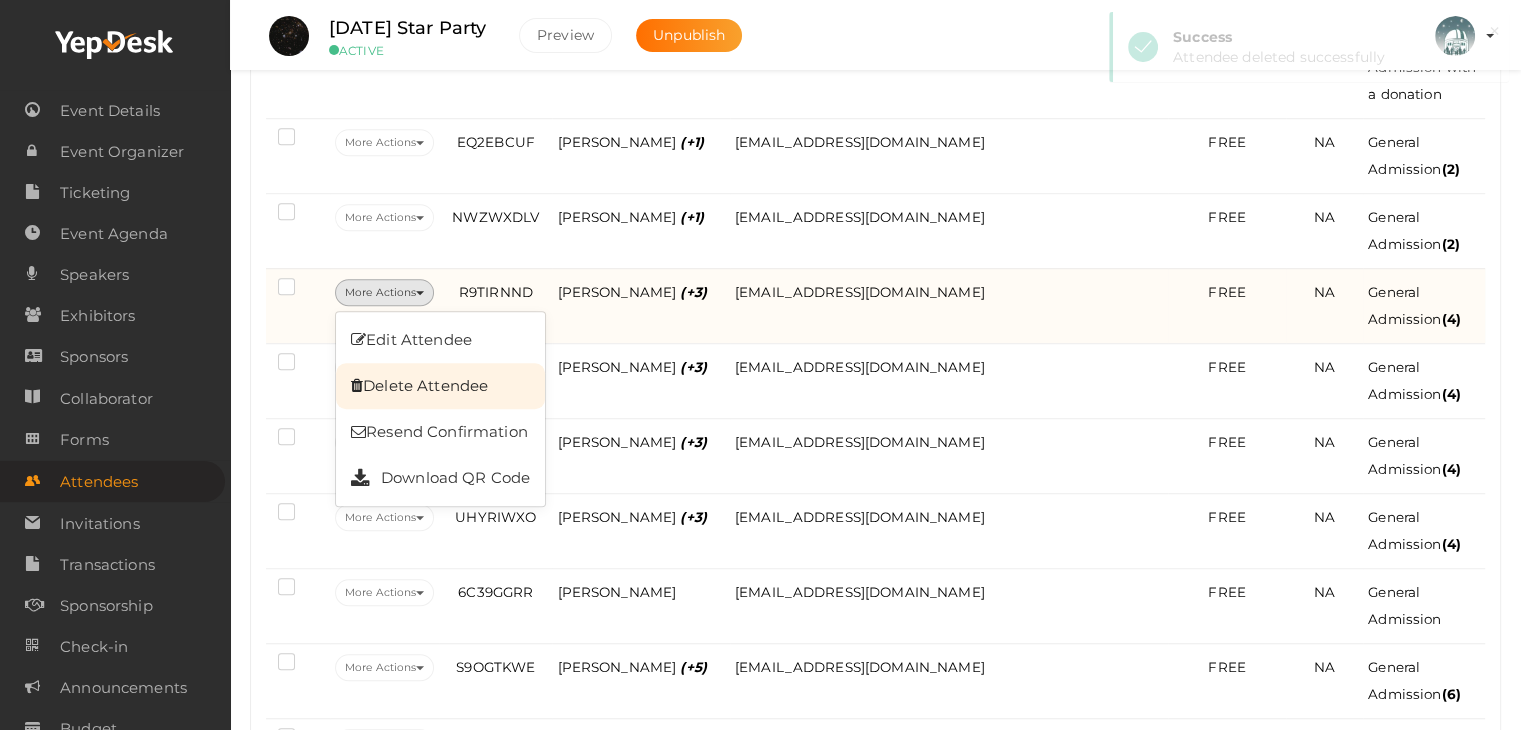 click on "Delete Attendee" at bounding box center [440, 386] 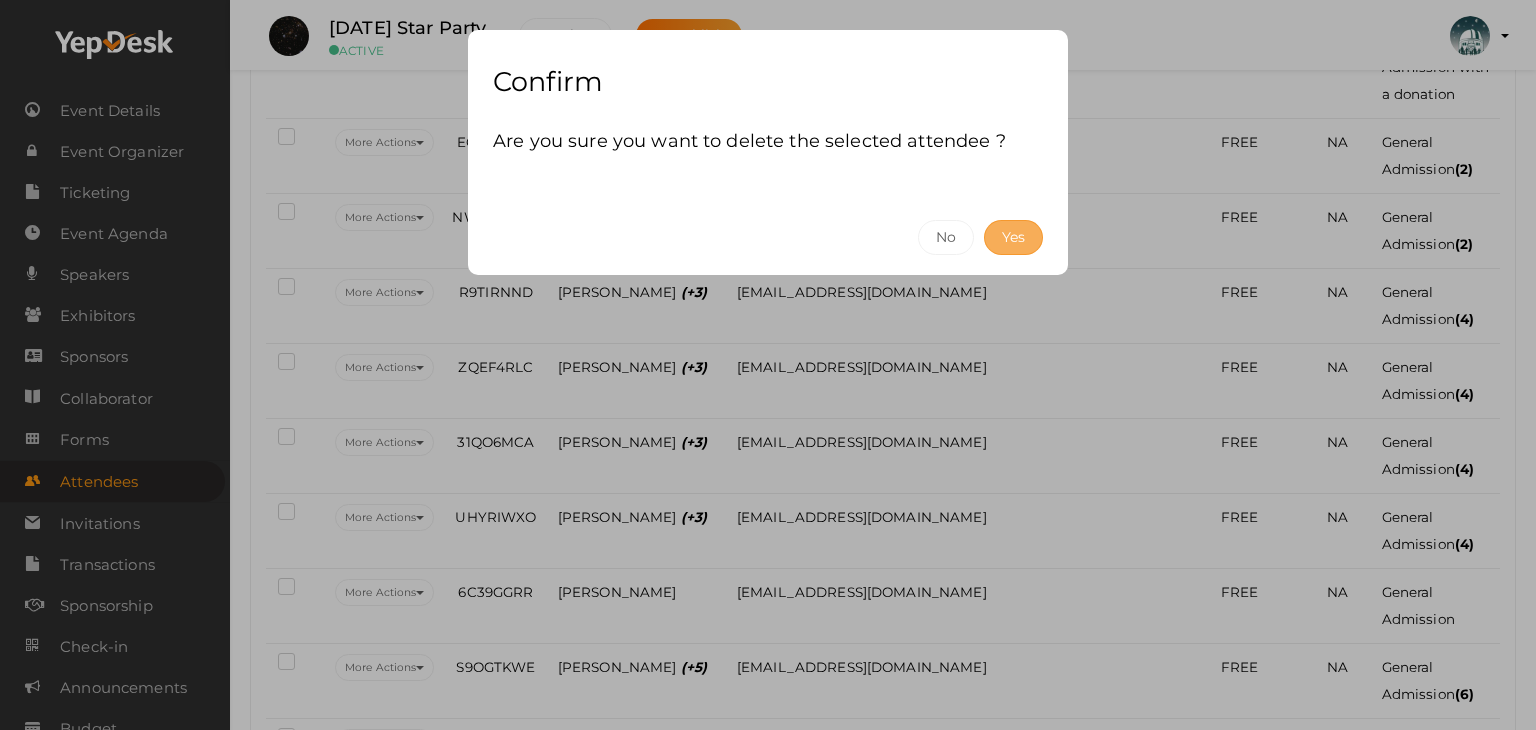 click on "Yes" at bounding box center (1013, 237) 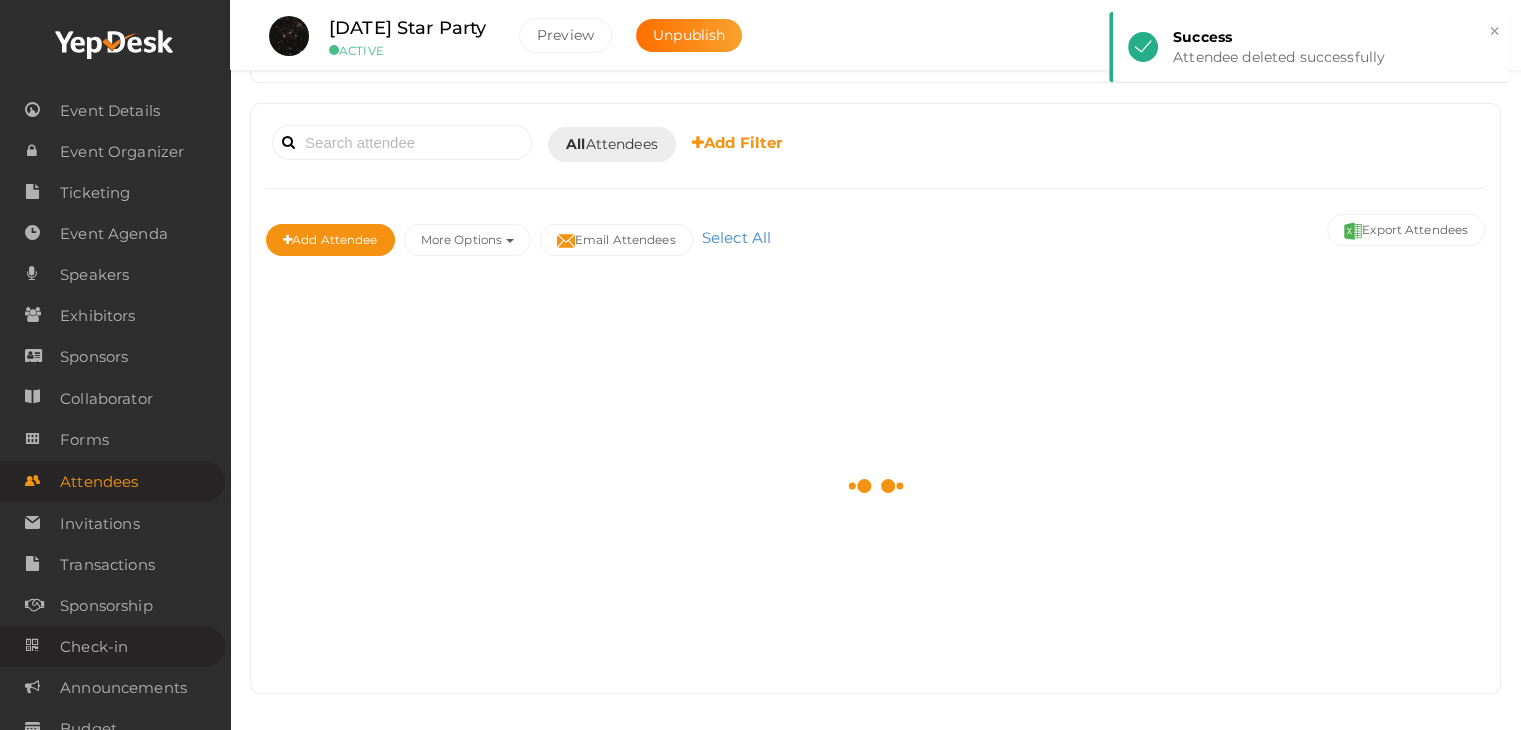 scroll, scrollTop: 1300, scrollLeft: 0, axis: vertical 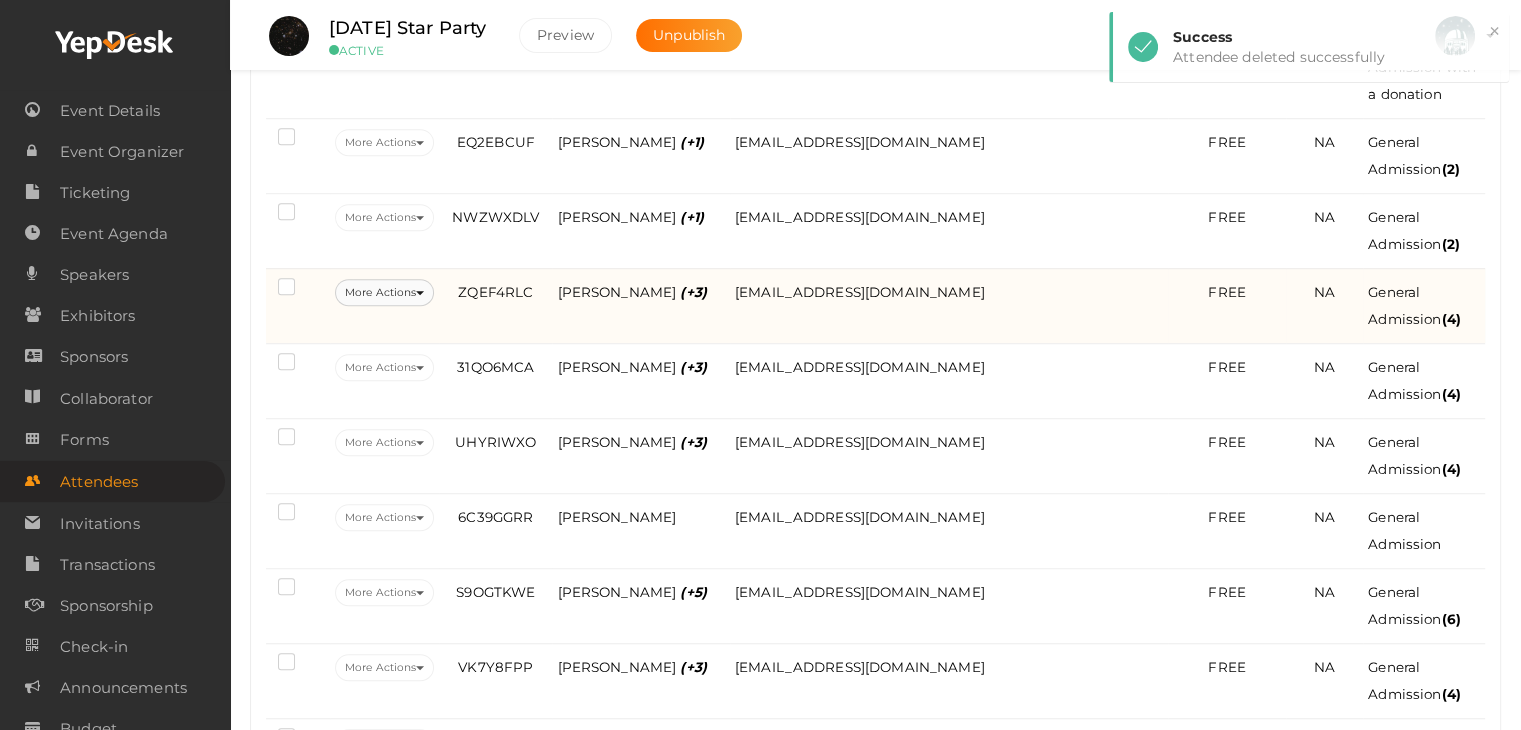 click on "More Actions" at bounding box center (384, 292) 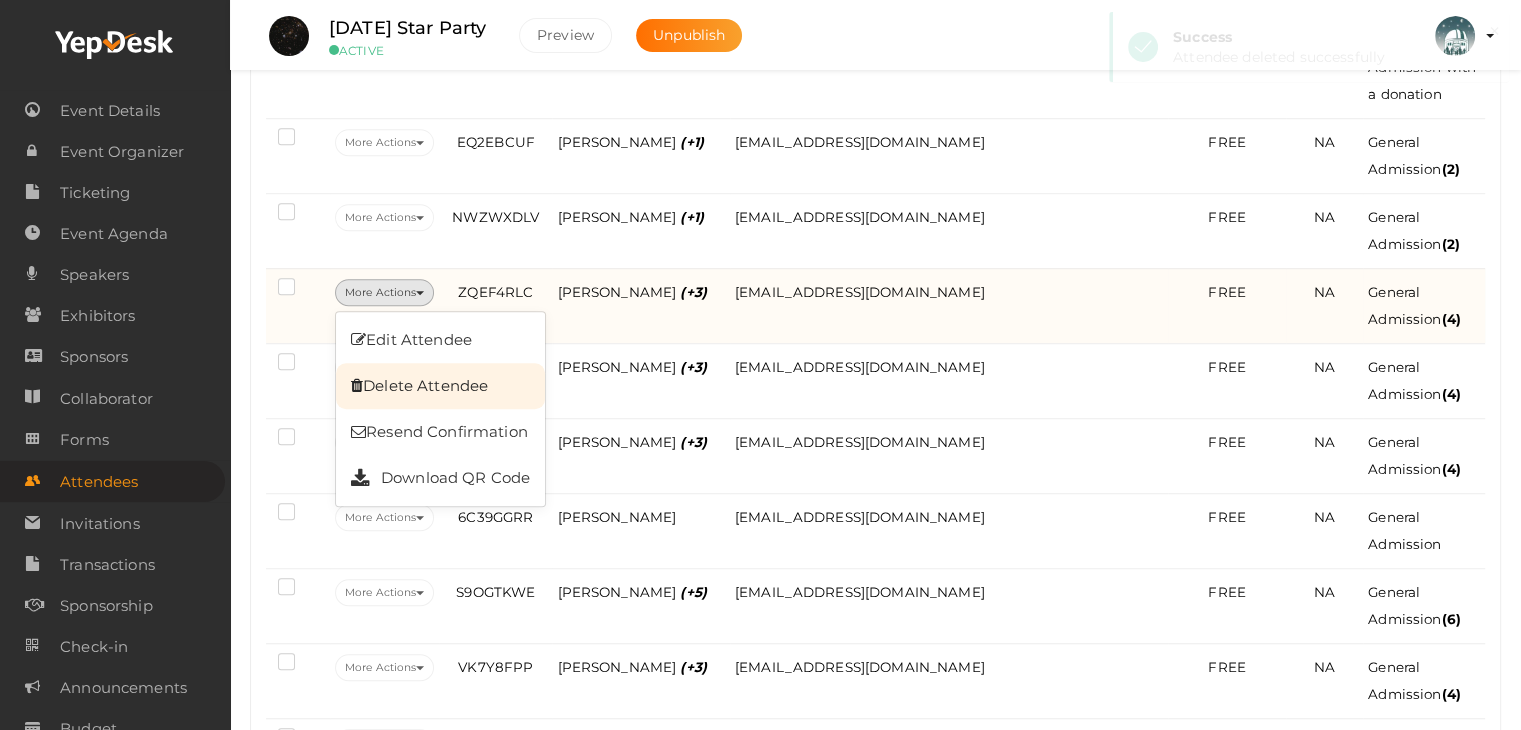 click on "Delete Attendee" at bounding box center (440, 386) 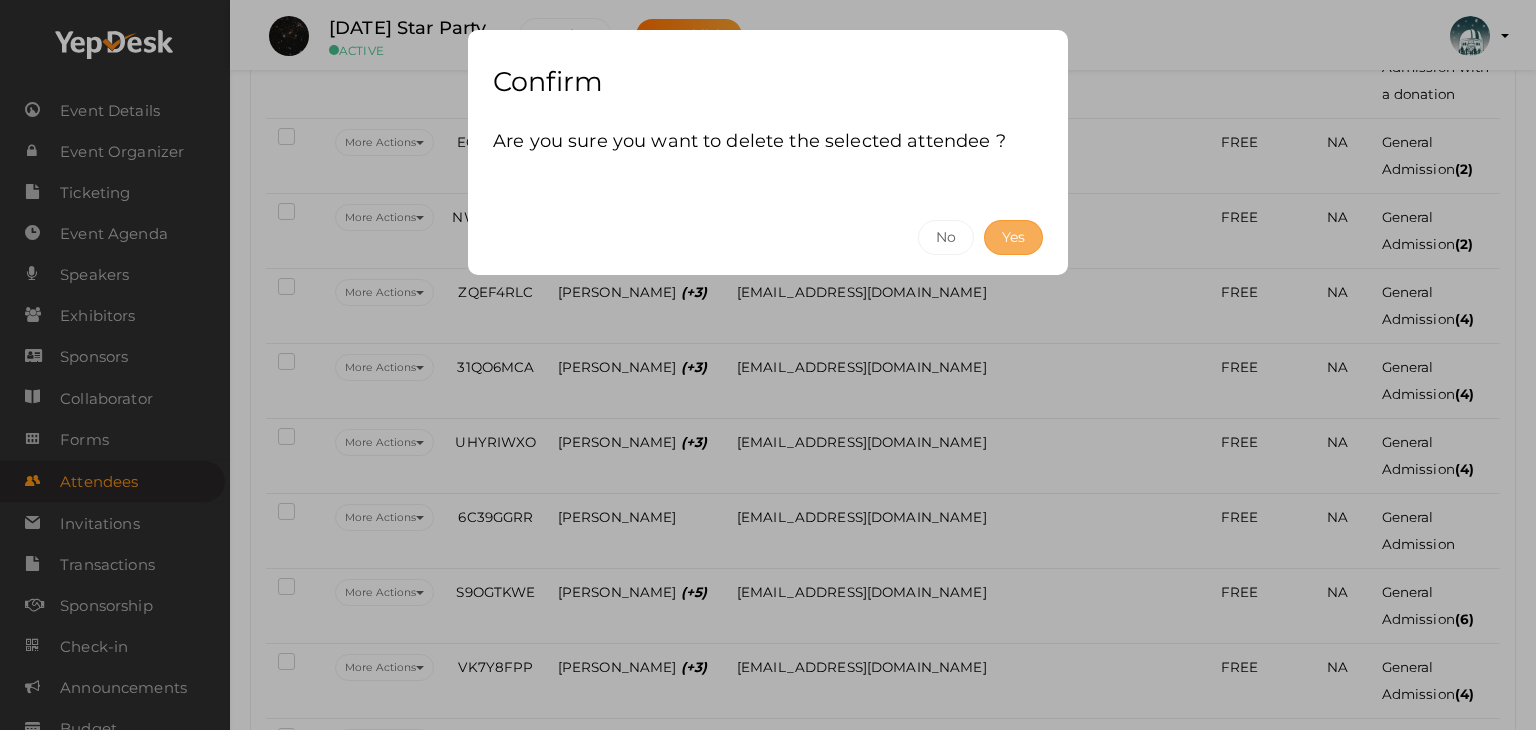click on "Yes" at bounding box center (1013, 237) 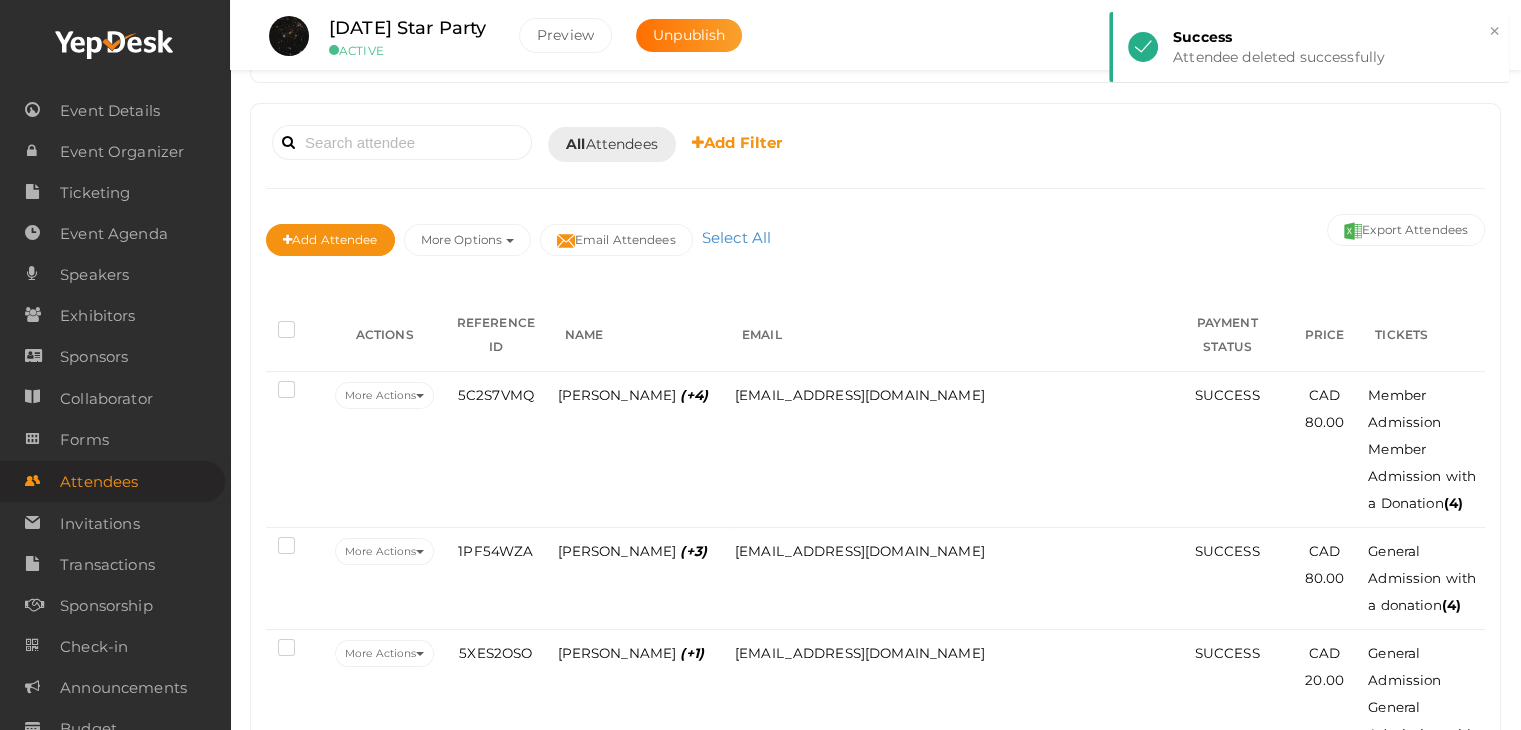 scroll, scrollTop: 1300, scrollLeft: 0, axis: vertical 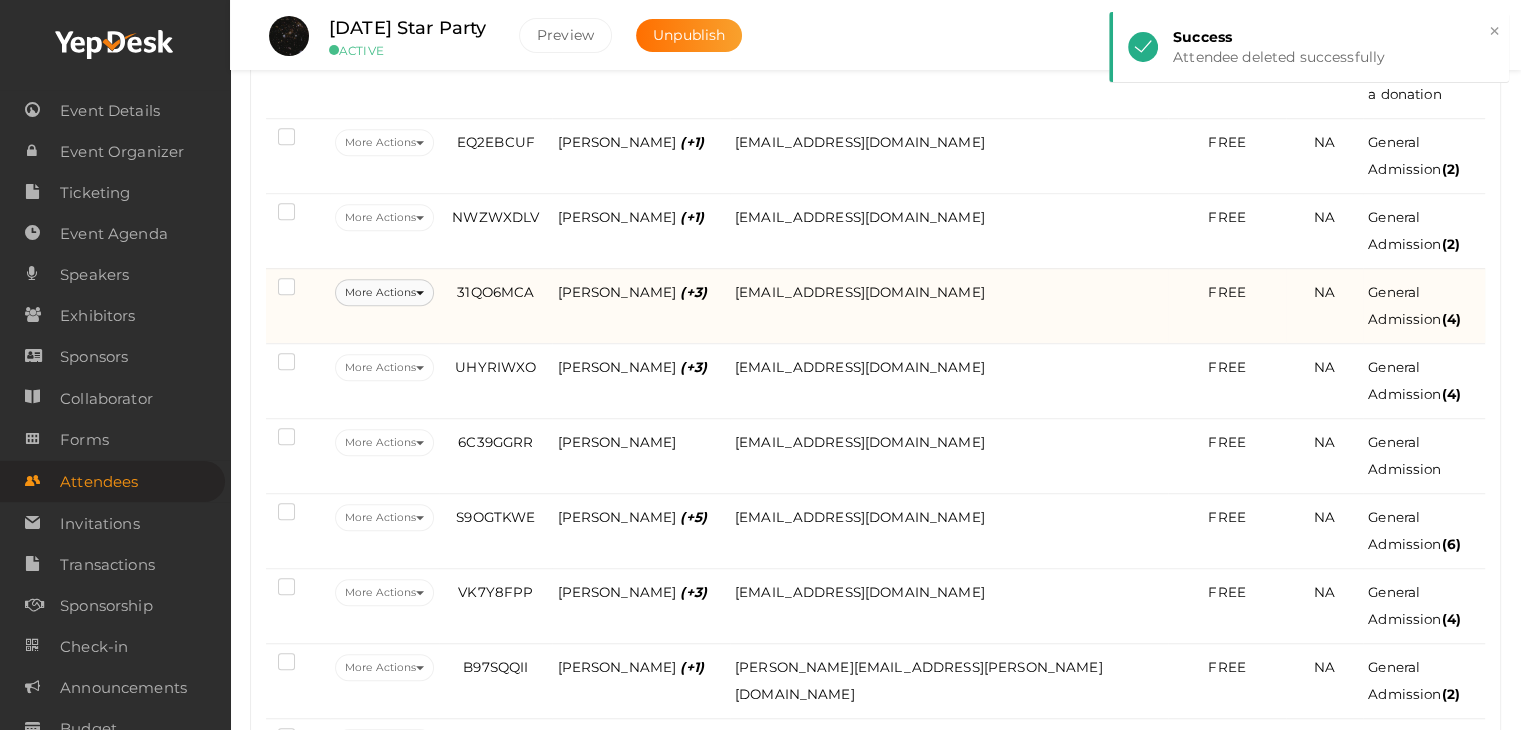 click on "More Actions" at bounding box center [384, 292] 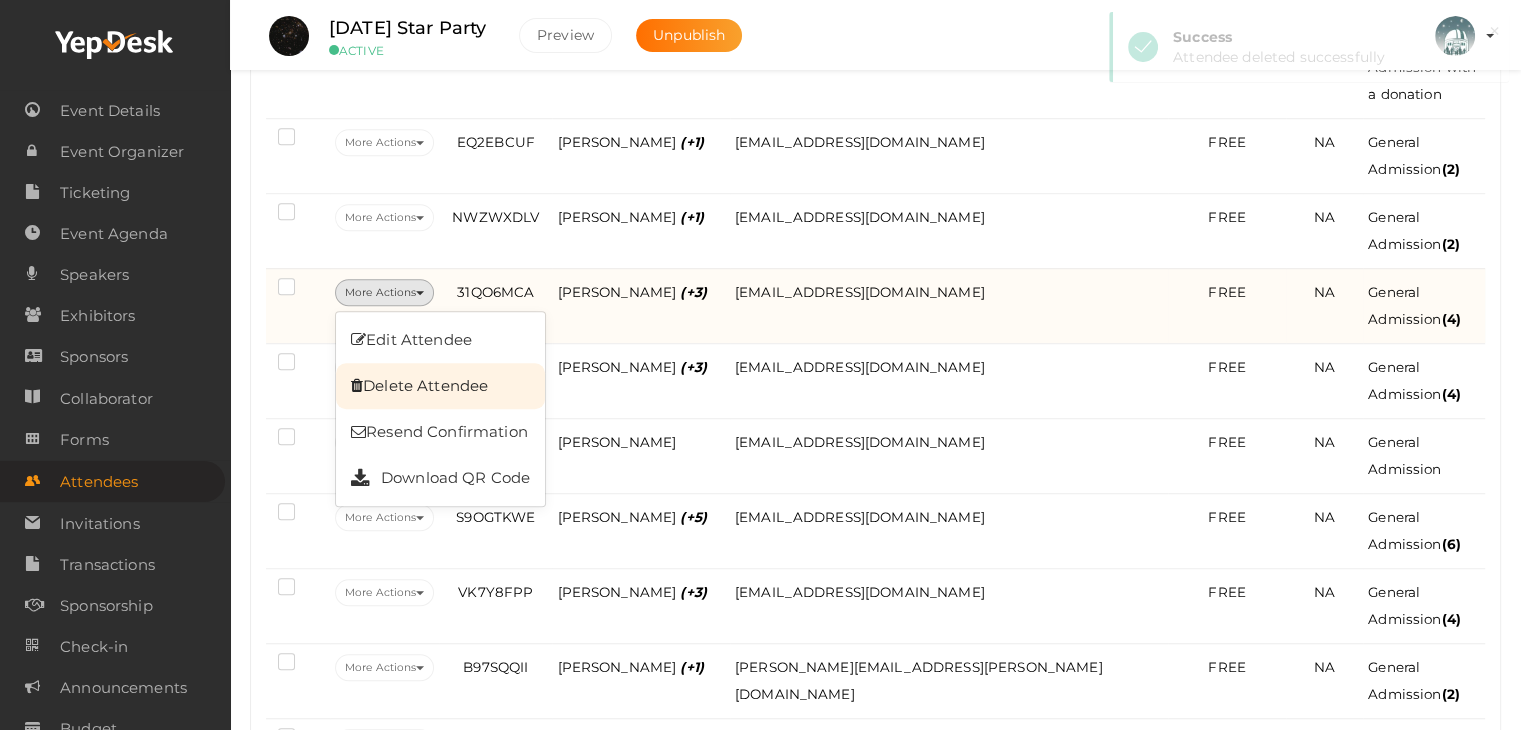 click on "Delete Attendee" at bounding box center [440, 386] 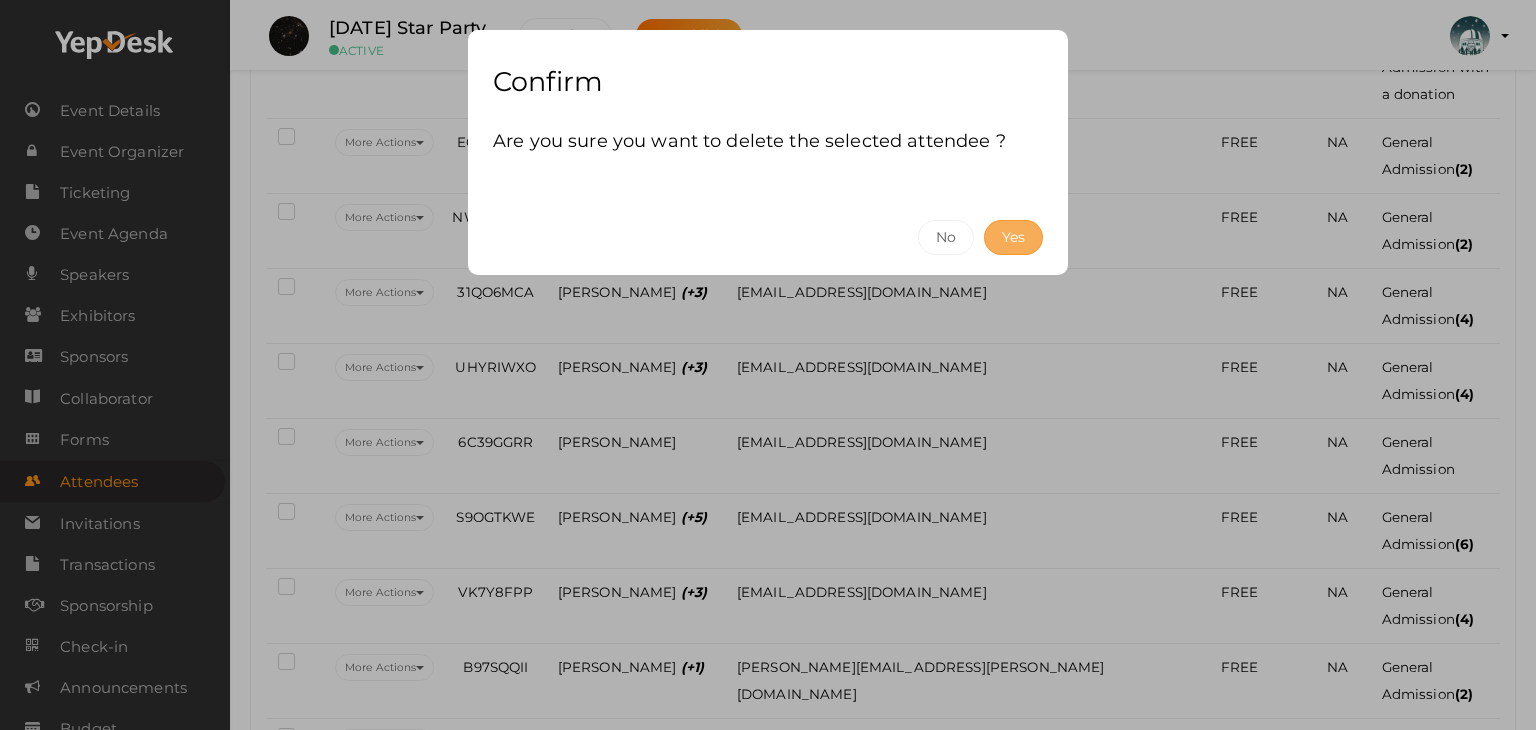 click on "Yes" at bounding box center (1013, 237) 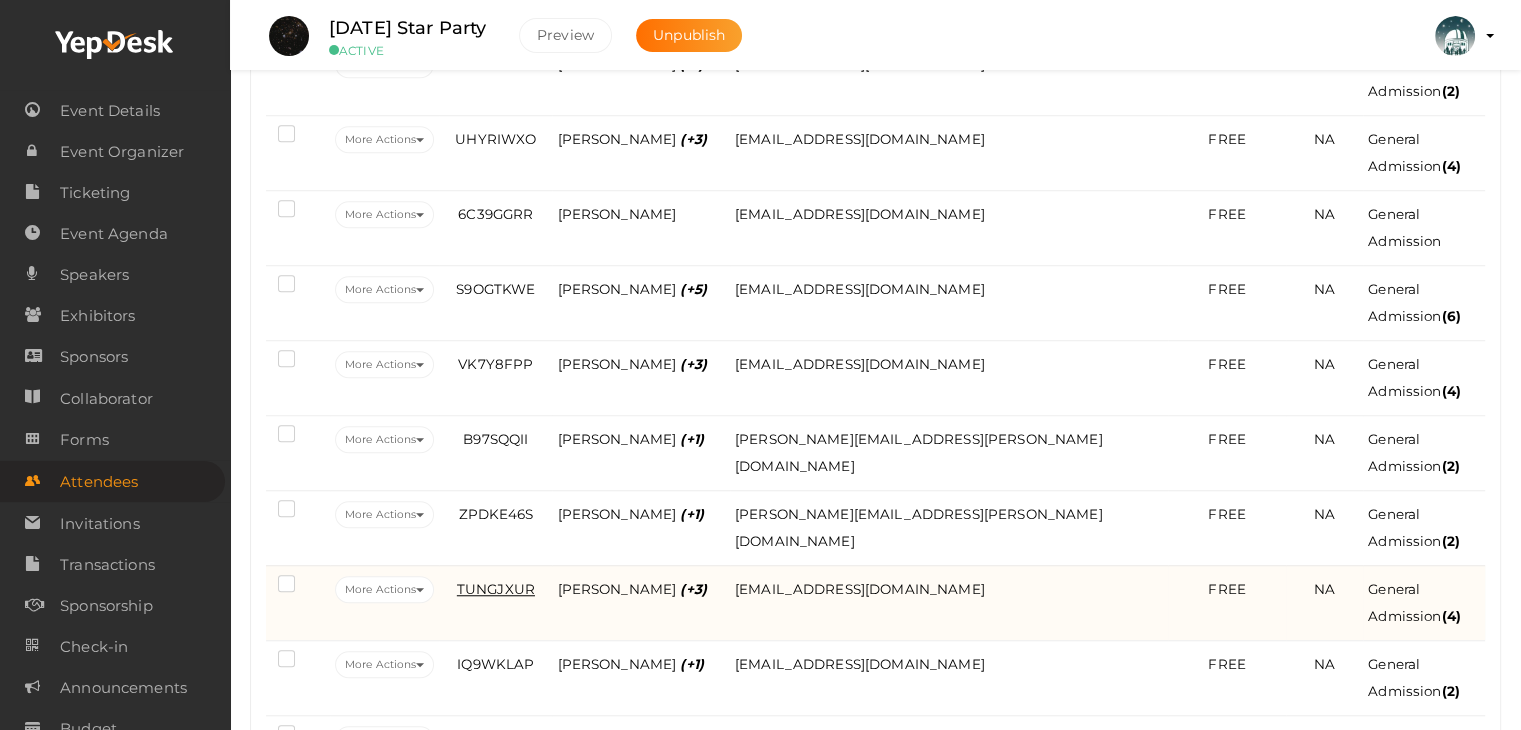 scroll, scrollTop: 1500, scrollLeft: 0, axis: vertical 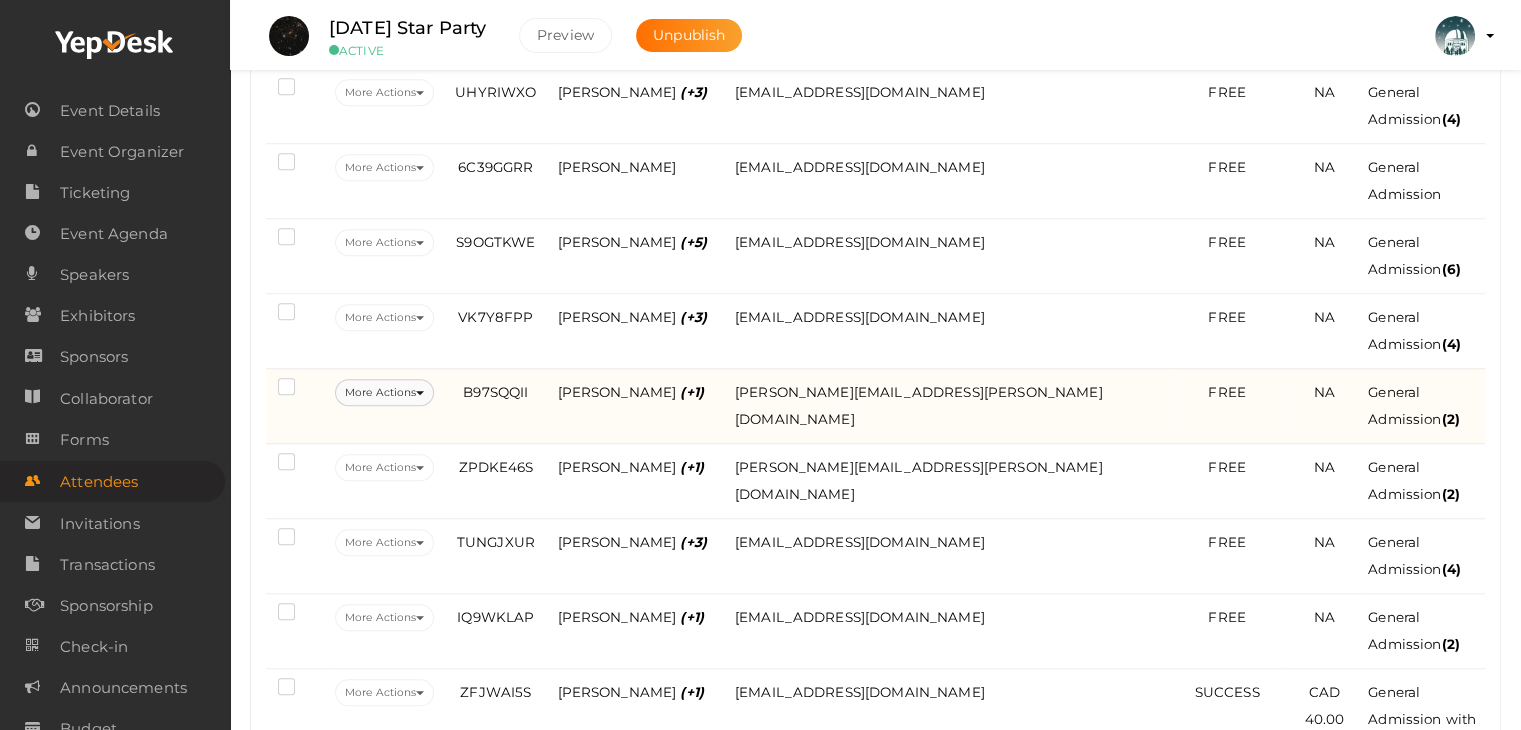 click at bounding box center (420, 393) 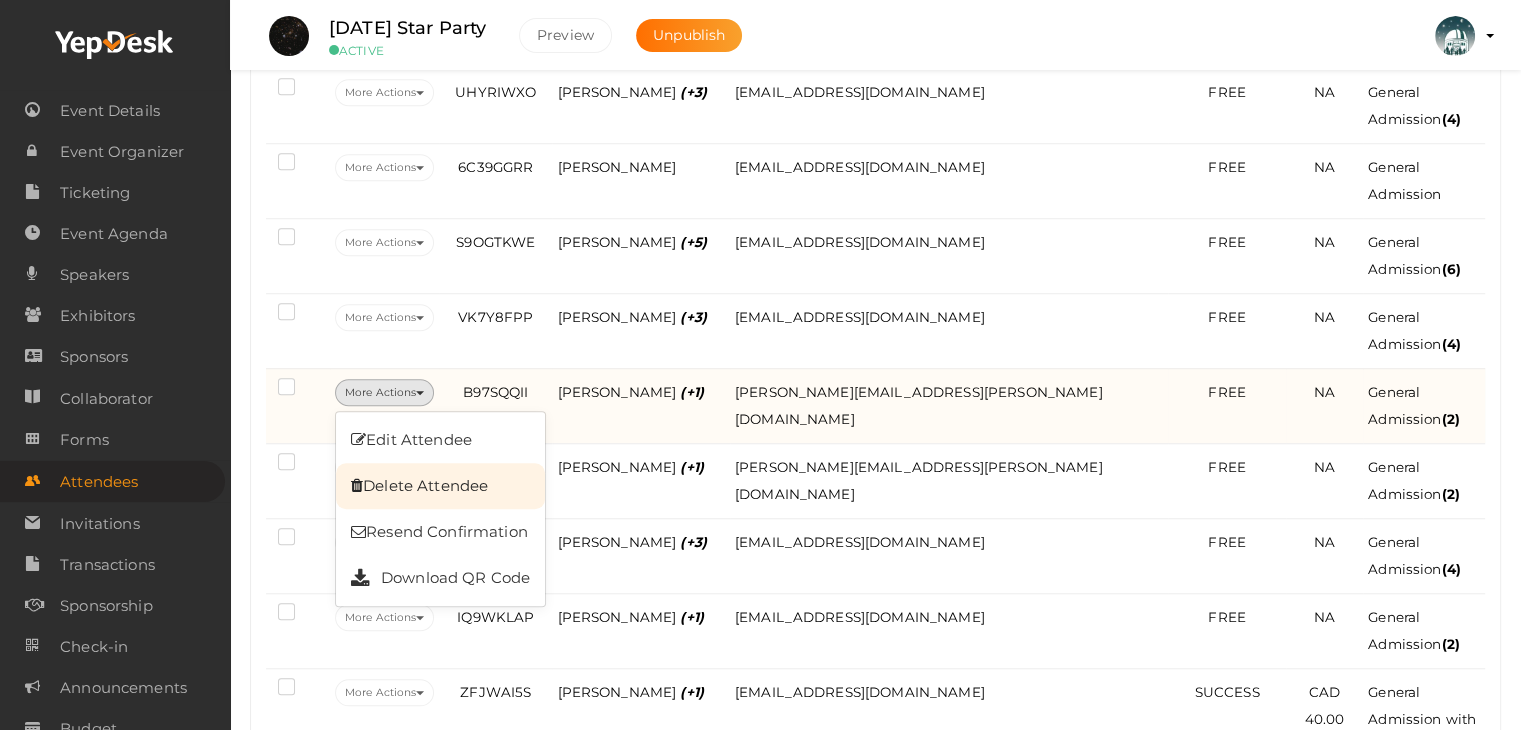 click on "Delete Attendee" at bounding box center [440, 486] 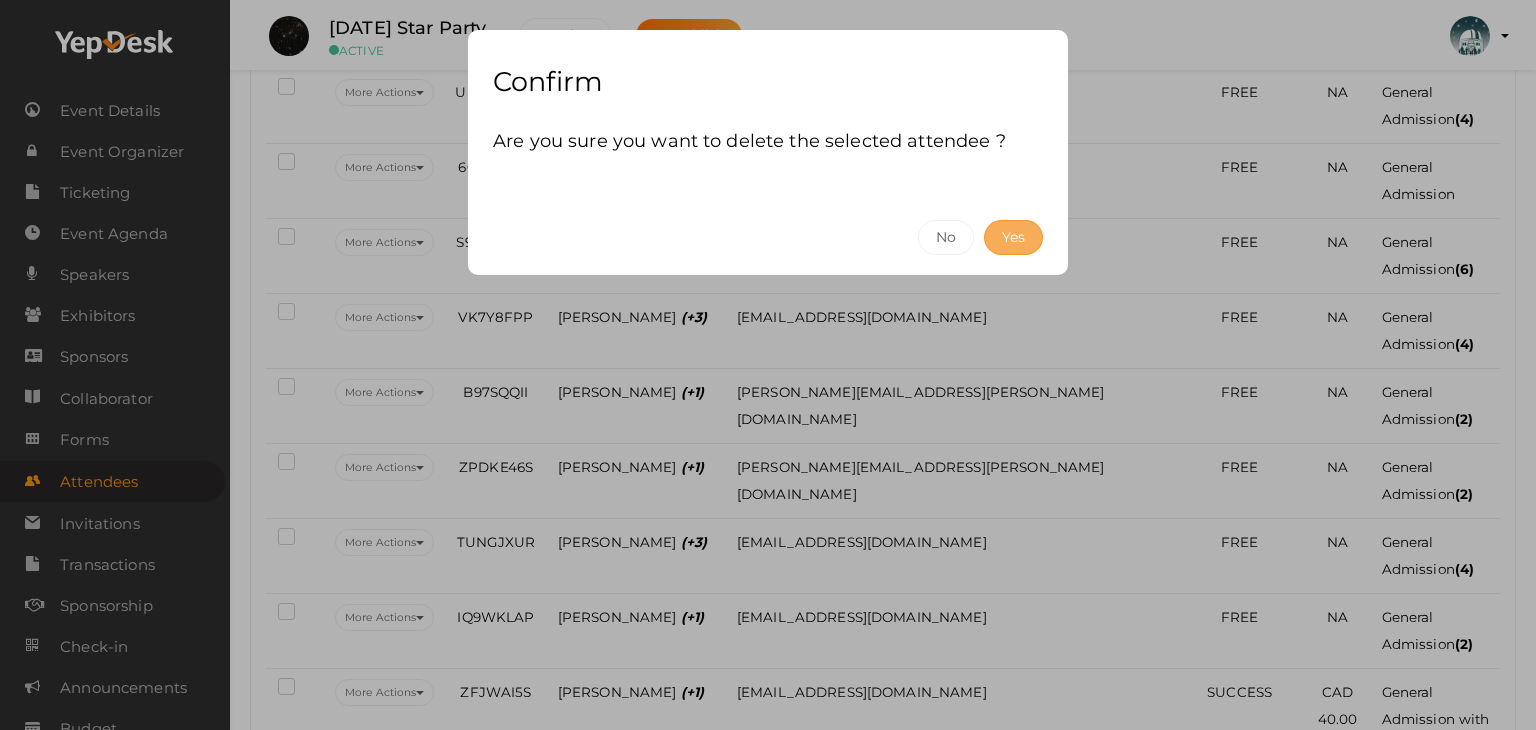 click on "Yes" at bounding box center (1013, 237) 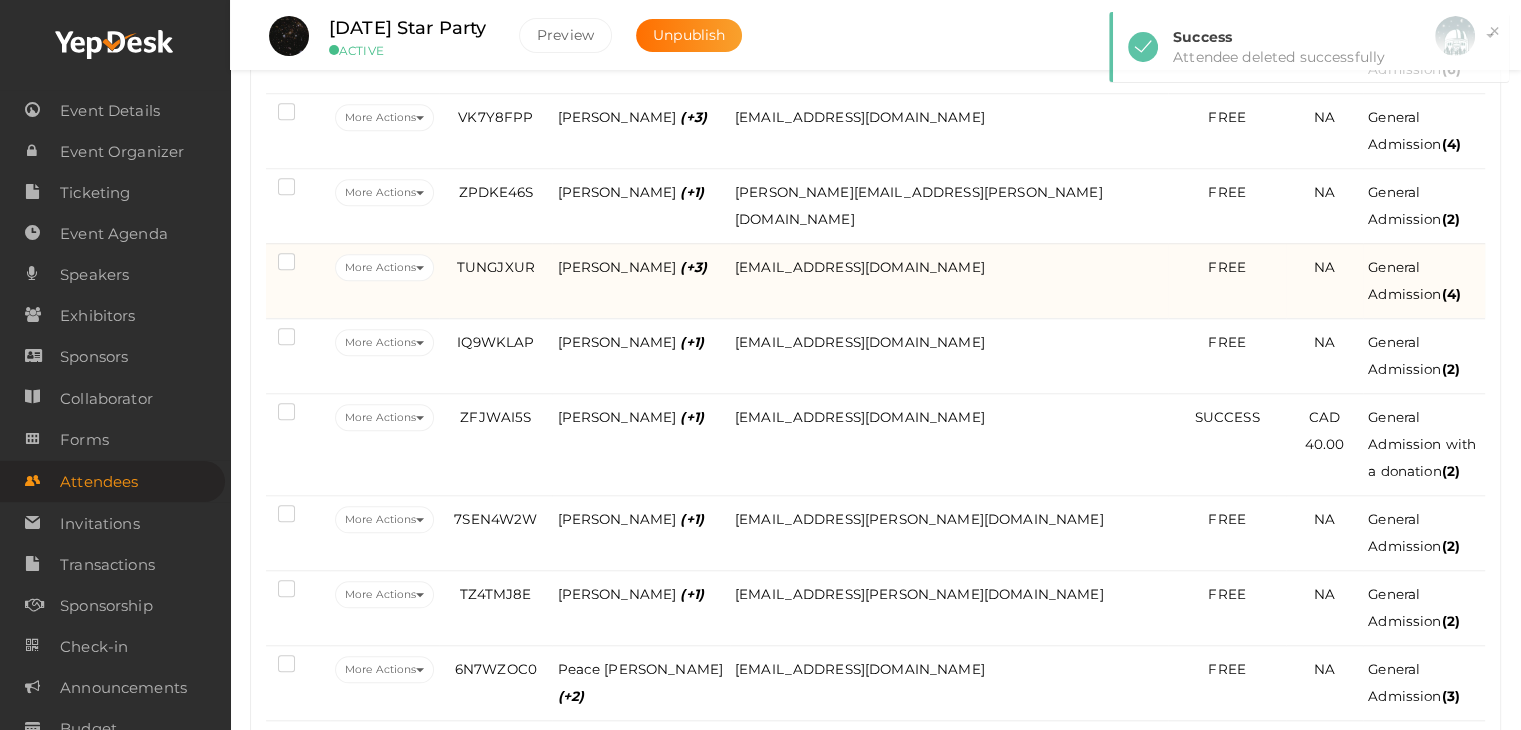 scroll, scrollTop: 1900, scrollLeft: 0, axis: vertical 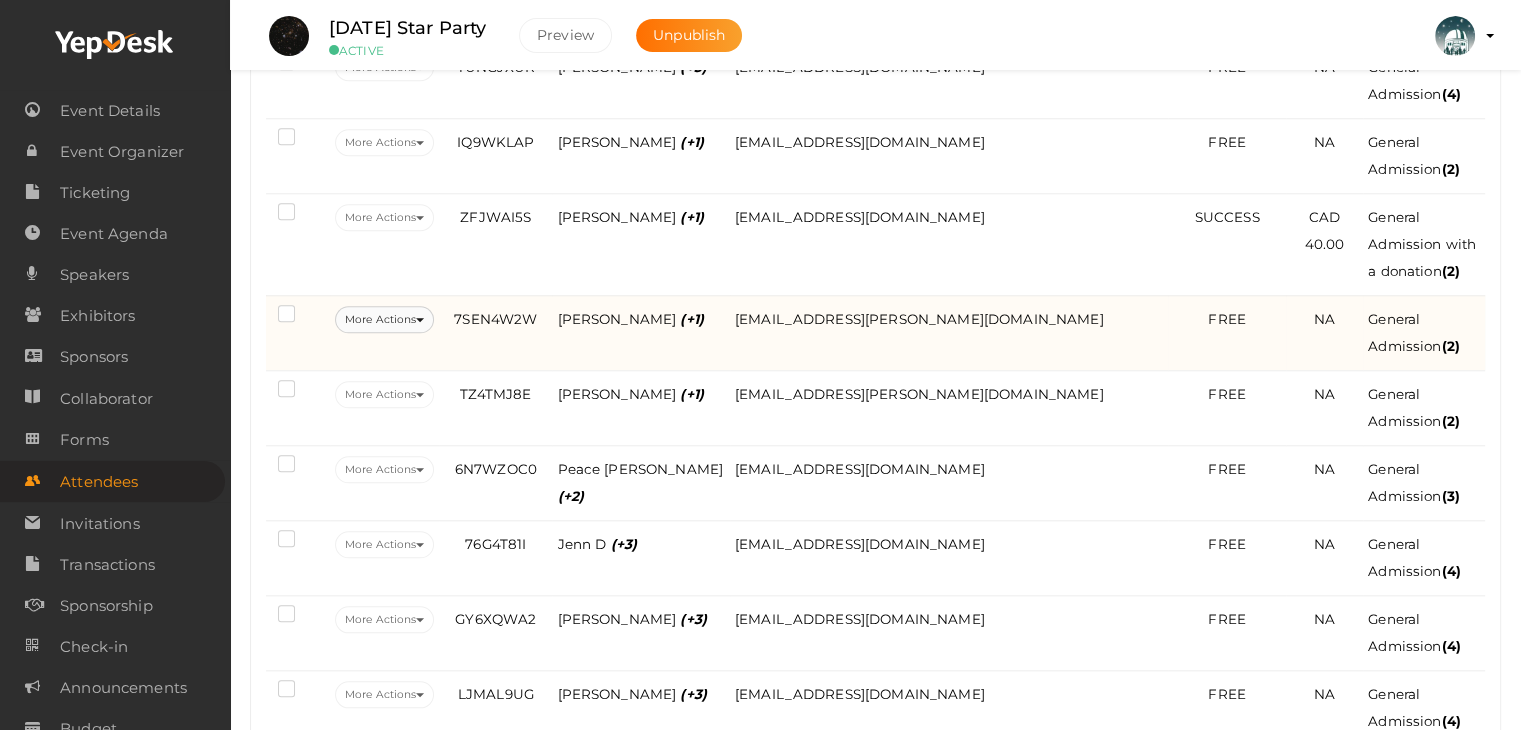 click at bounding box center (420, 320) 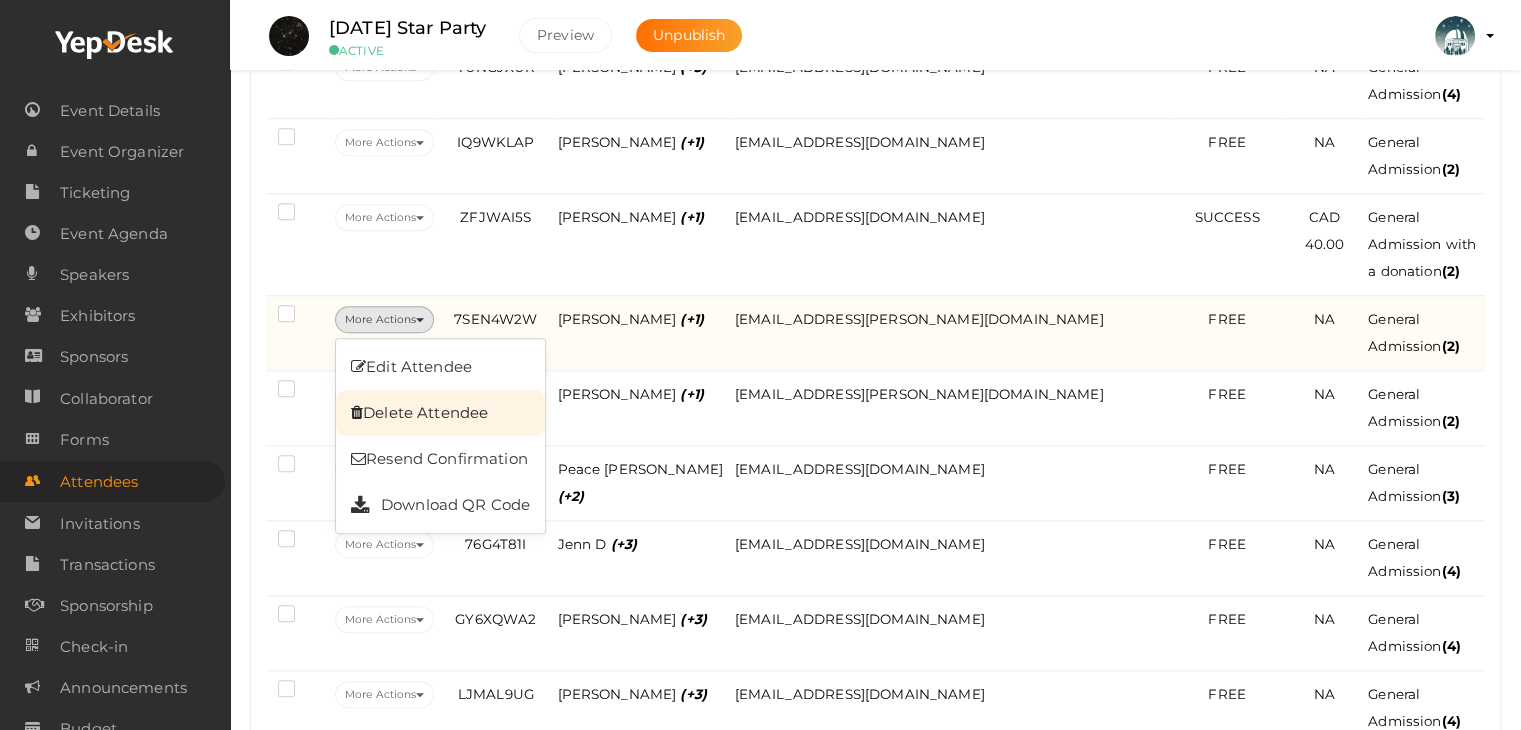 click on "Delete Attendee" at bounding box center (440, 413) 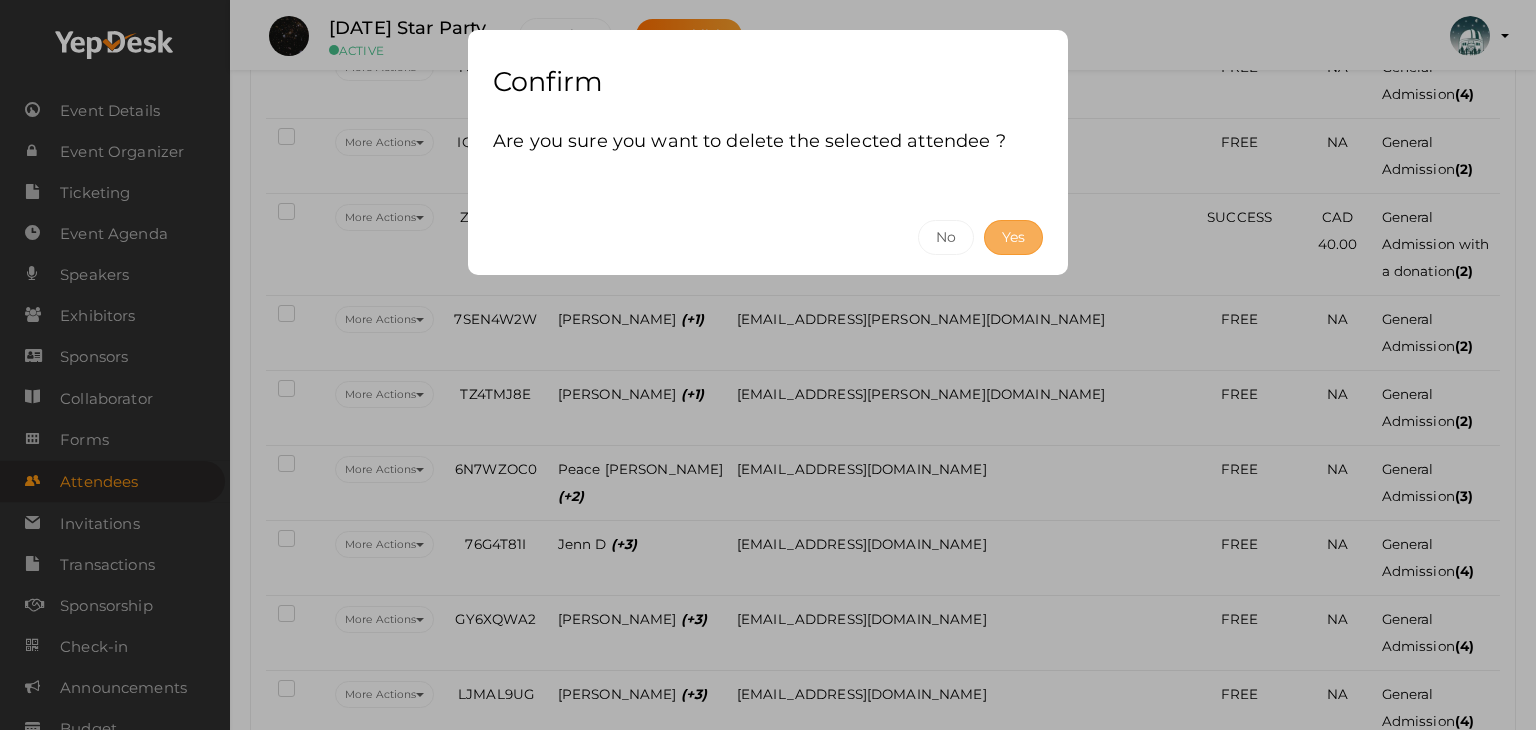 click on "Yes" at bounding box center [1013, 237] 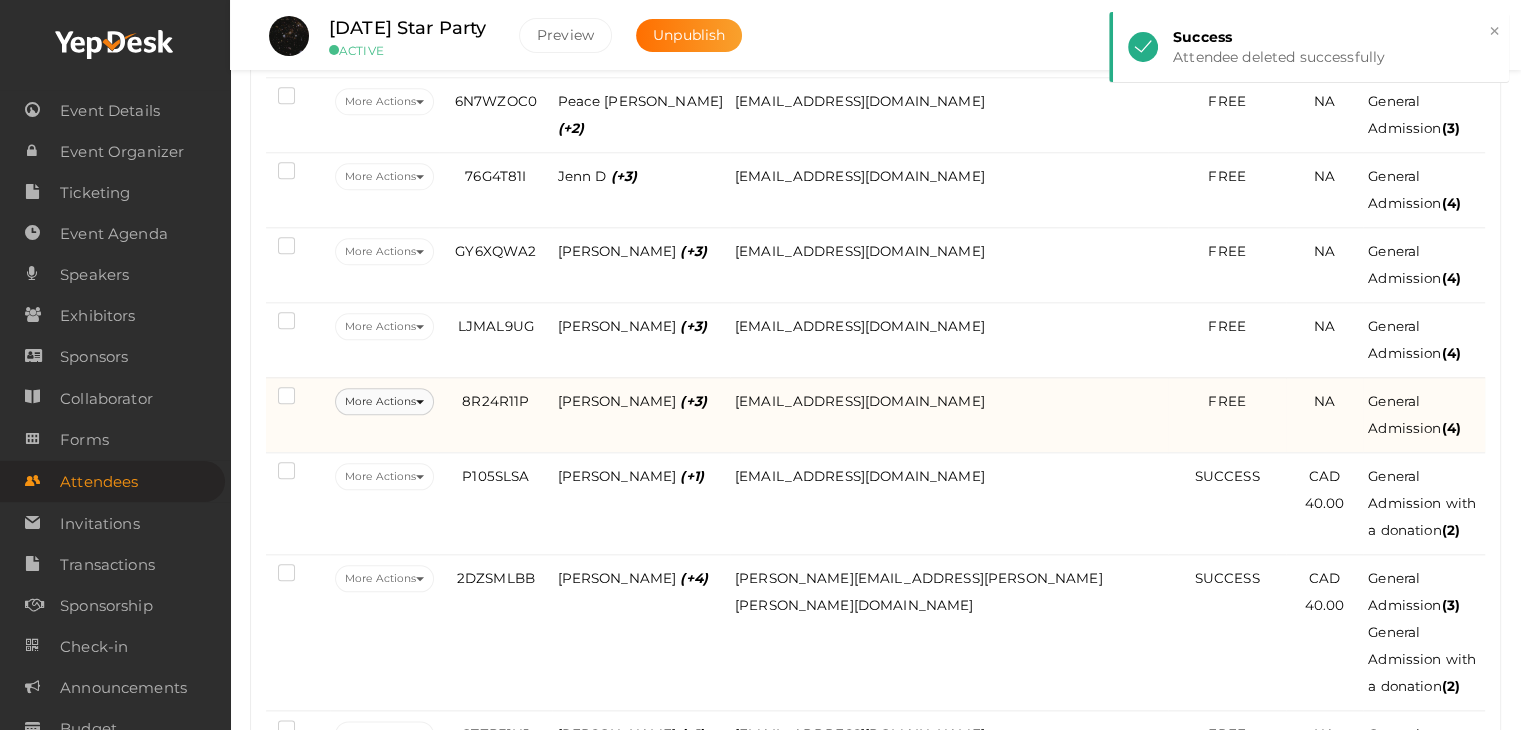 scroll, scrollTop: 2200, scrollLeft: 0, axis: vertical 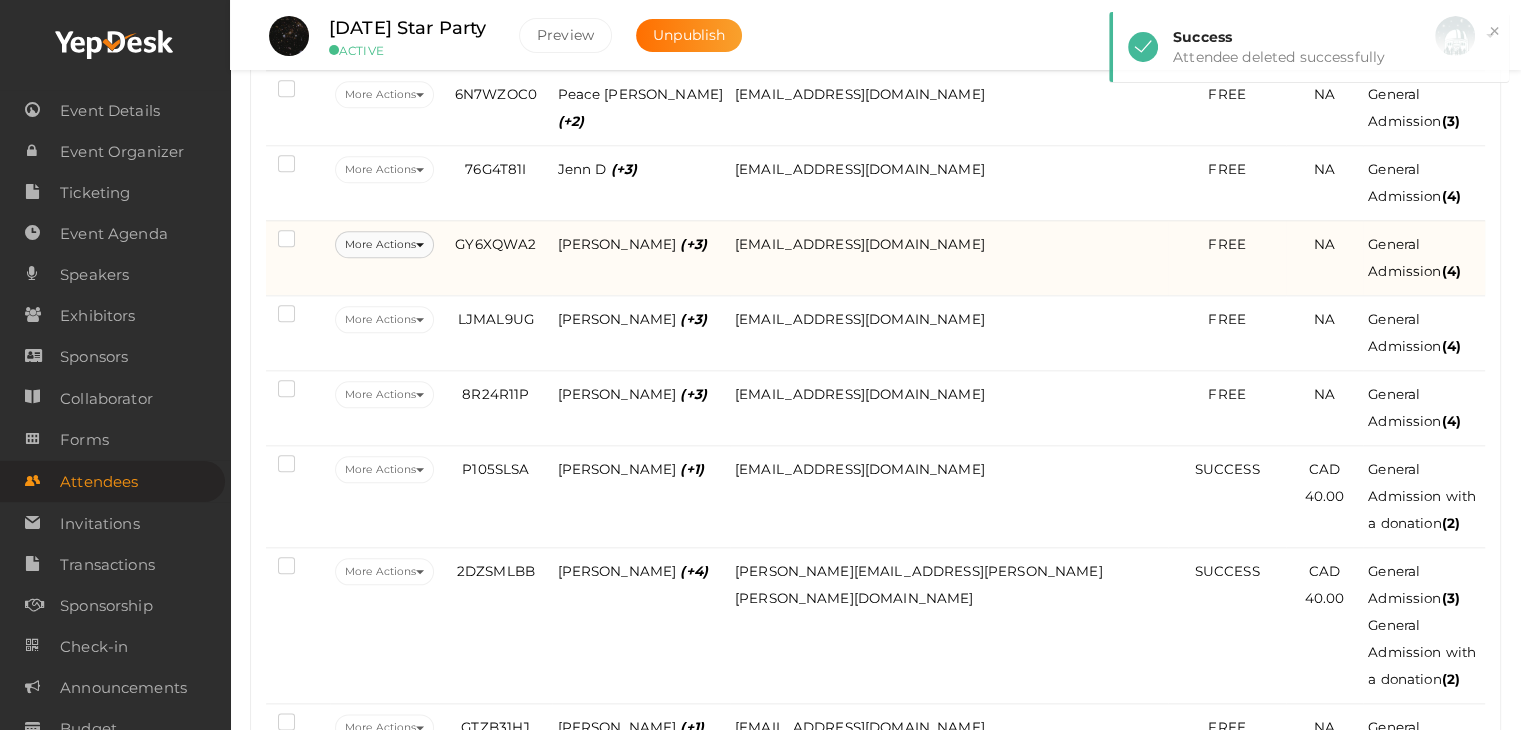 click at bounding box center (420, 245) 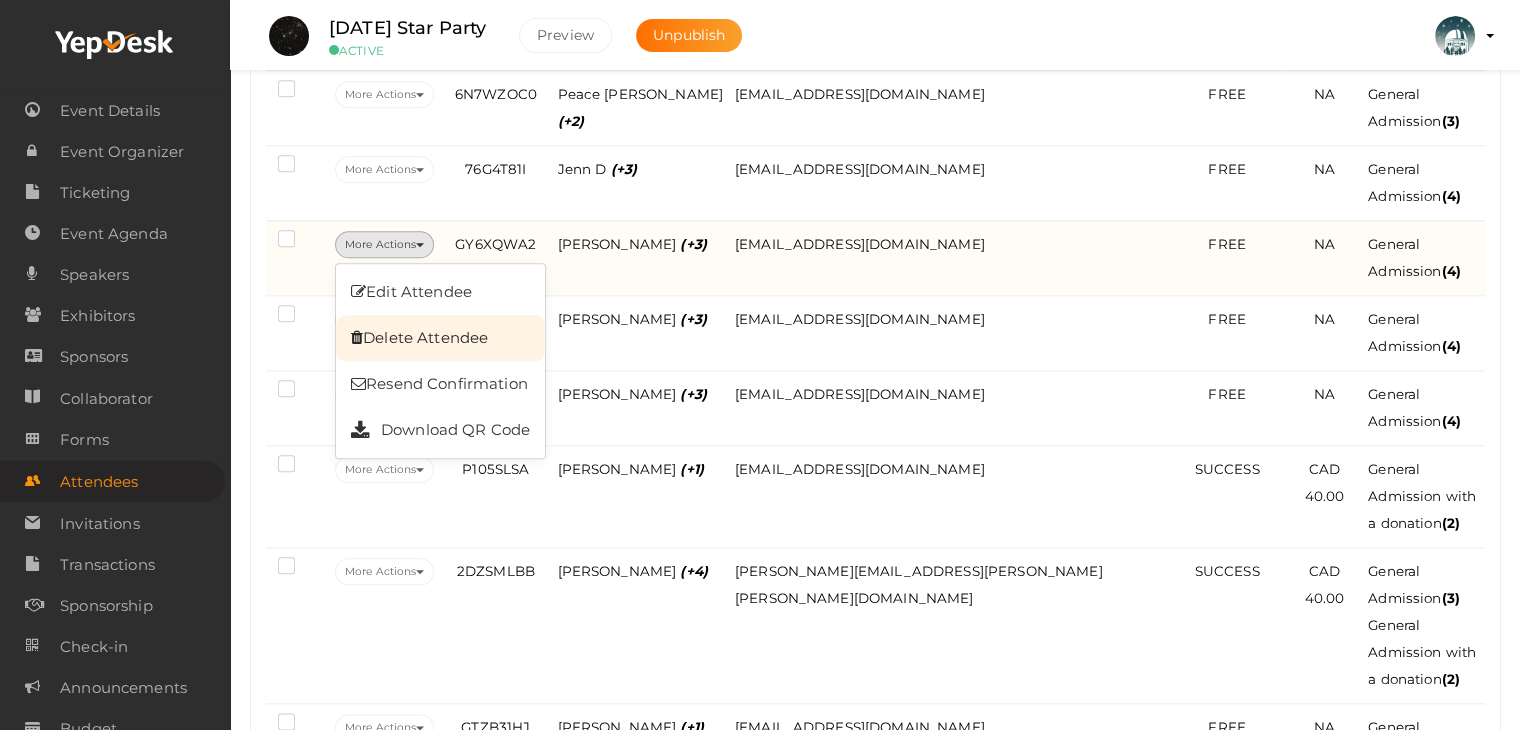click on "Delete Attendee" at bounding box center (440, 338) 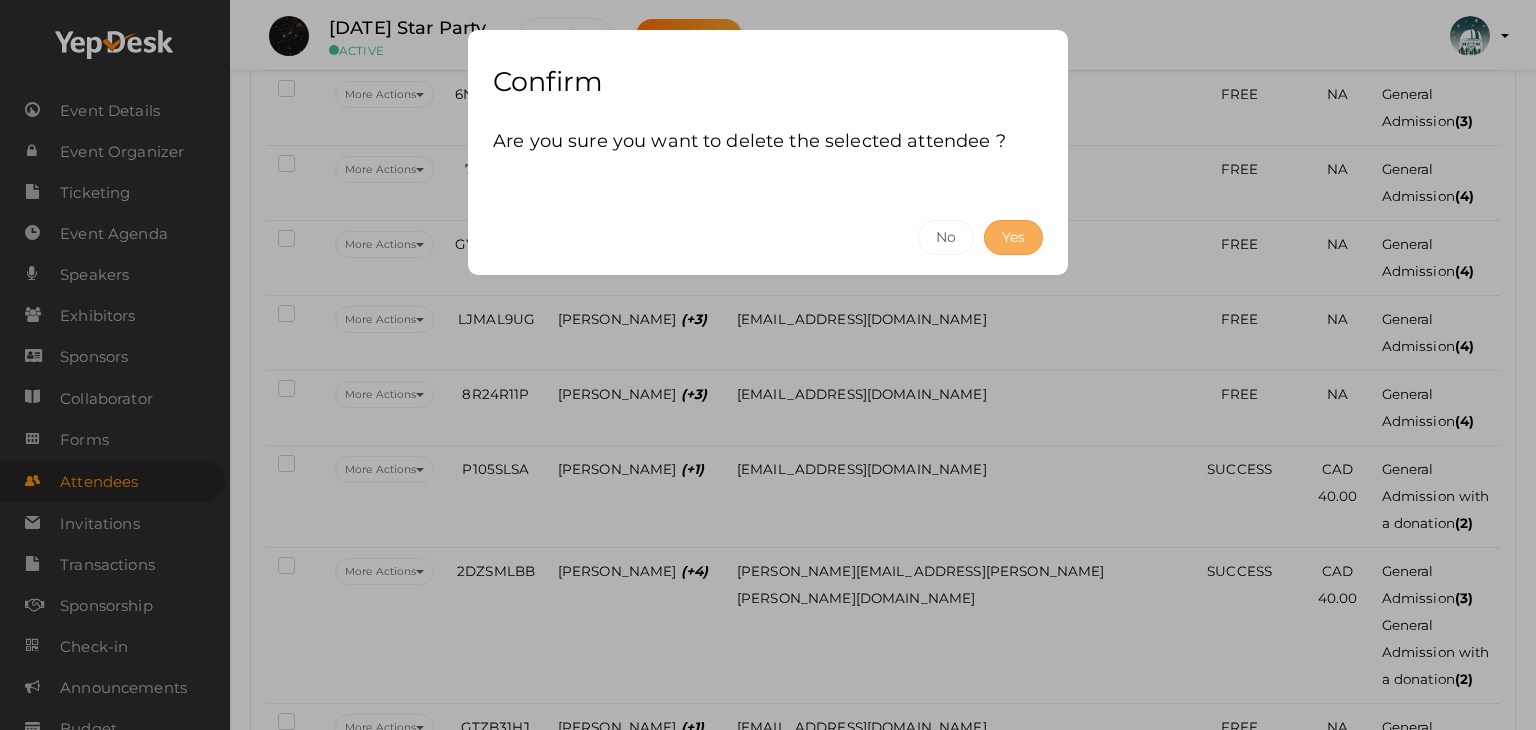 click on "Yes" at bounding box center [1013, 237] 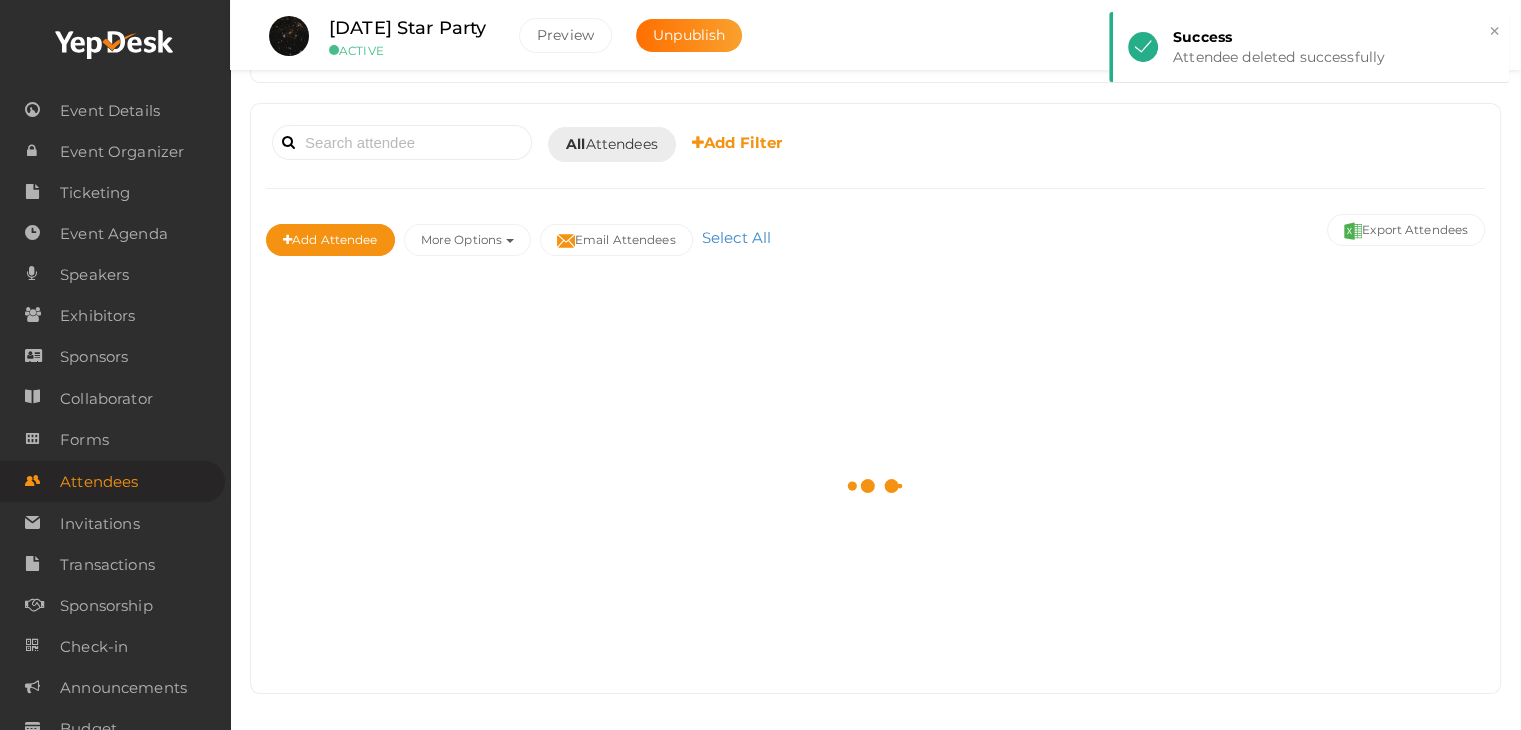 scroll, scrollTop: 2200, scrollLeft: 0, axis: vertical 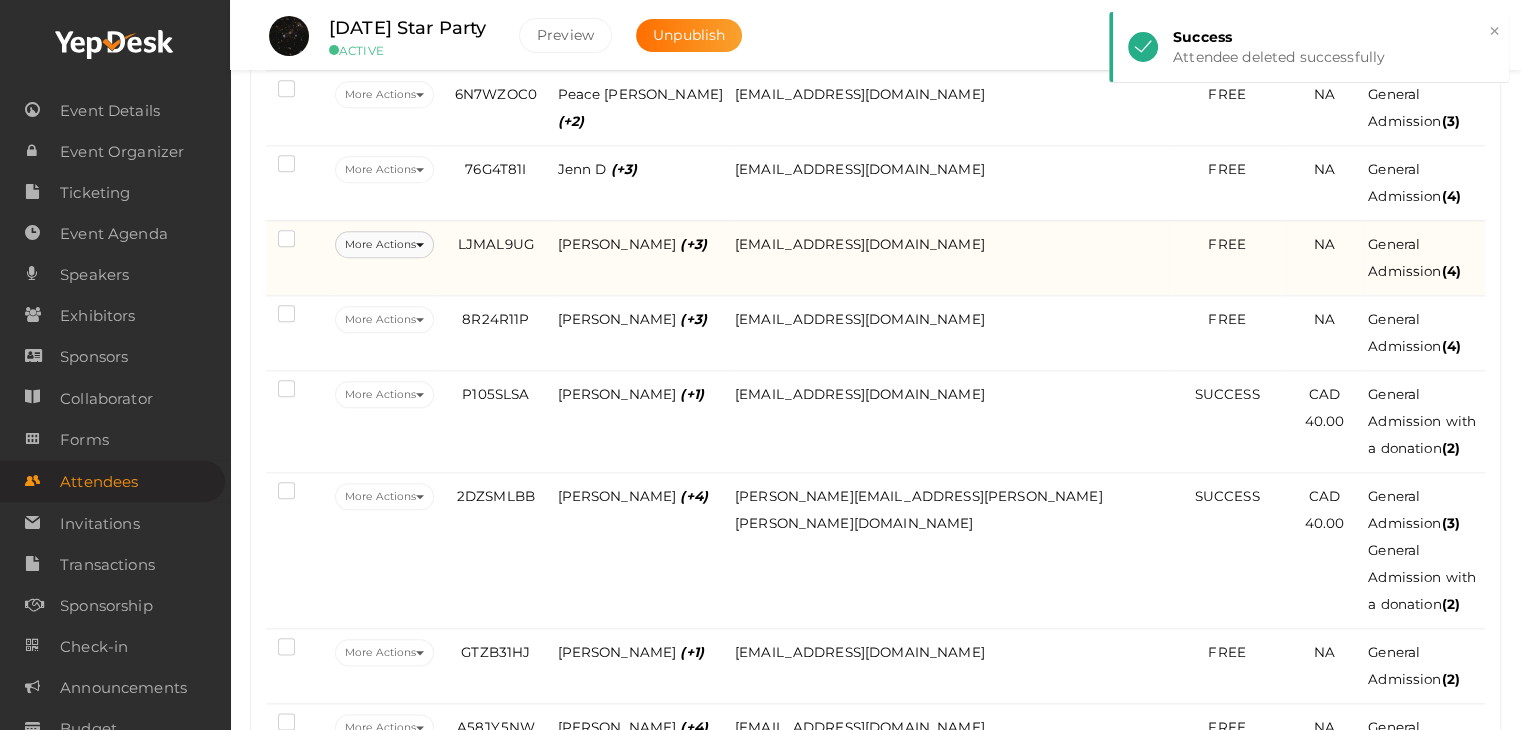 click on "More Actions" at bounding box center (384, 244) 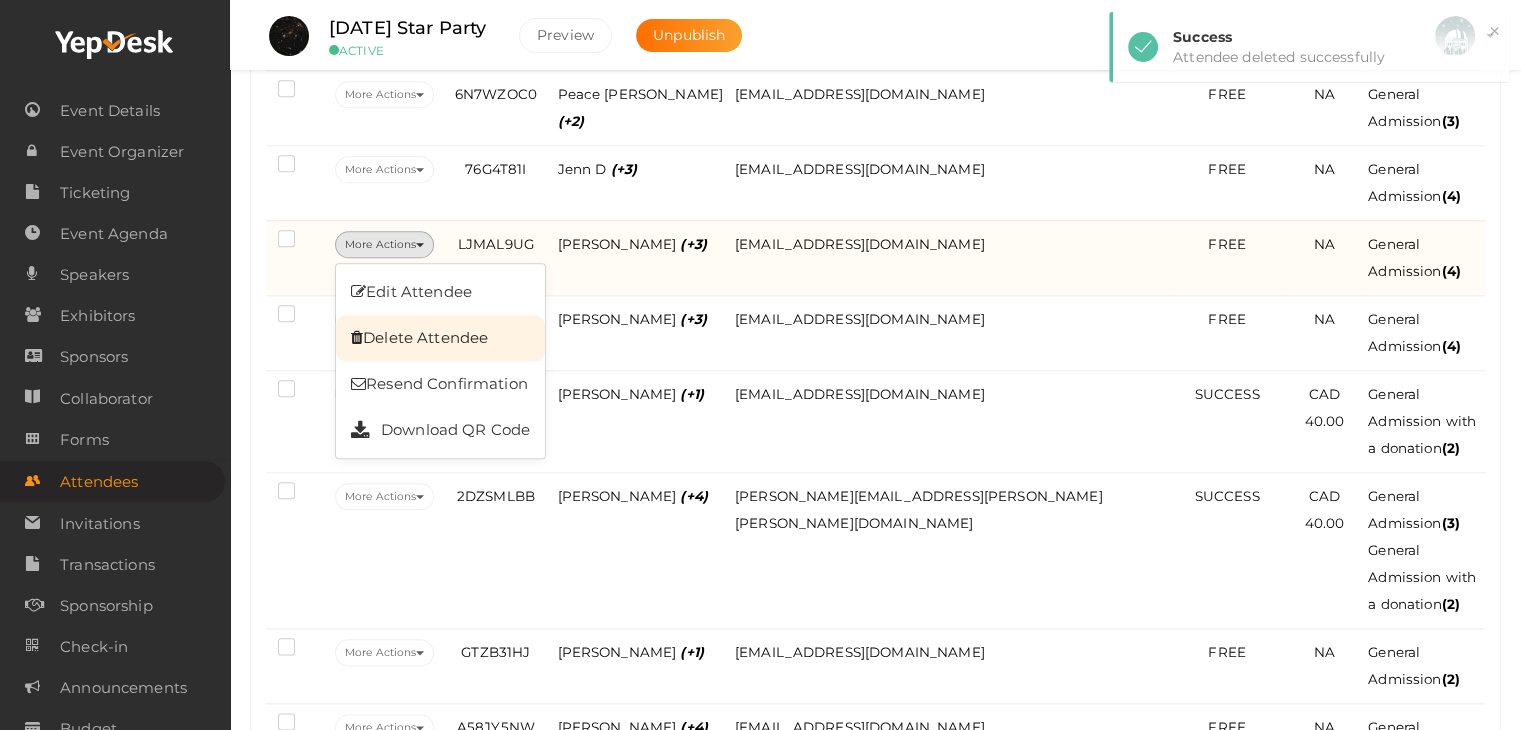 click on "Delete Attendee" at bounding box center [440, 338] 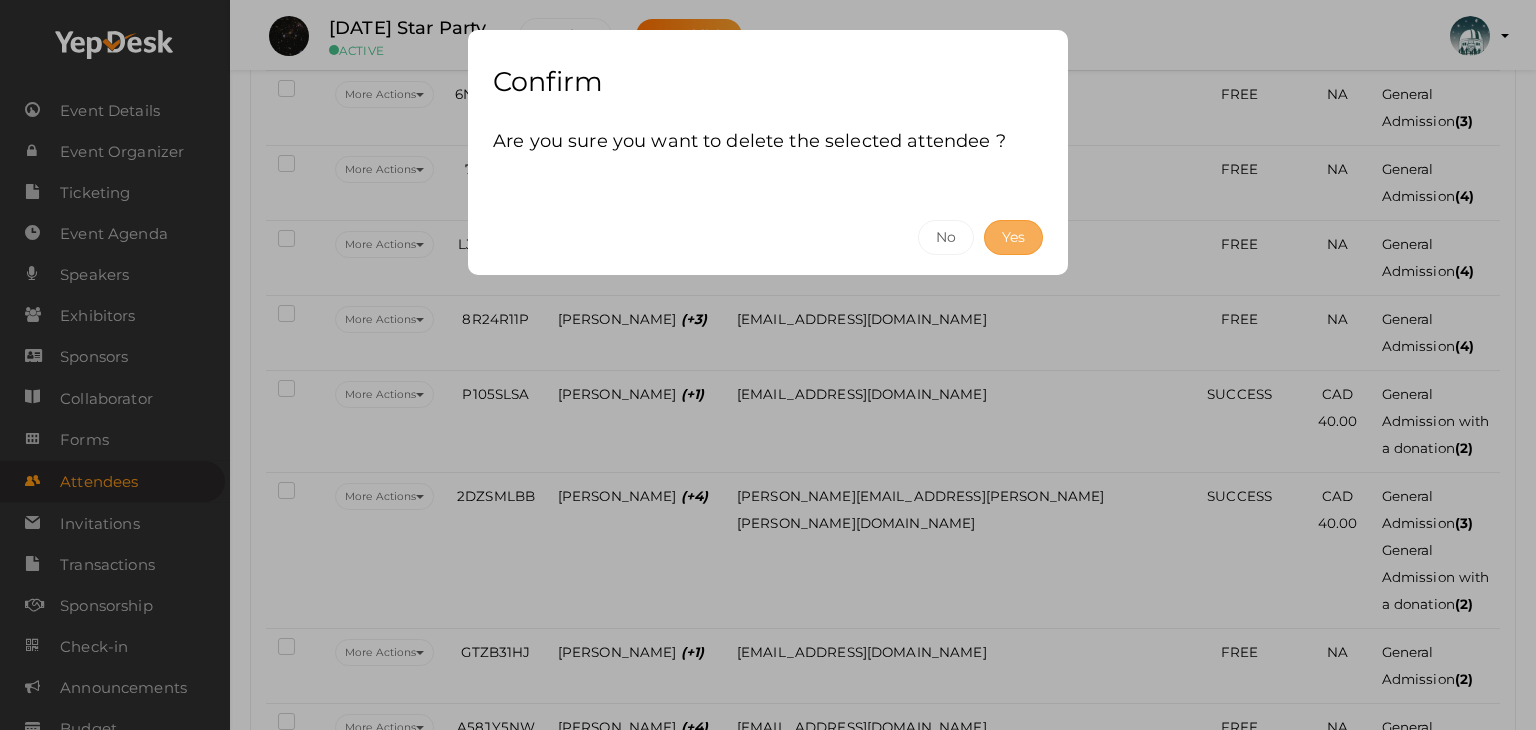 click on "Yes" at bounding box center [1013, 237] 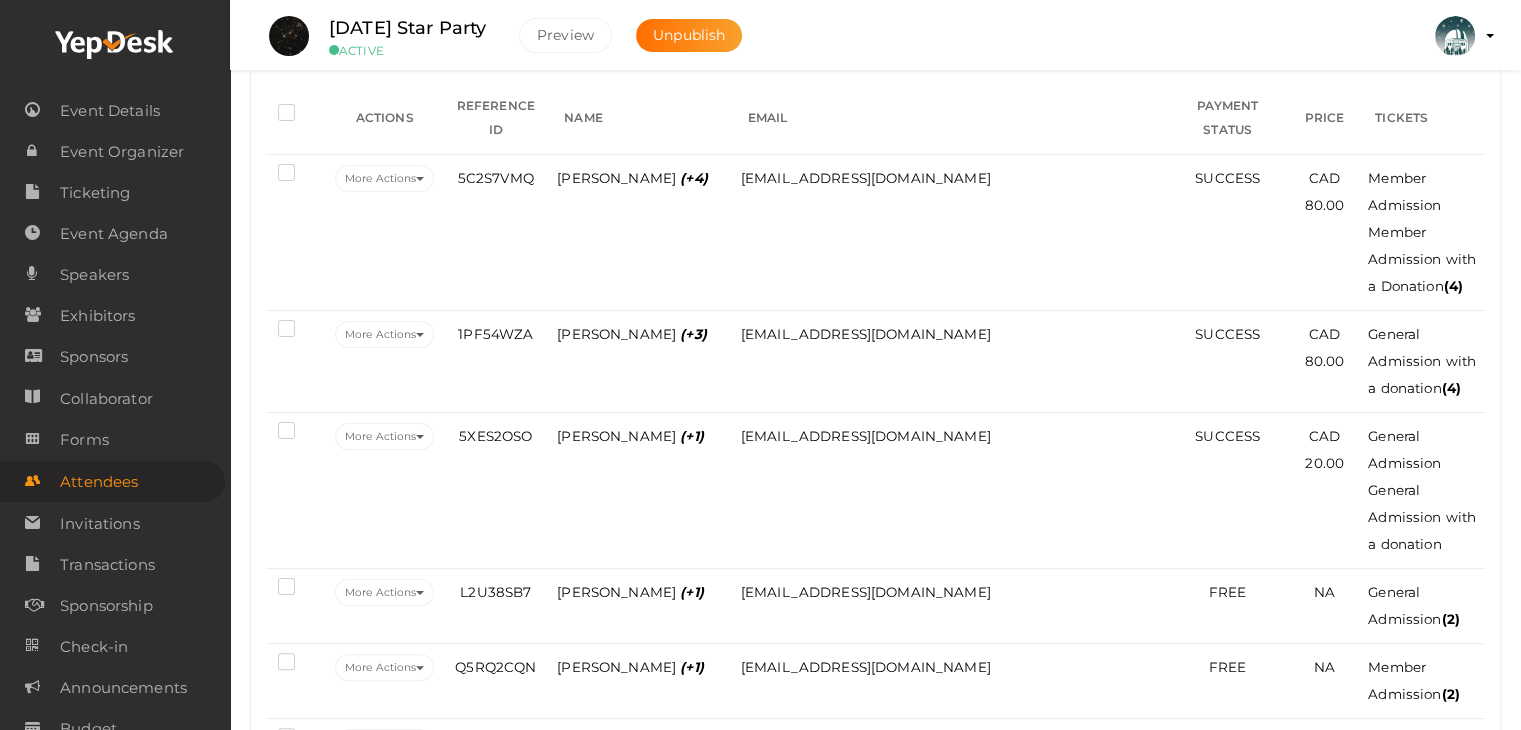scroll, scrollTop: 0, scrollLeft: 0, axis: both 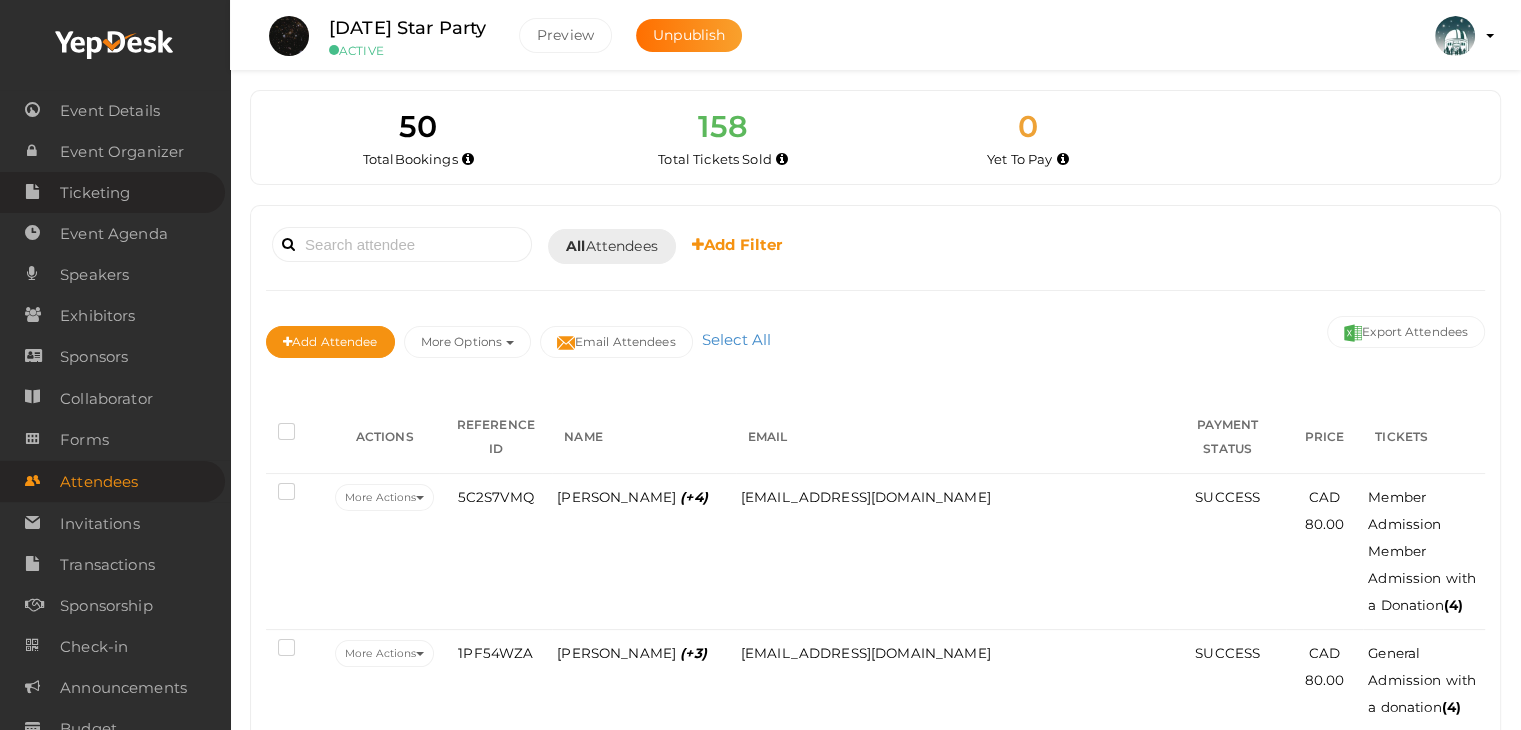 click on "Ticketing" at bounding box center [95, 193] 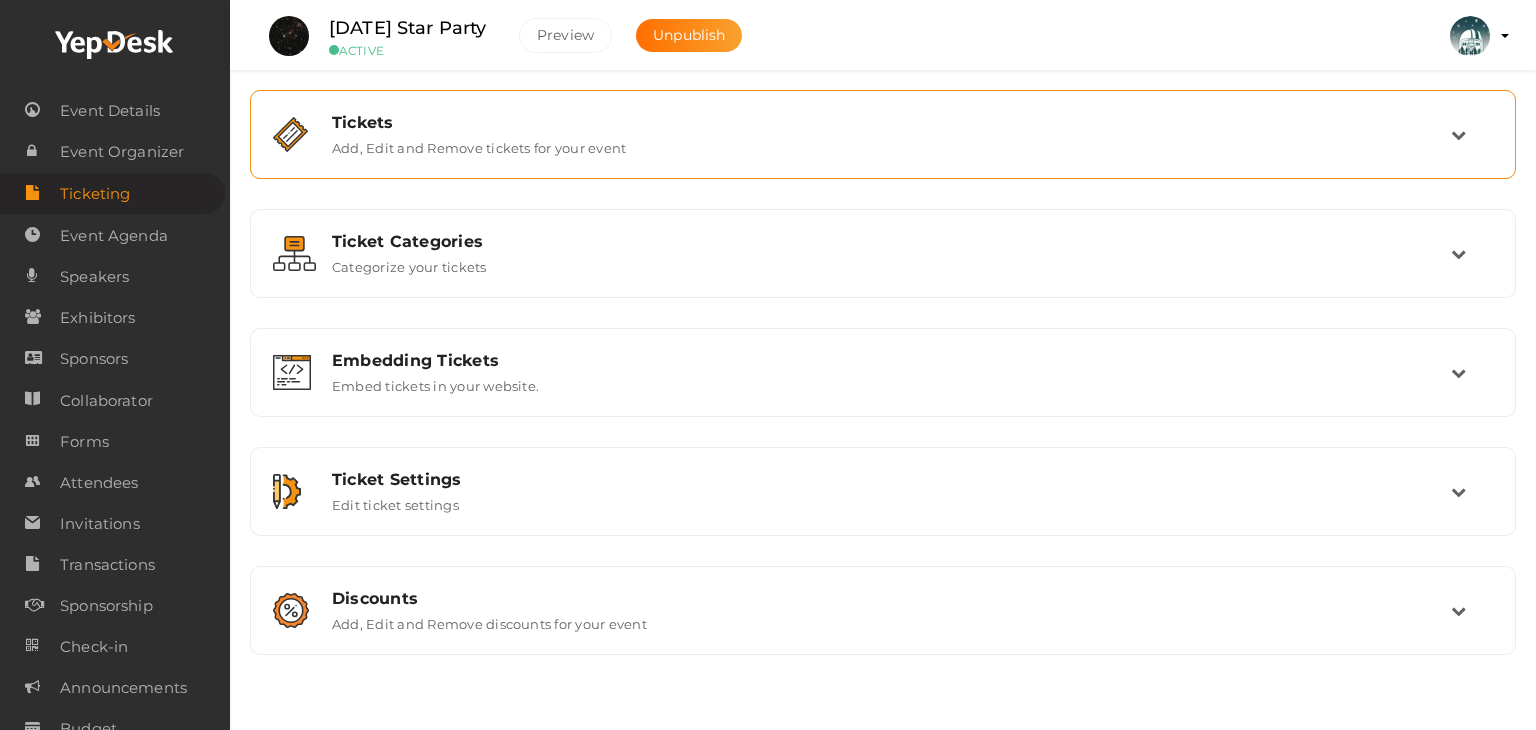 click on "Tickets" at bounding box center (891, 122) 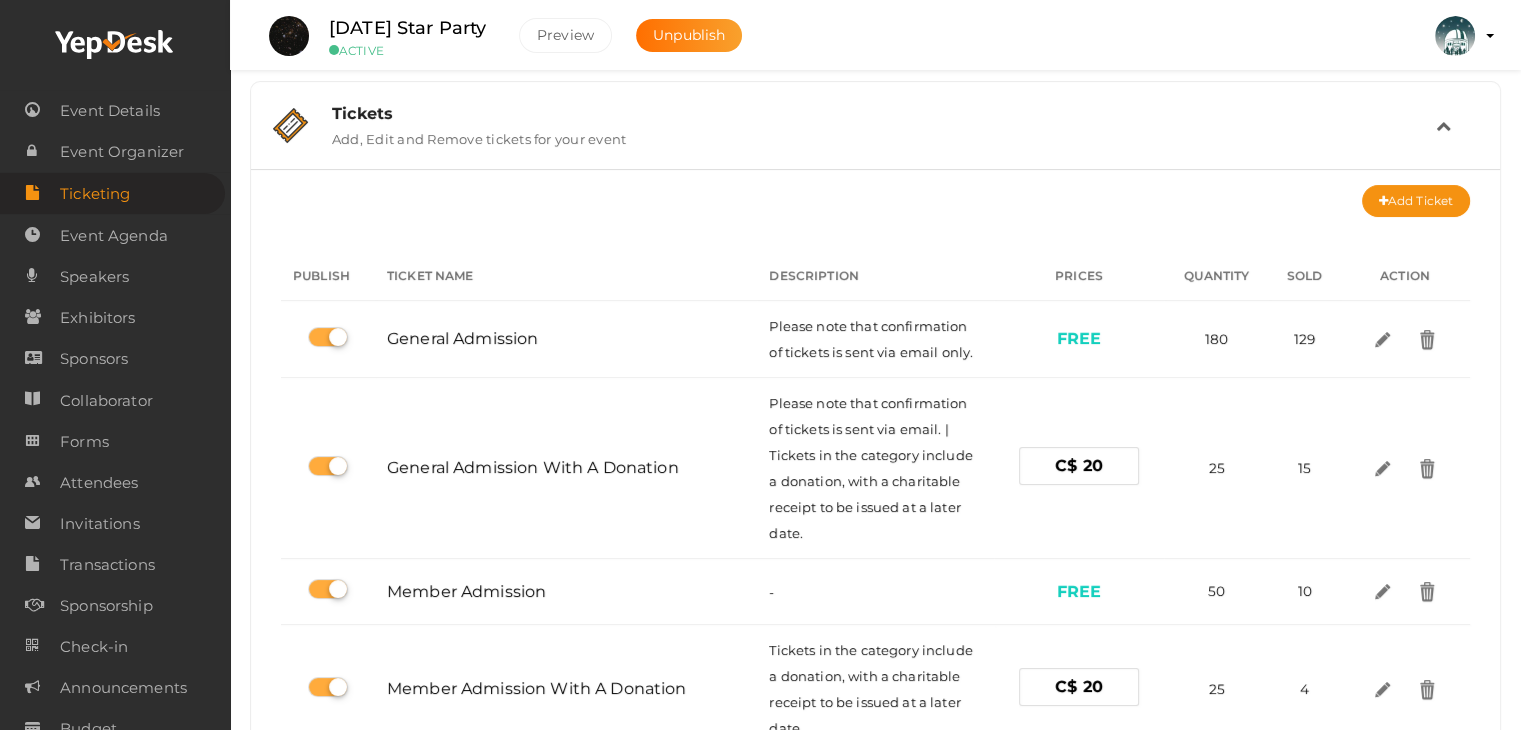scroll, scrollTop: 0, scrollLeft: 0, axis: both 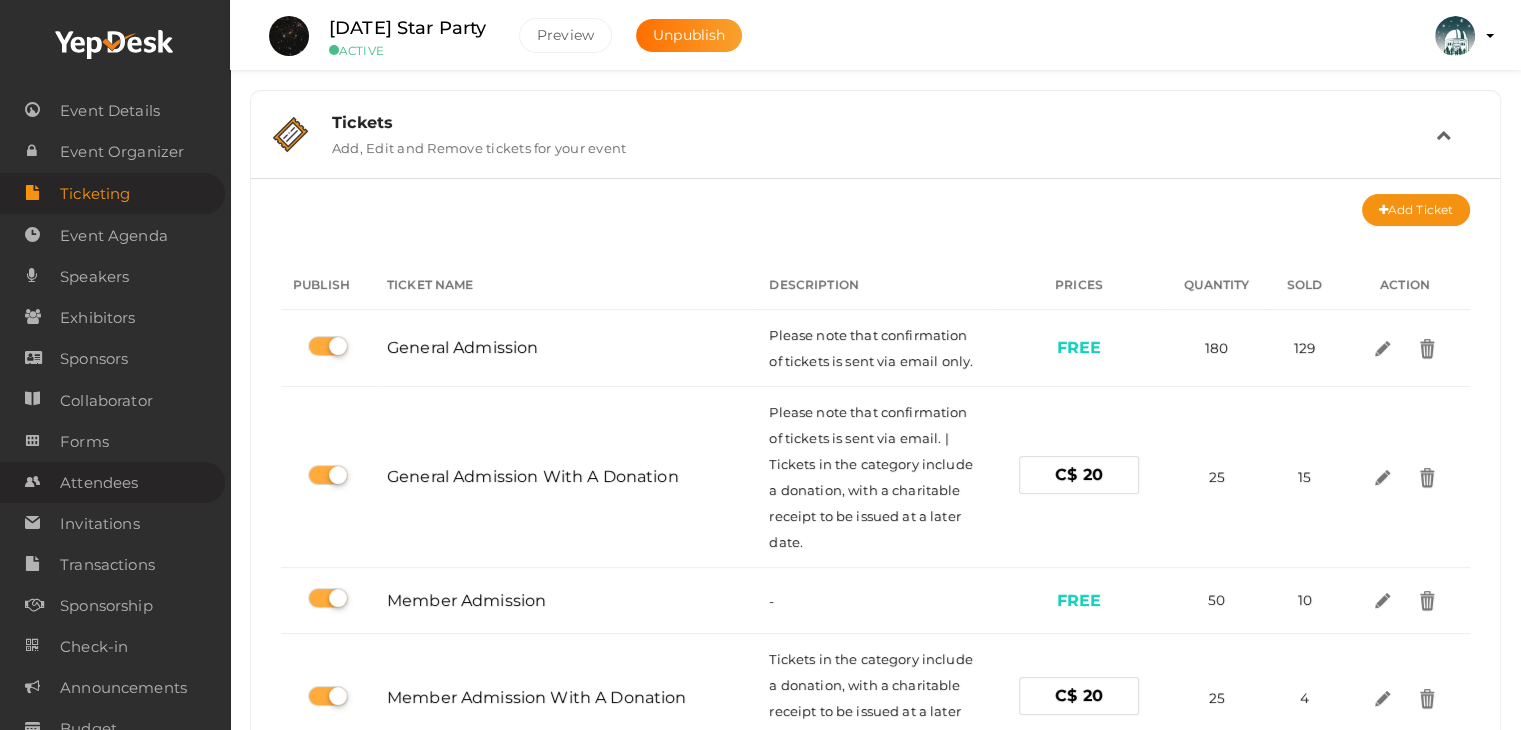 click on "Attendees" at bounding box center [99, 483] 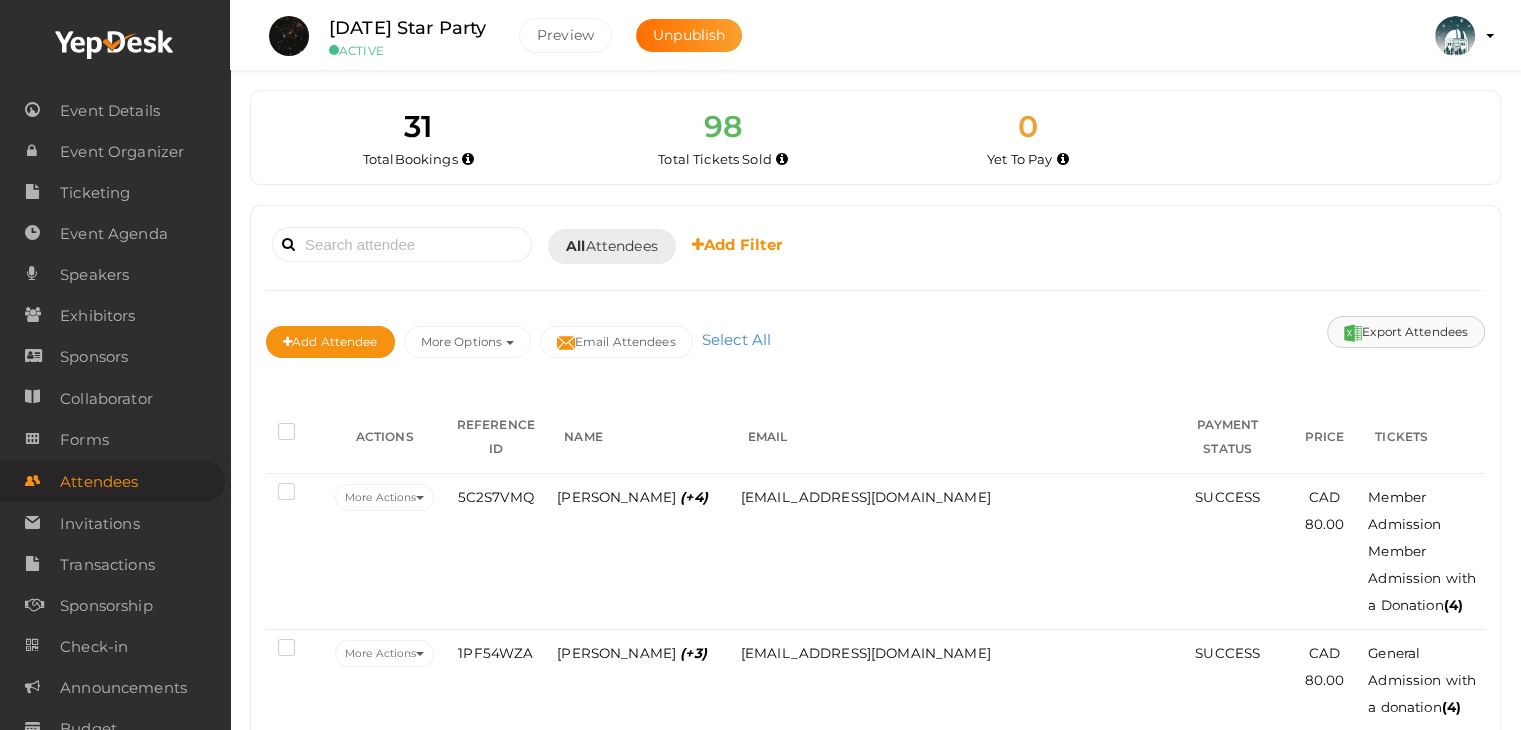 click on "Export Attendees" at bounding box center [1406, 332] 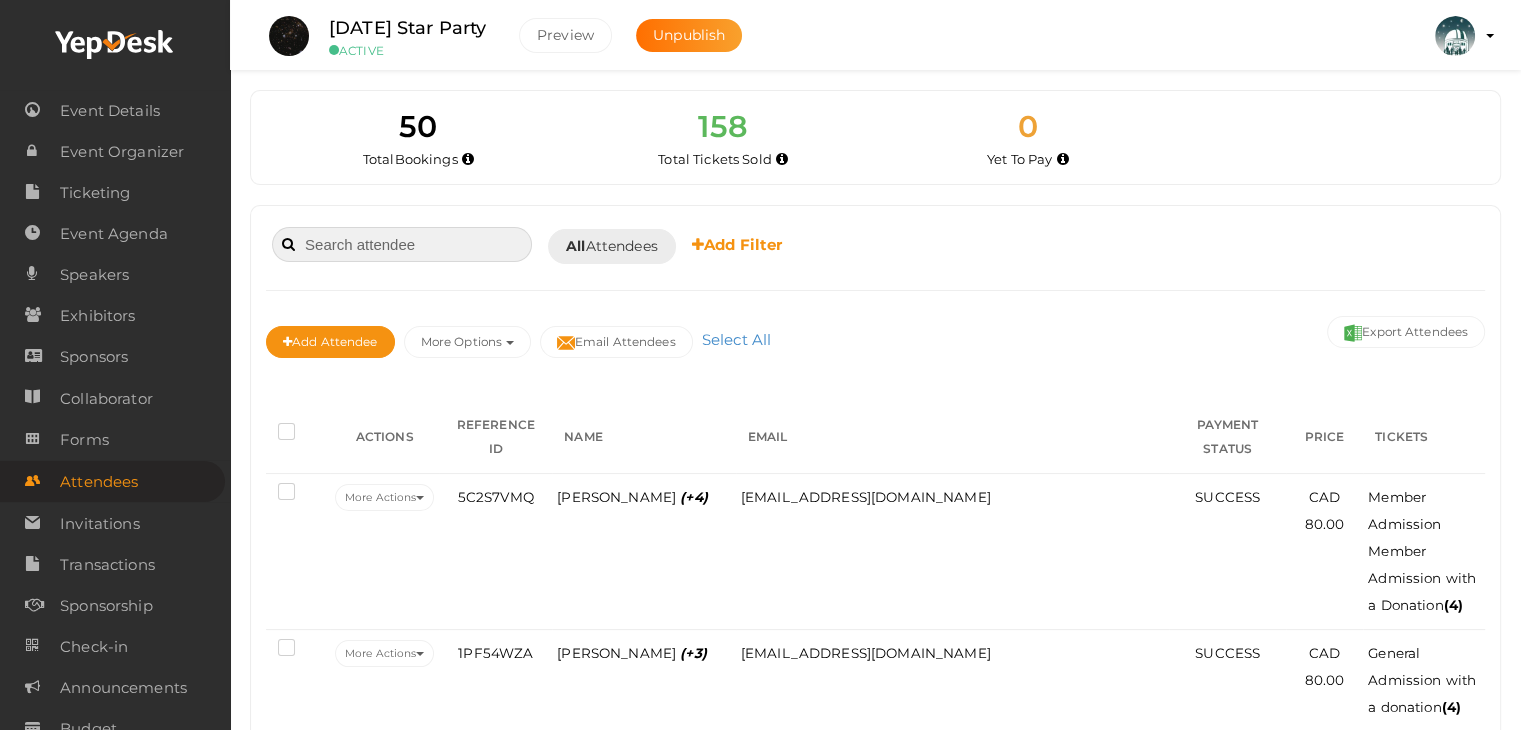 click at bounding box center [402, 244] 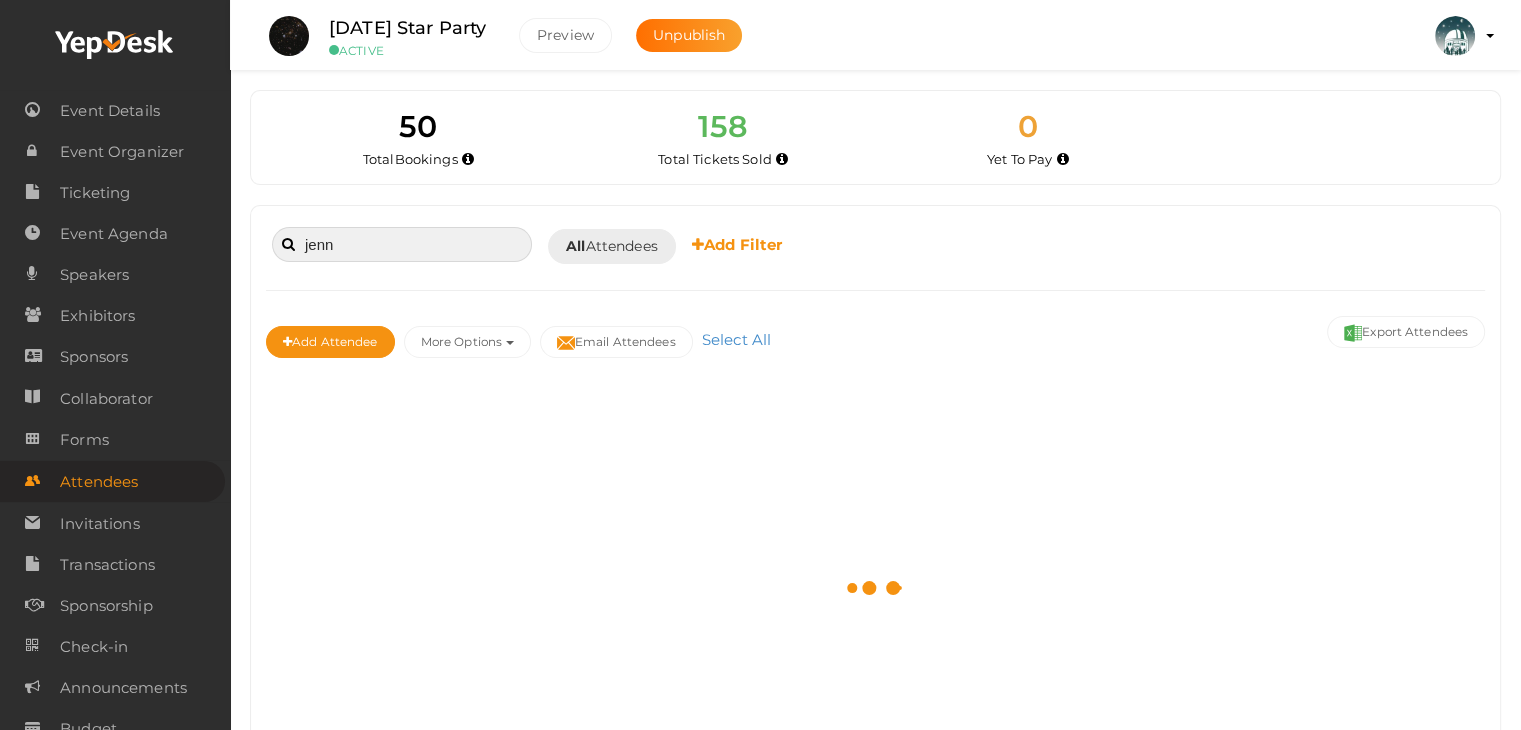 click on "jenn" at bounding box center (402, 244) 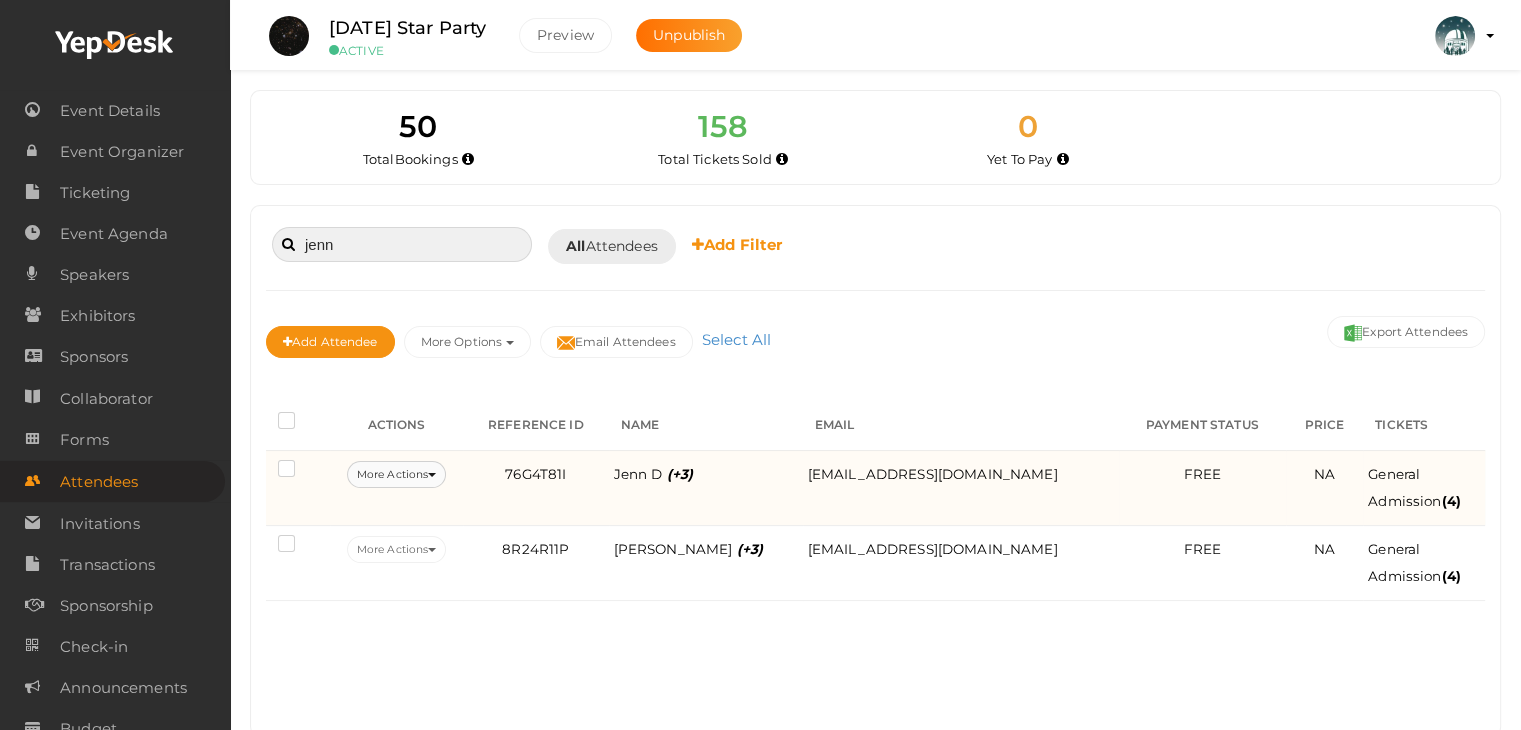 type on "jenn" 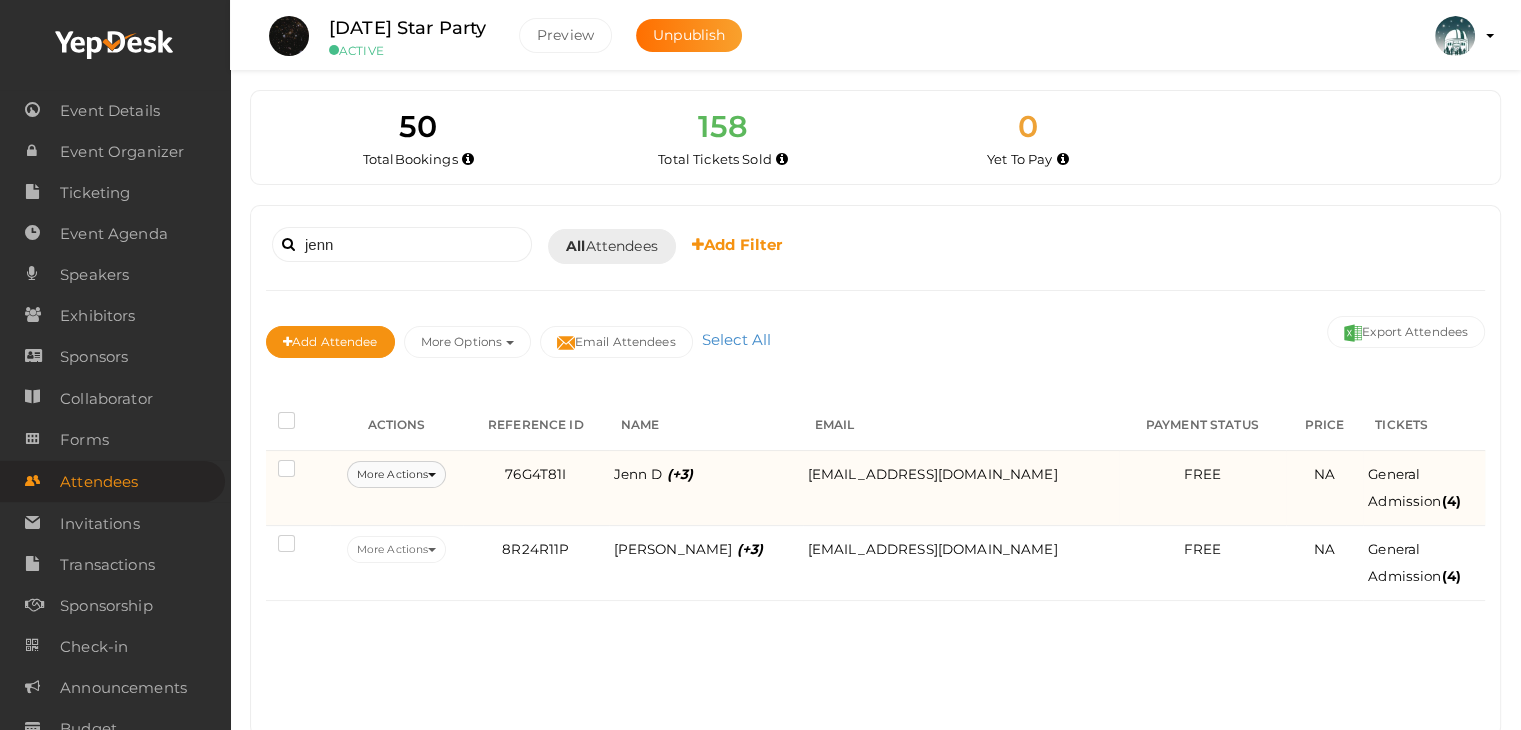 click on "More Actions" at bounding box center (396, 474) 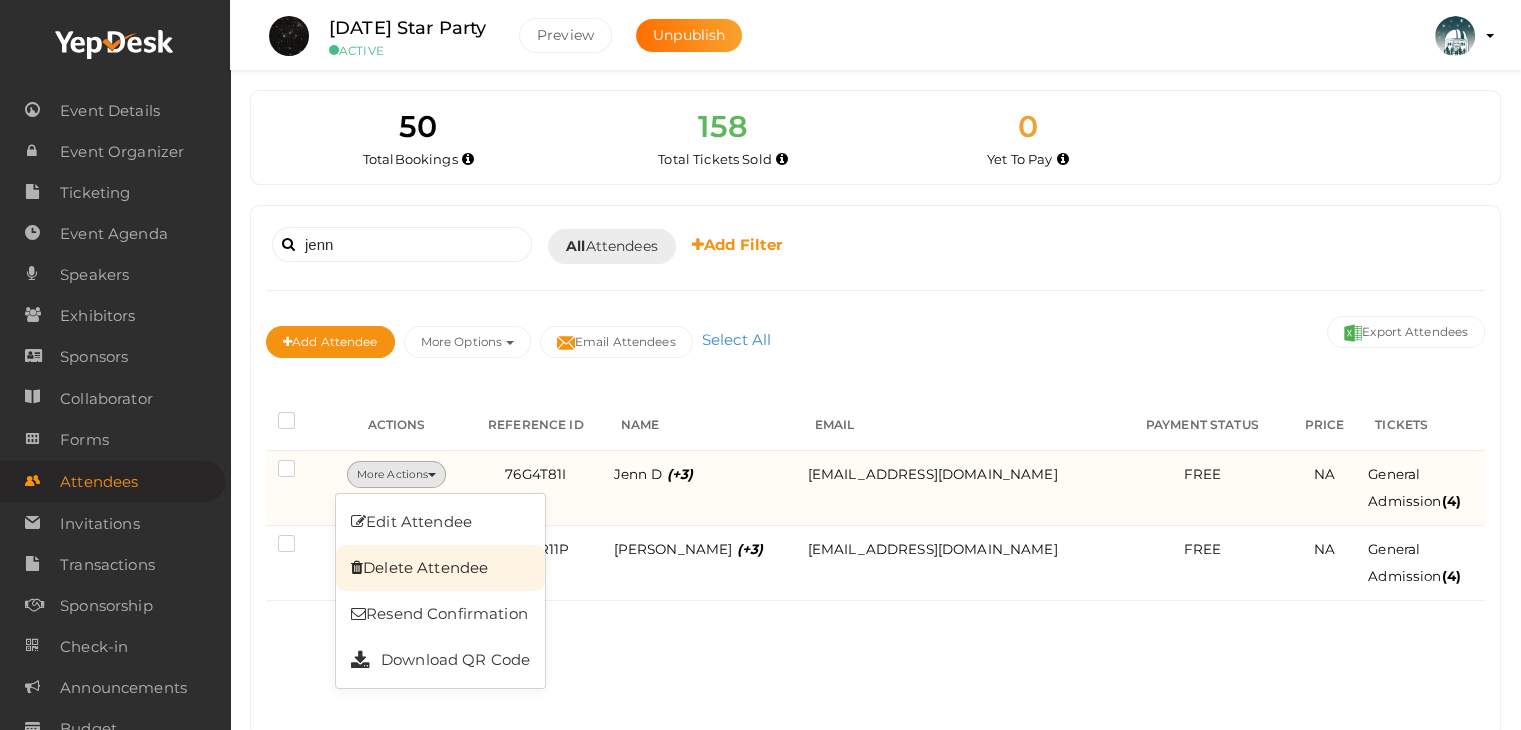 click on "Delete Attendee" at bounding box center (440, 568) 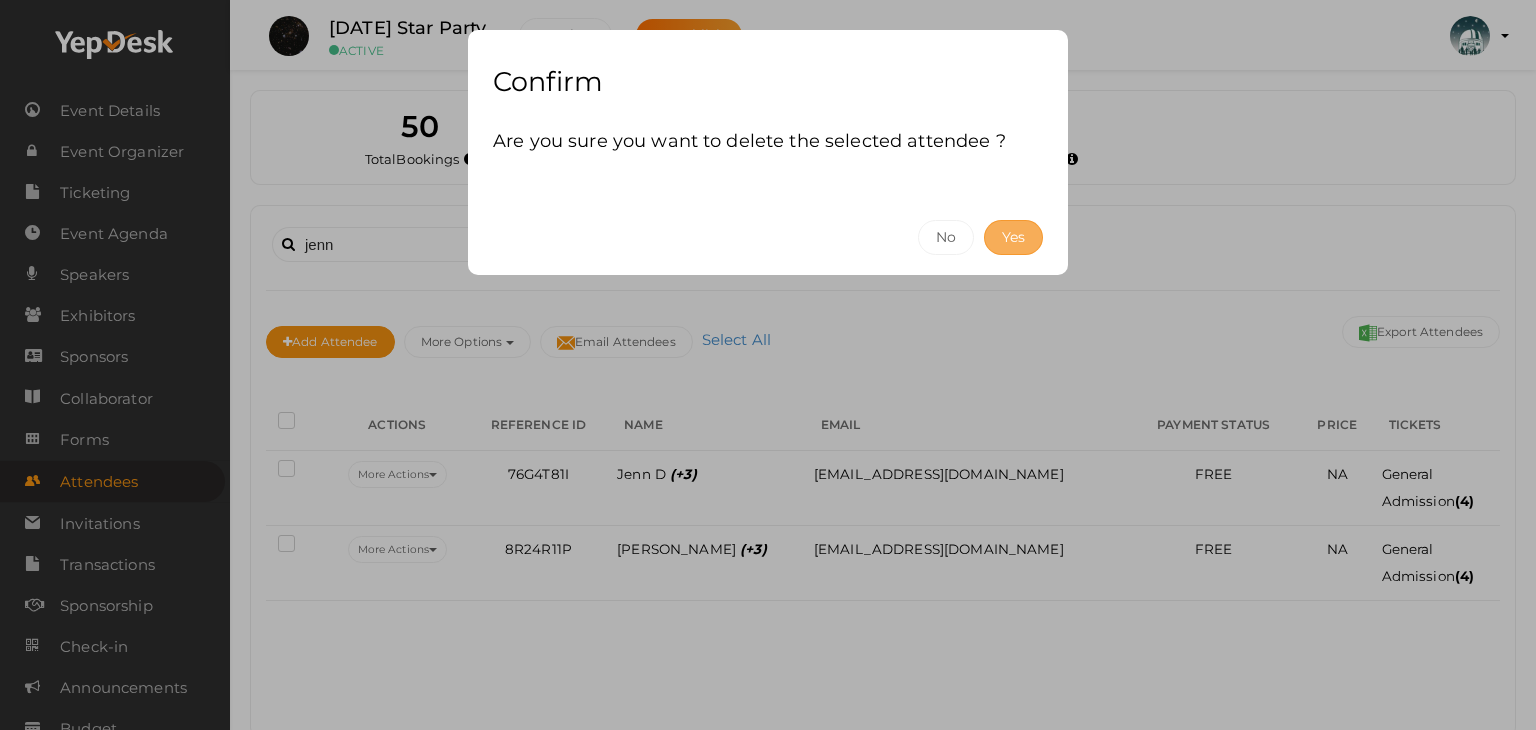 click on "Yes" at bounding box center [1013, 237] 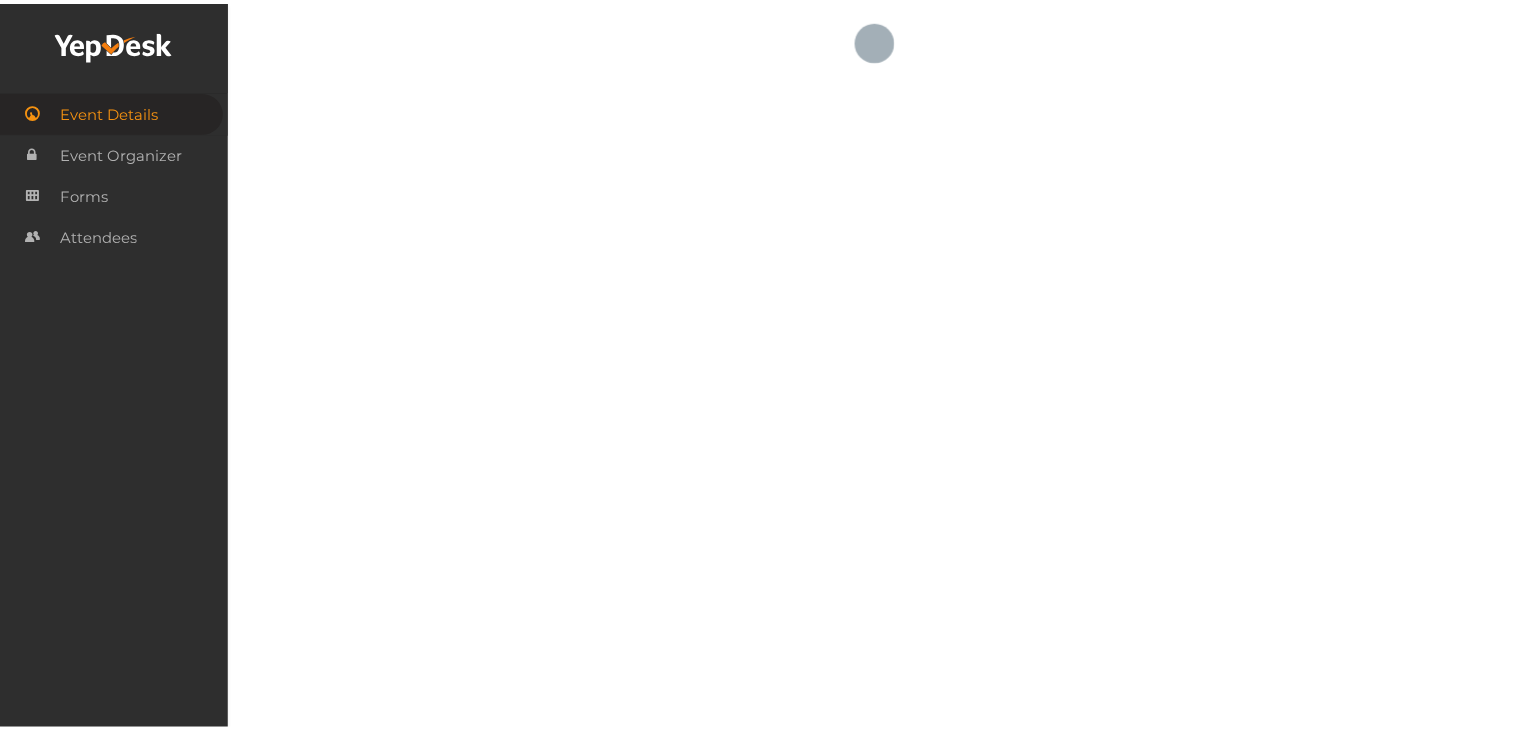 scroll, scrollTop: 0, scrollLeft: 0, axis: both 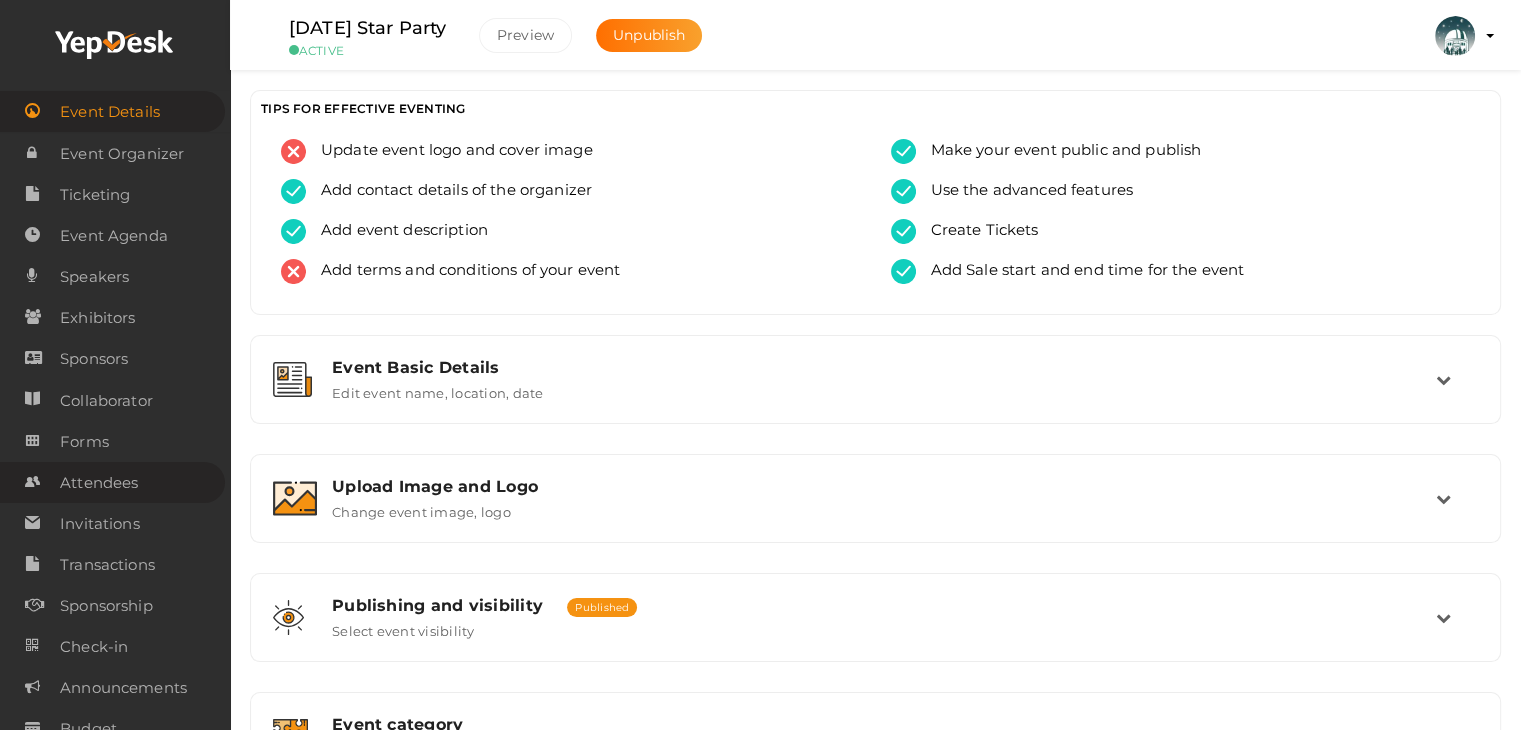 click on "Attendees" at bounding box center [99, 483] 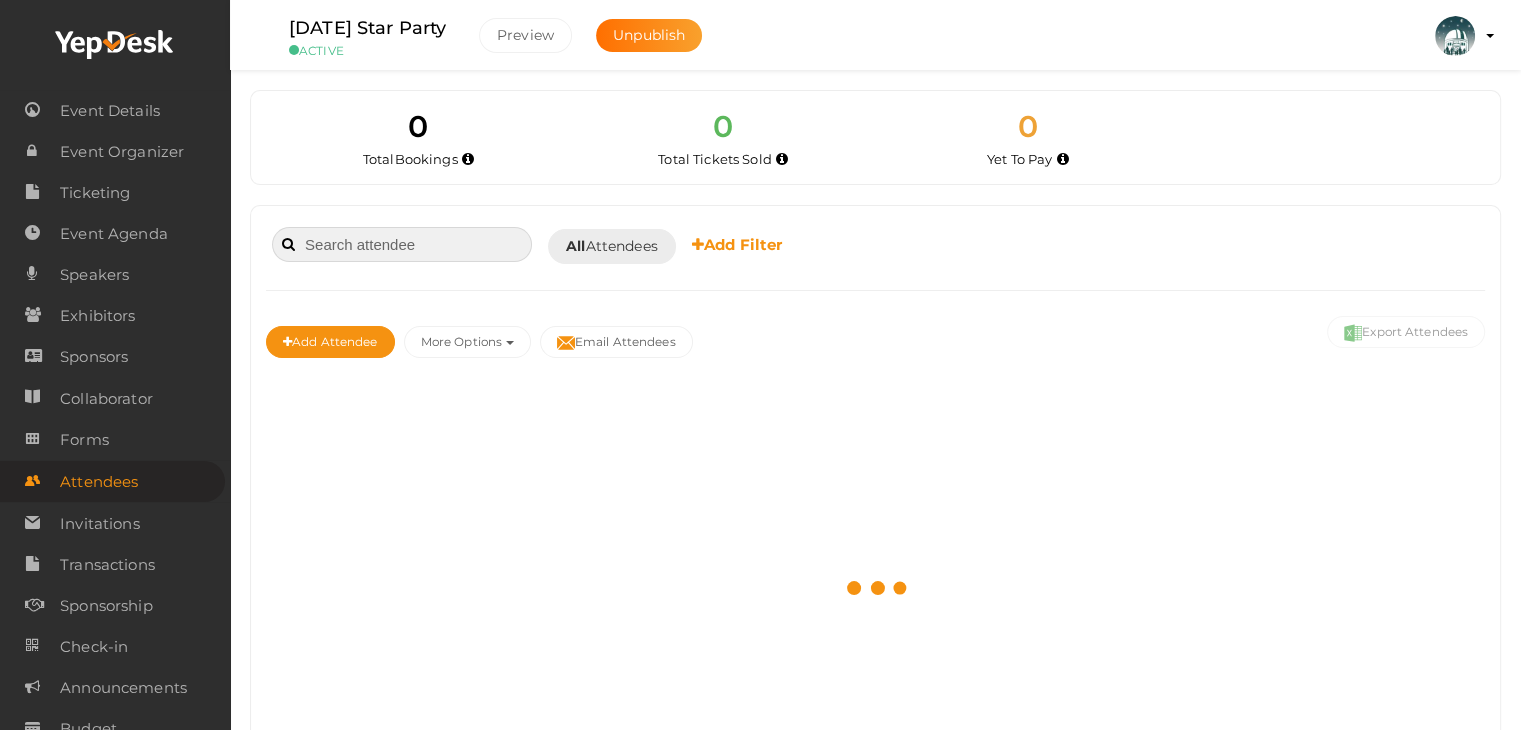 click at bounding box center [402, 244] 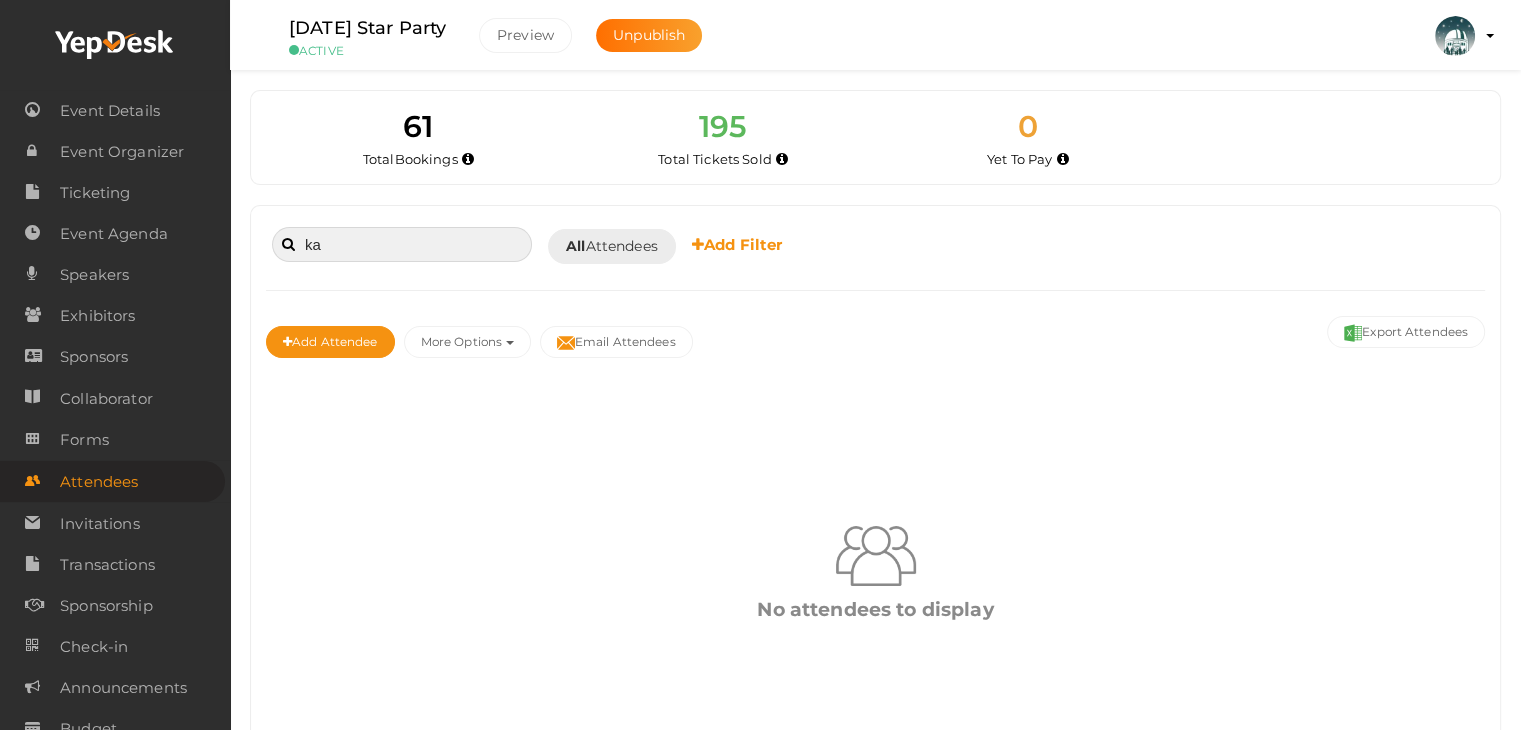 type on "k" 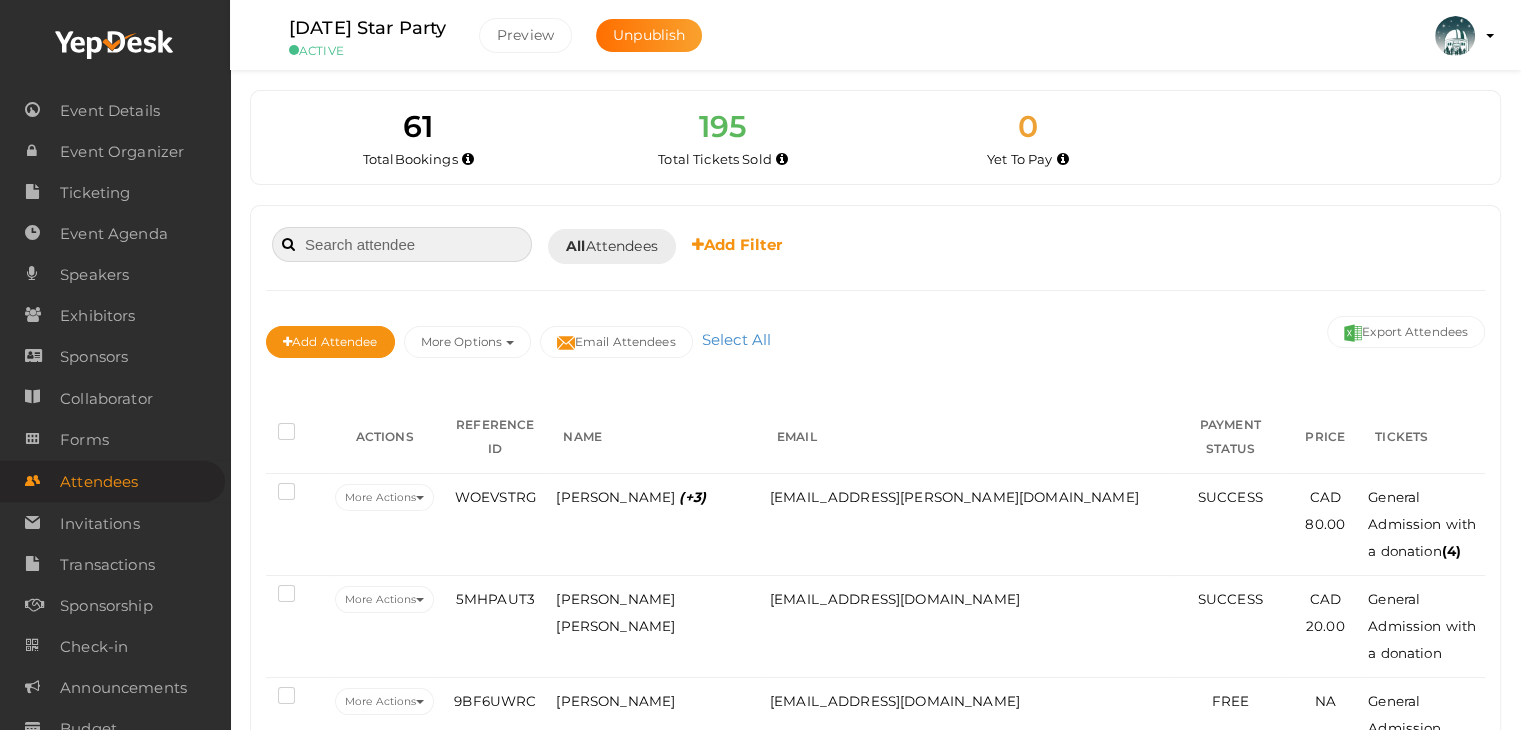 type on "r" 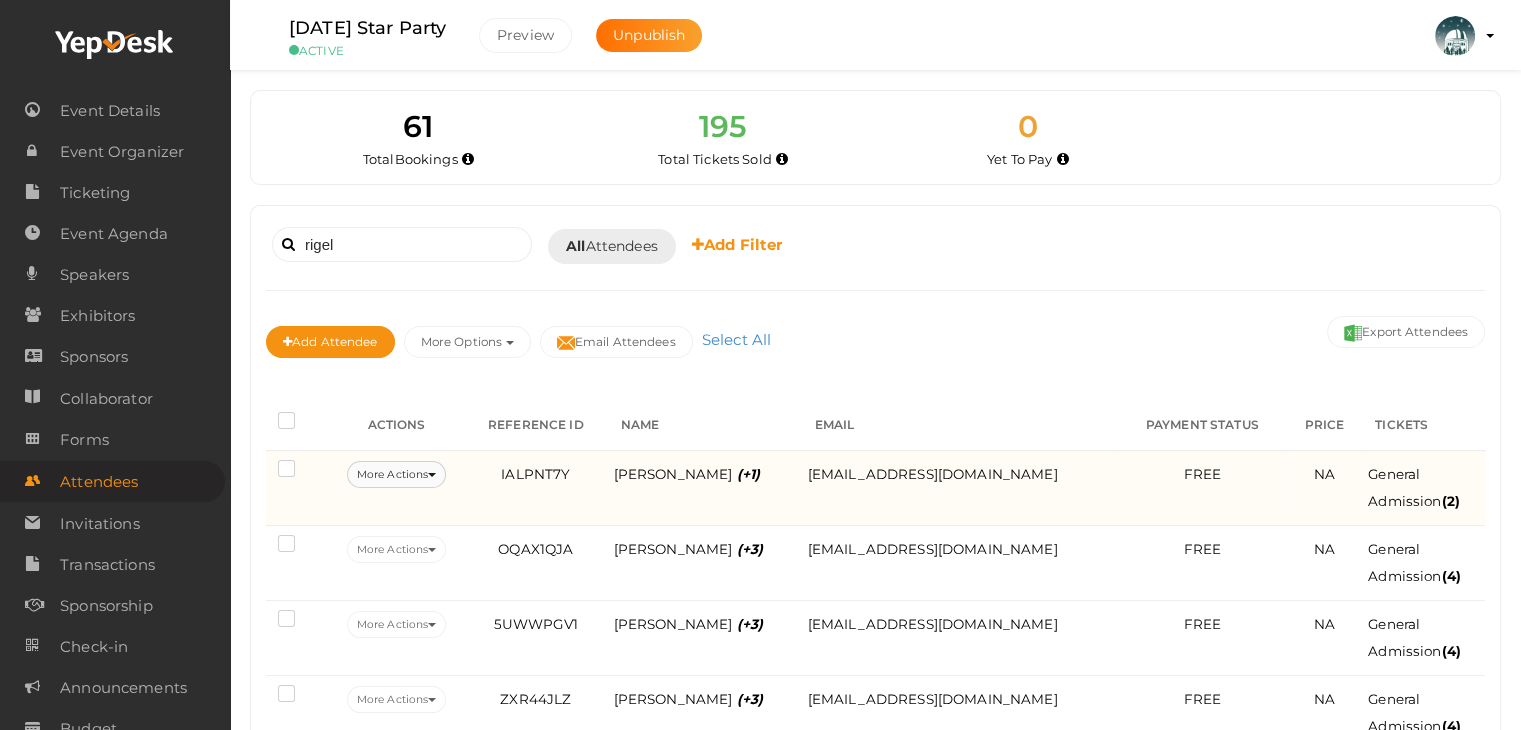 click on "More Actions" at bounding box center (396, 474) 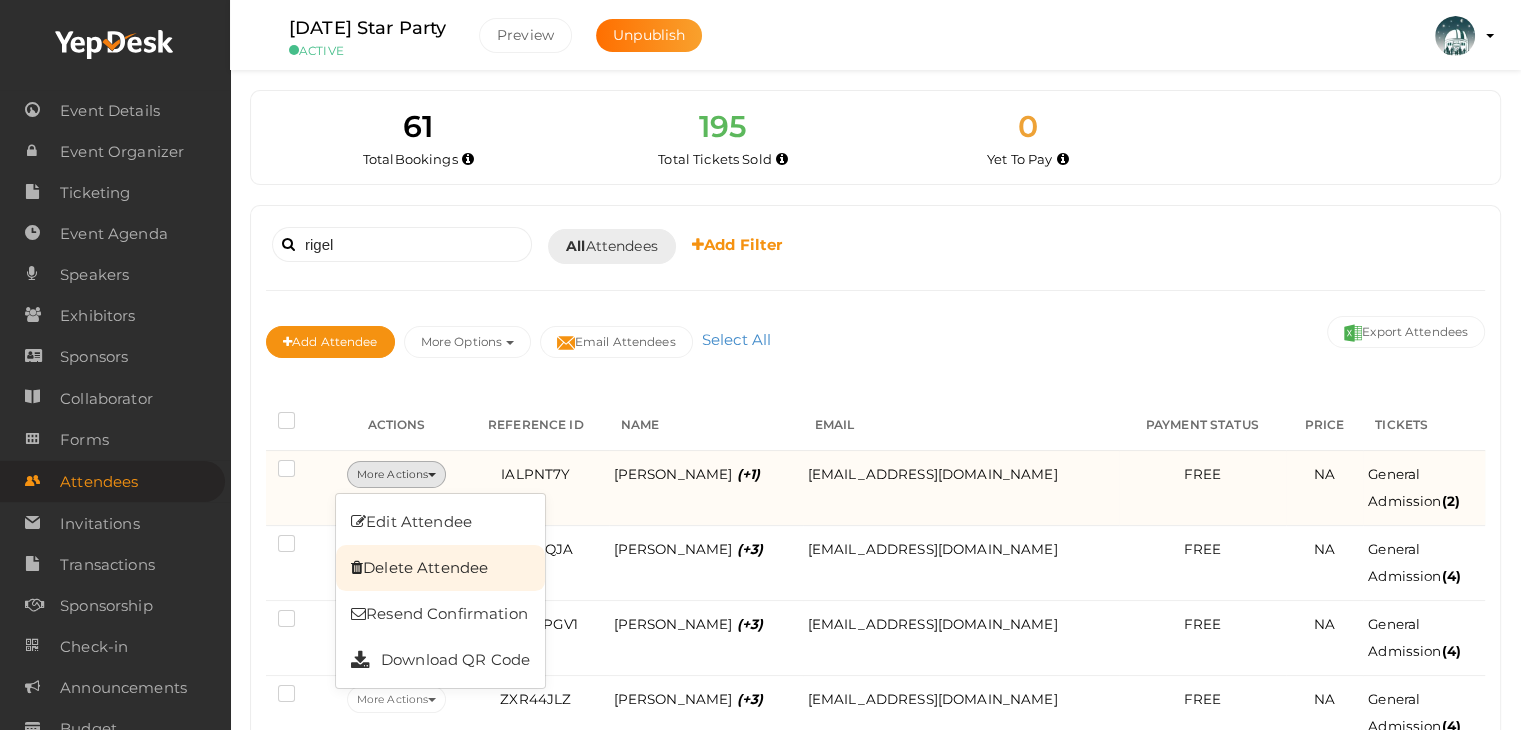 click on "Delete Attendee" at bounding box center [440, 568] 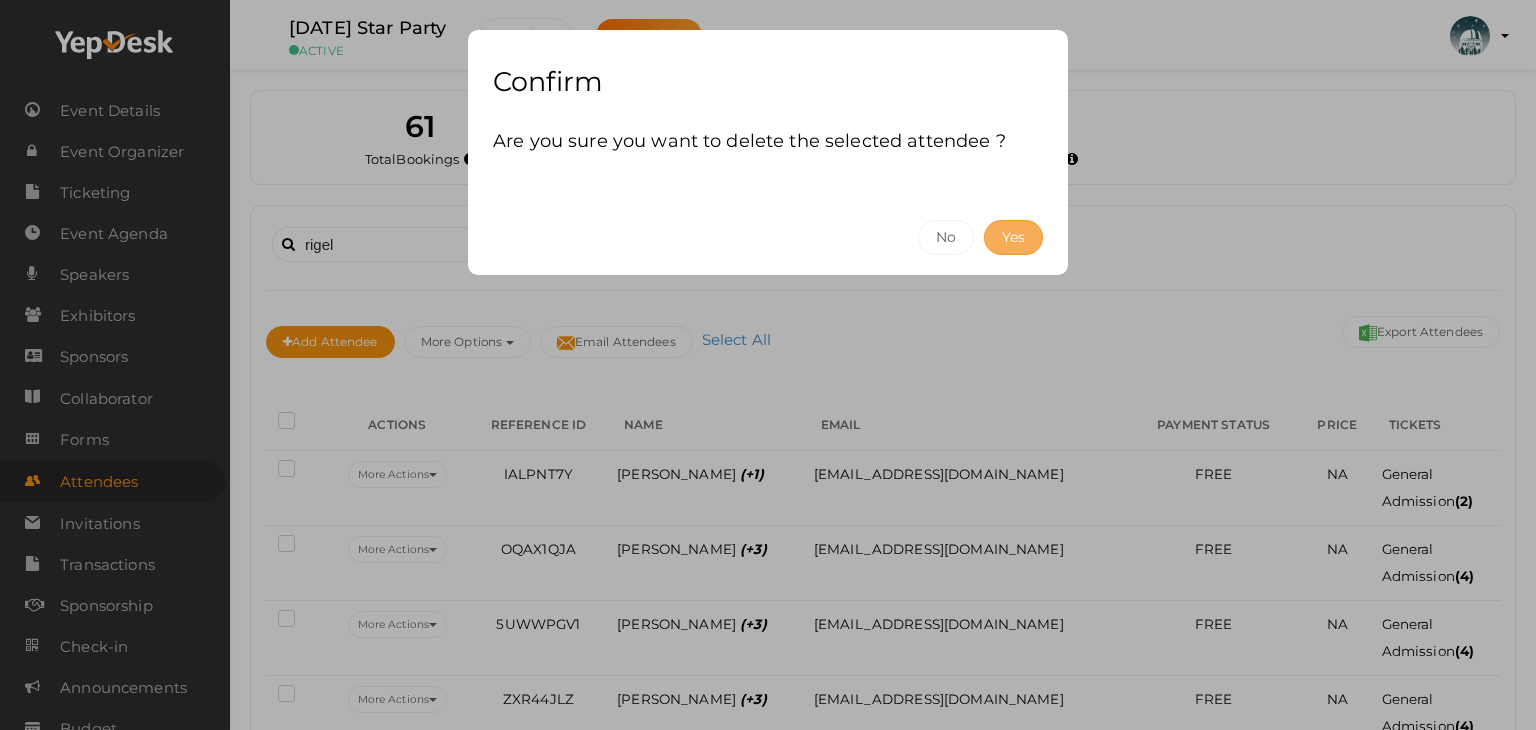 click on "Yes" at bounding box center (1013, 237) 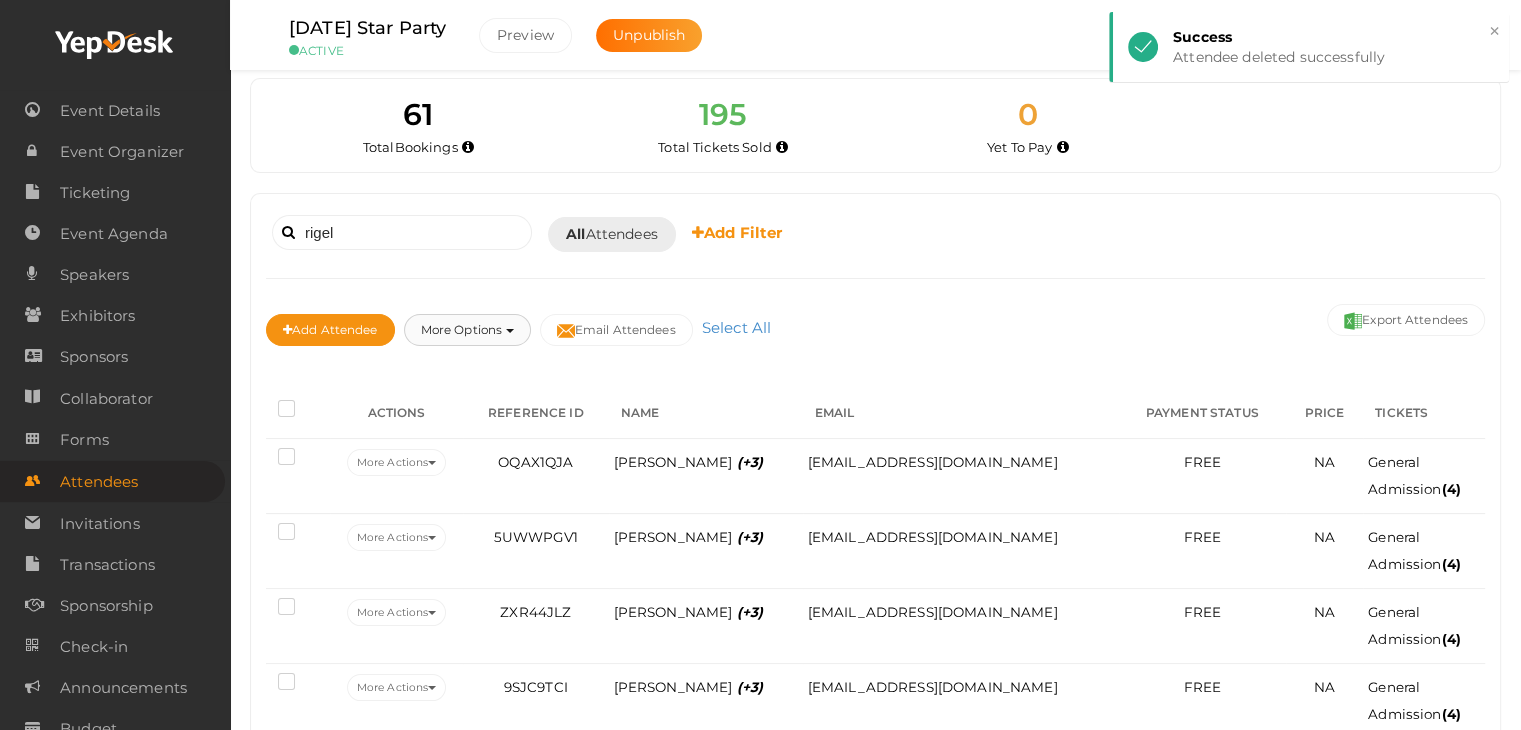 scroll, scrollTop: 92, scrollLeft: 0, axis: vertical 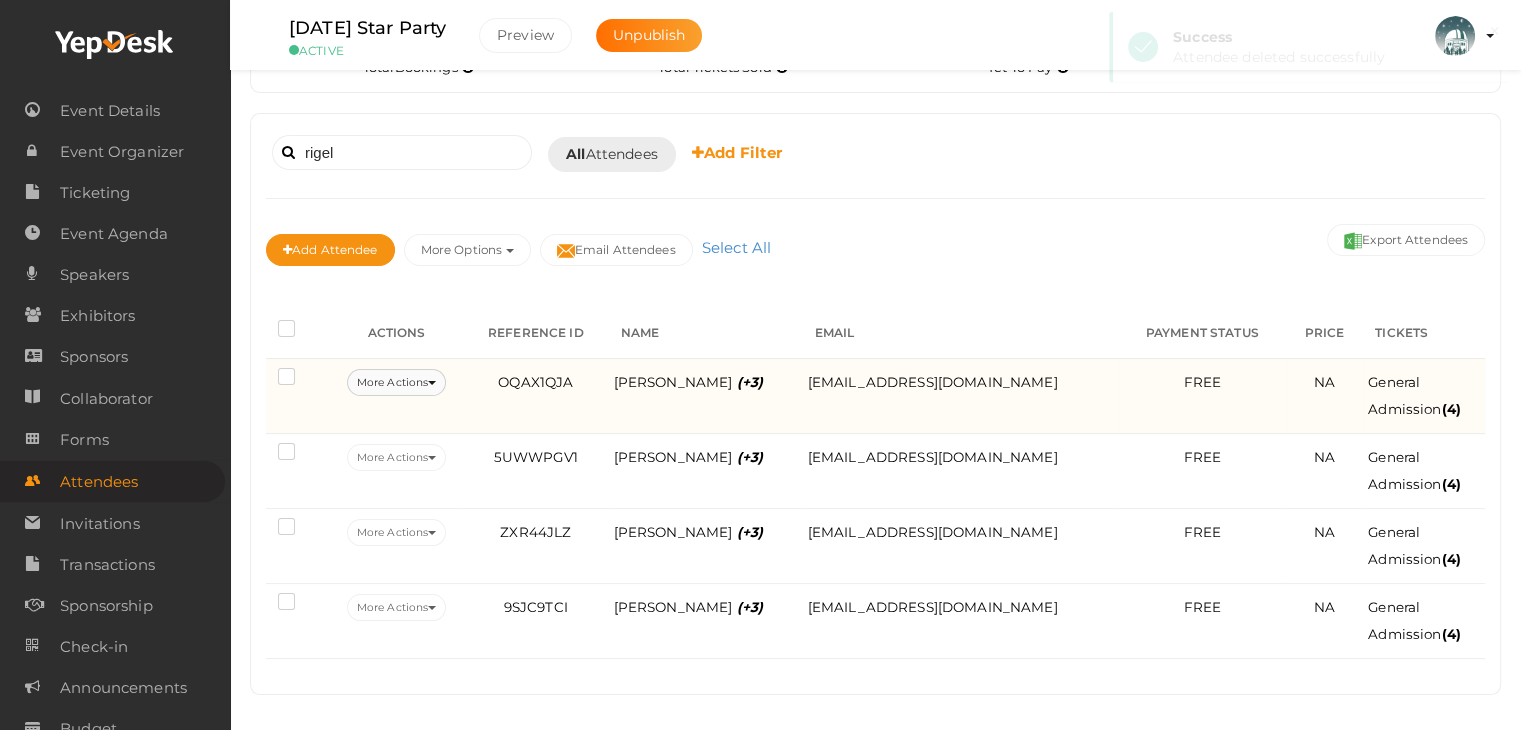click on "More Actions" at bounding box center (396, 382) 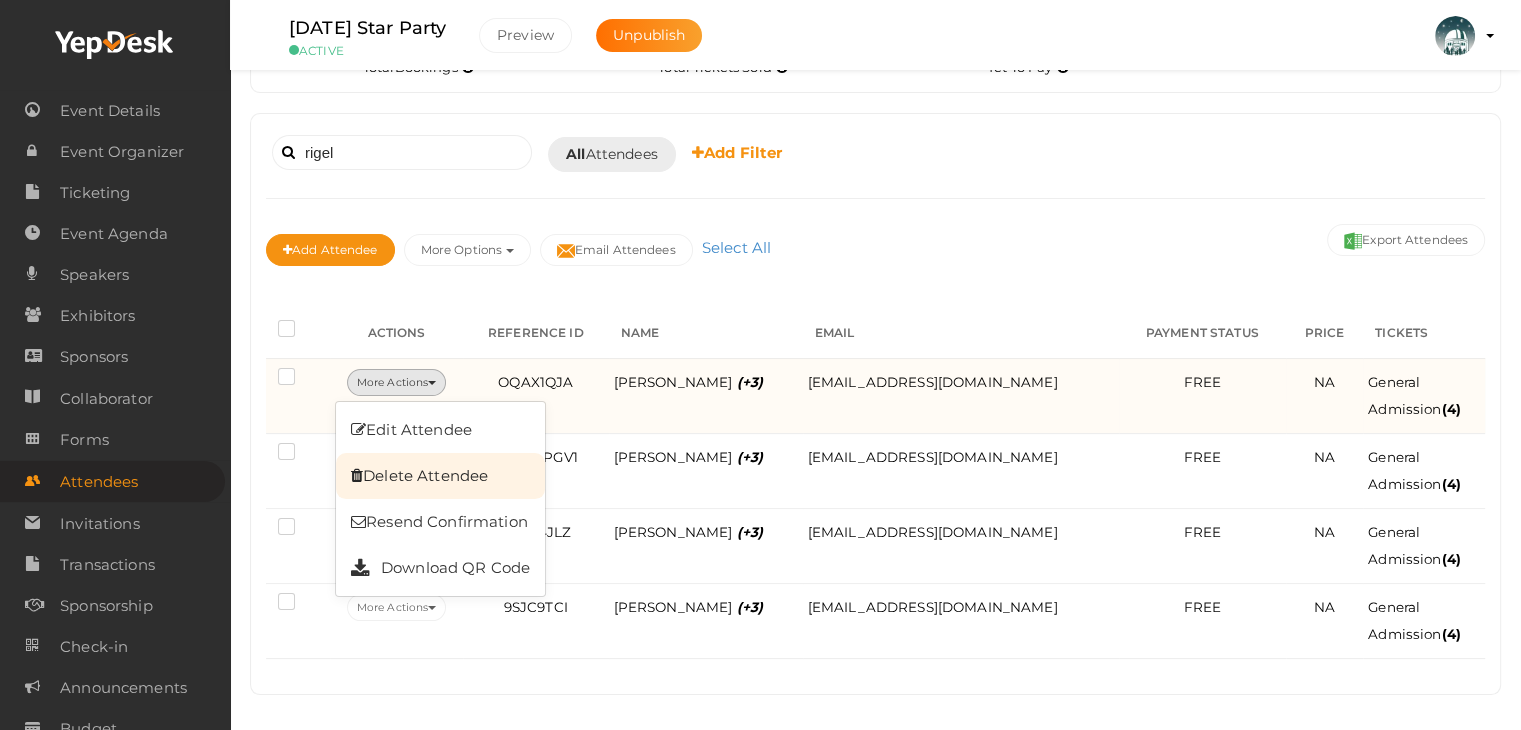 click on "Delete Attendee" at bounding box center (440, 476) 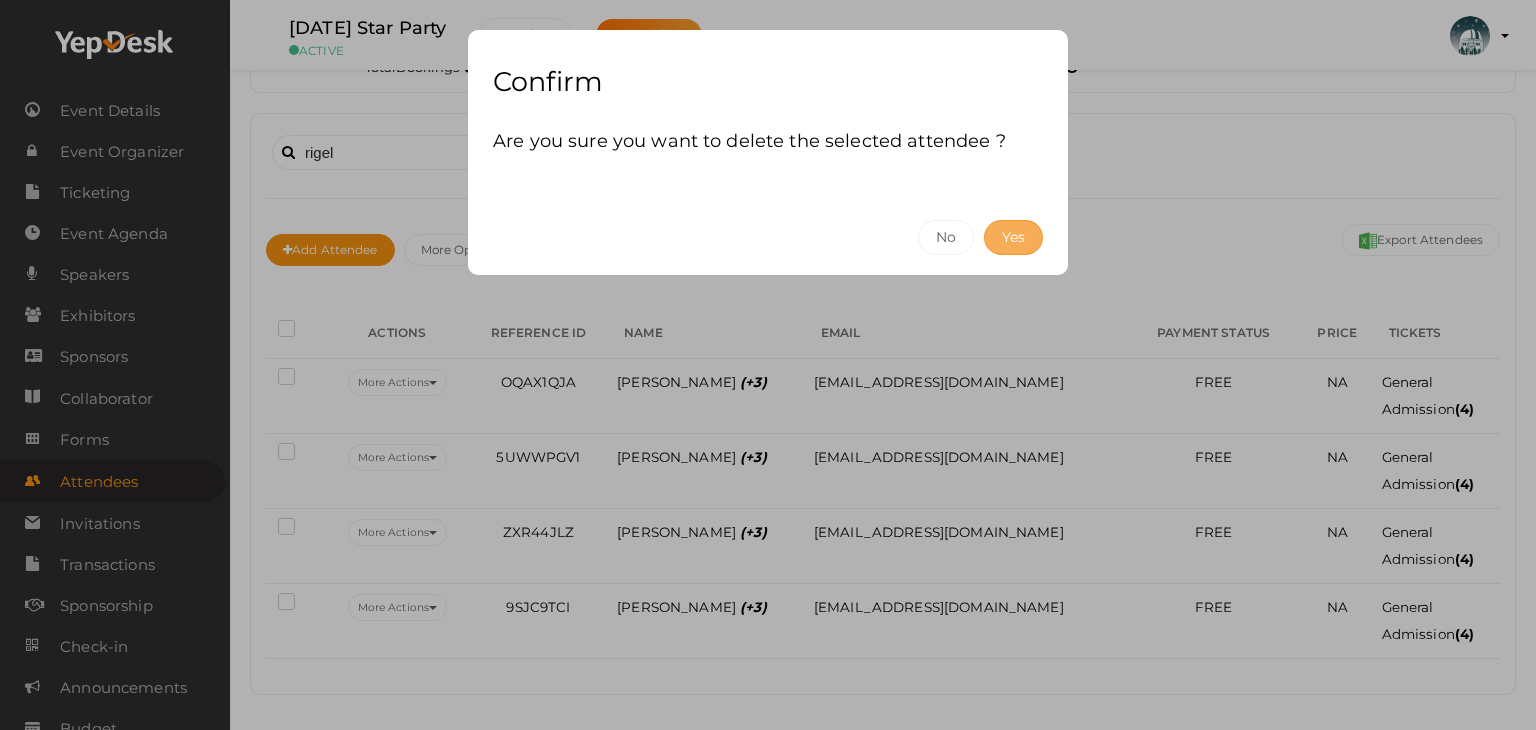 click on "Yes" at bounding box center [1013, 237] 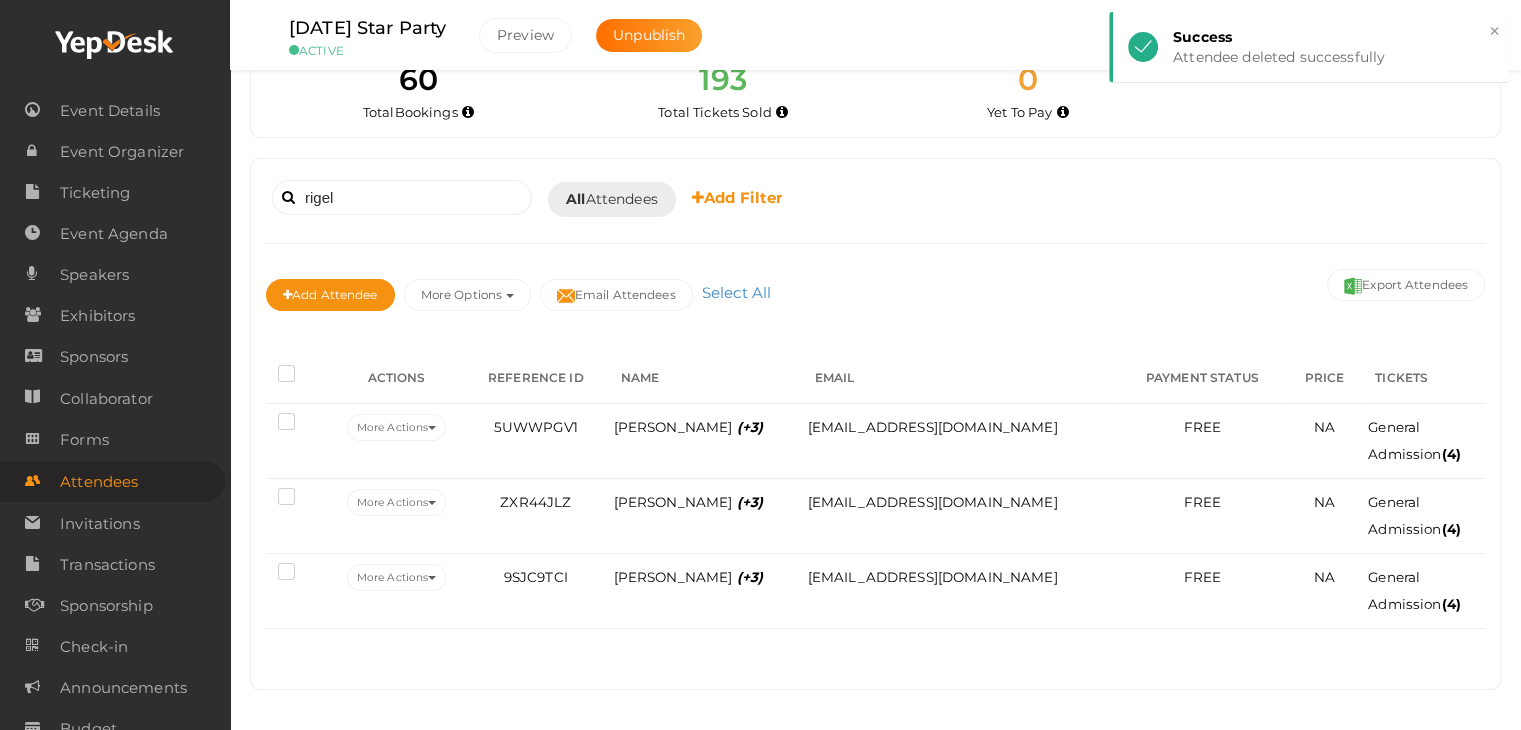 scroll, scrollTop: 46, scrollLeft: 0, axis: vertical 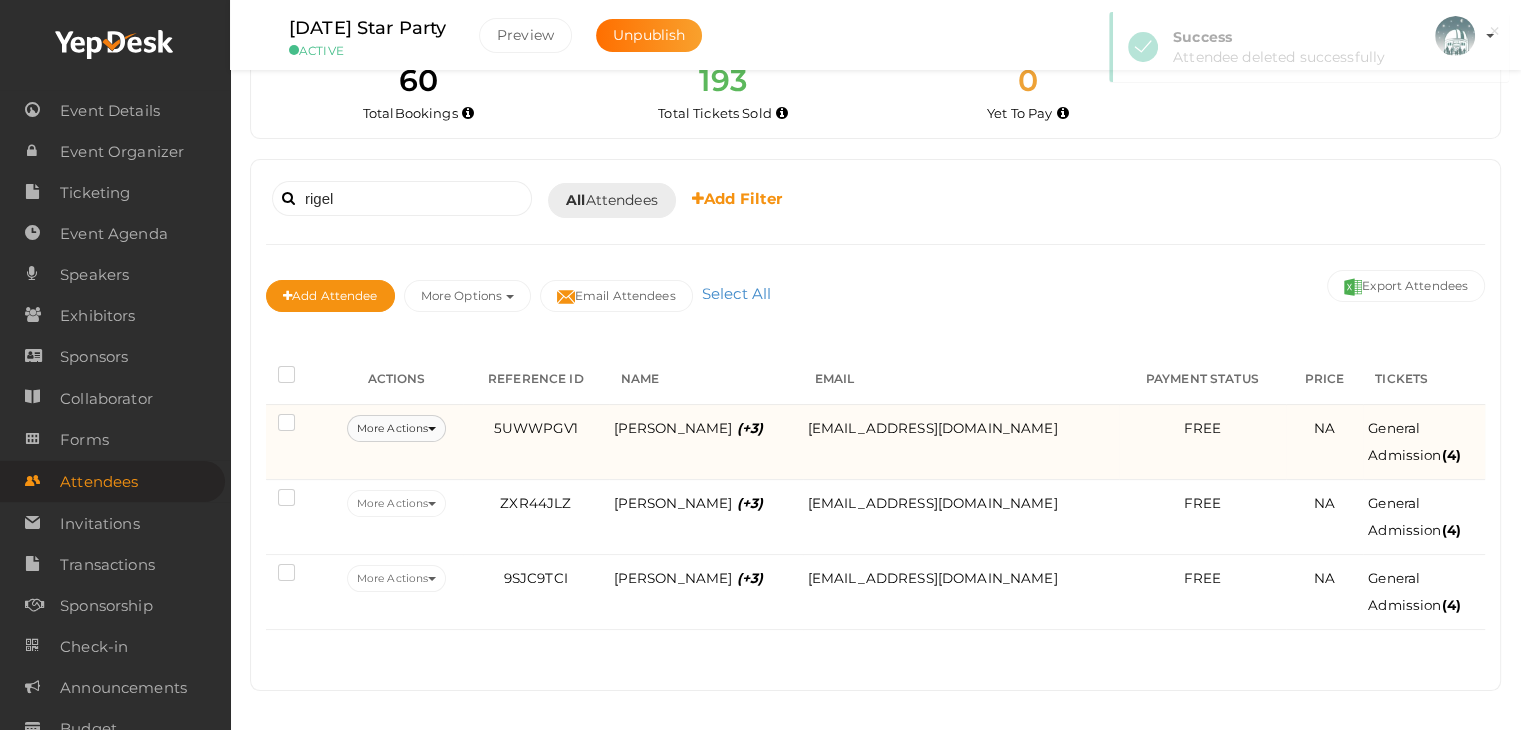 click on "More Actions" at bounding box center (396, 428) 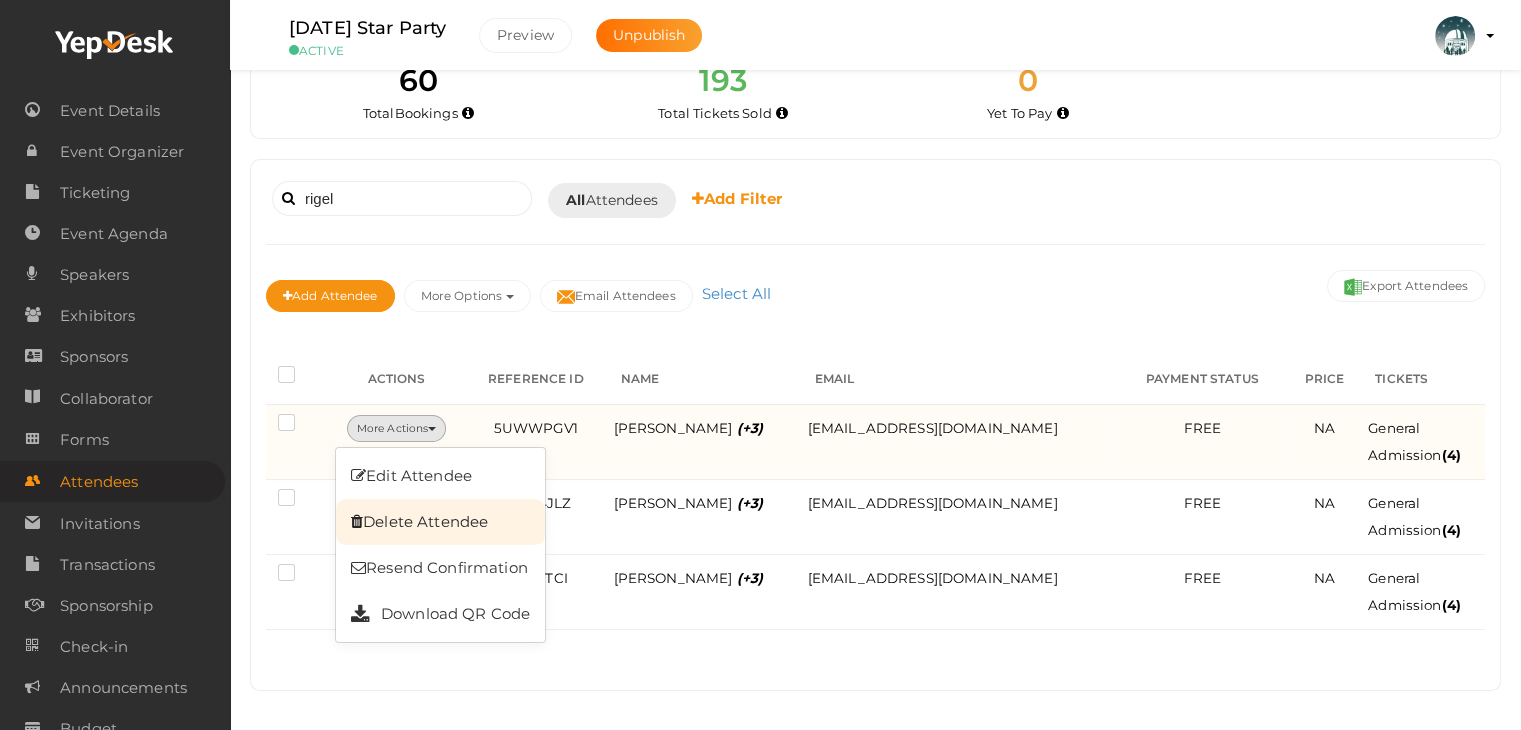 click on "Delete Attendee" at bounding box center (440, 522) 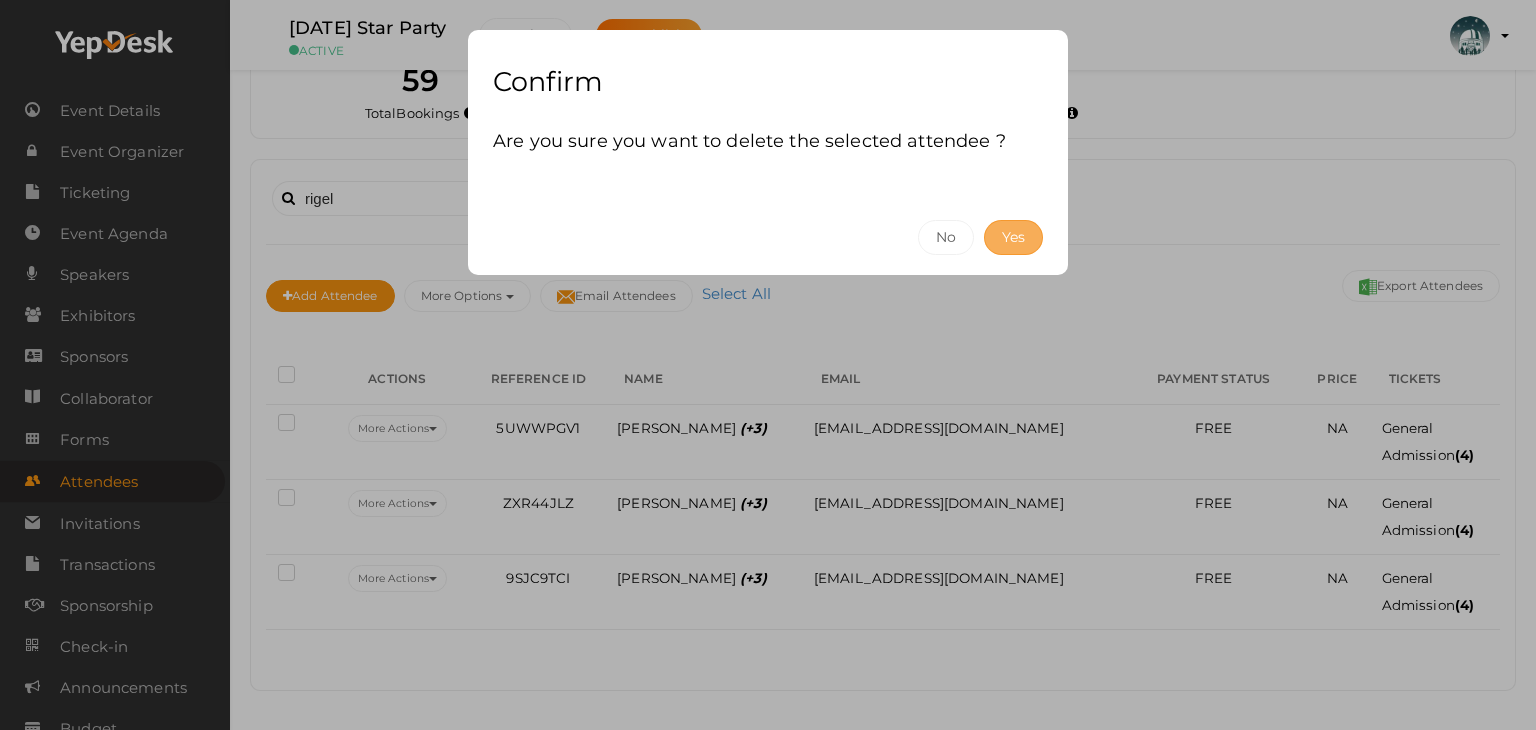 click on "Yes" at bounding box center (1013, 237) 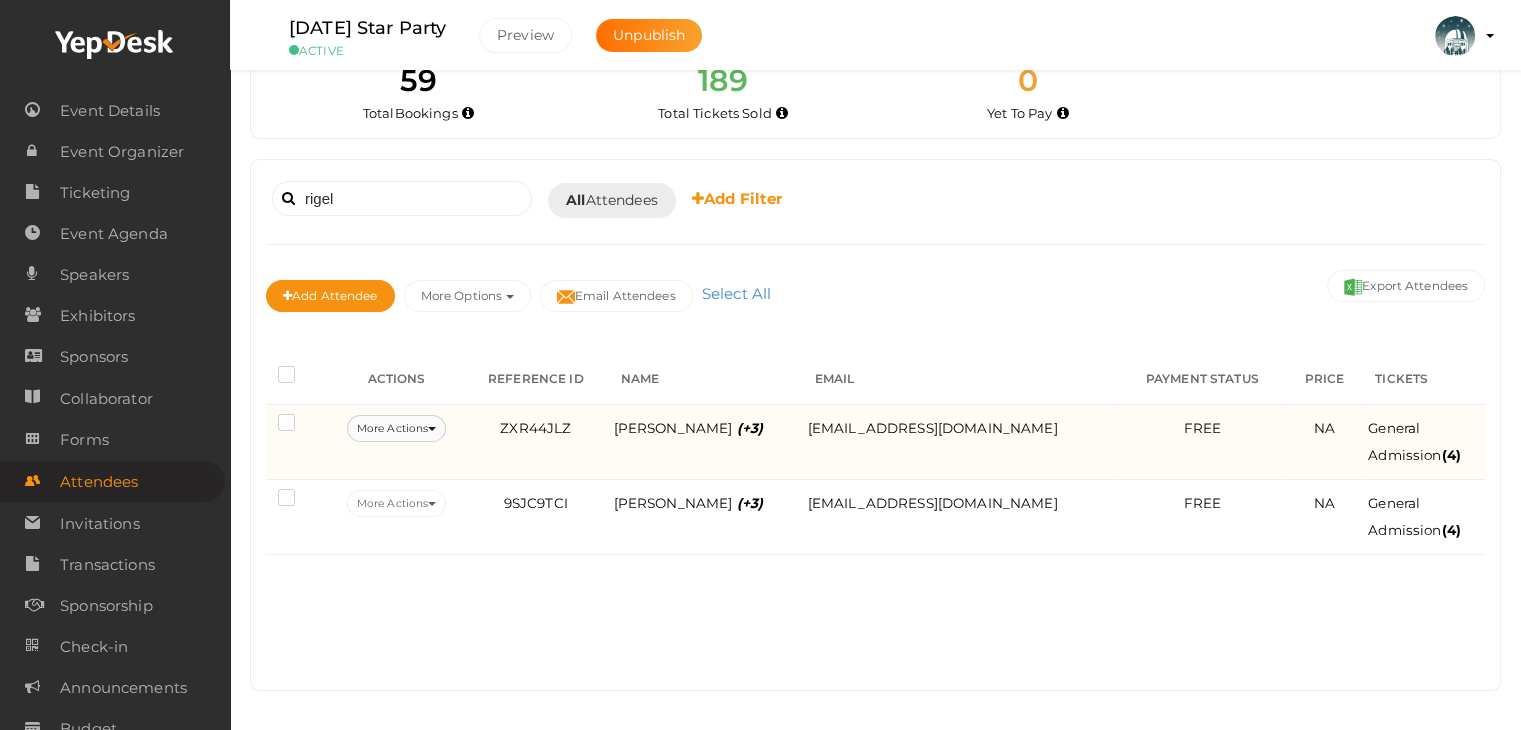 click on "More Actions" at bounding box center [396, 428] 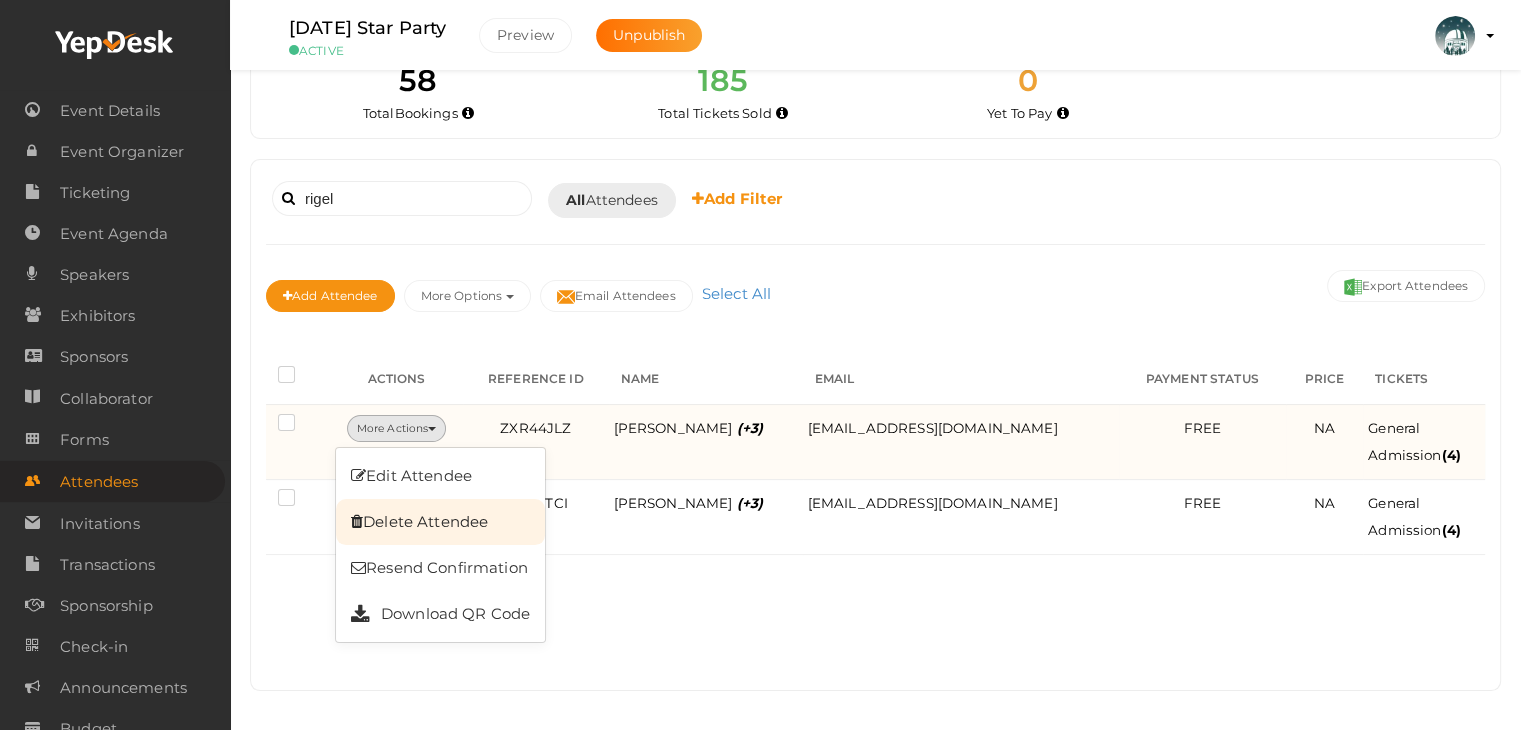 click on "Delete Attendee" at bounding box center (440, 522) 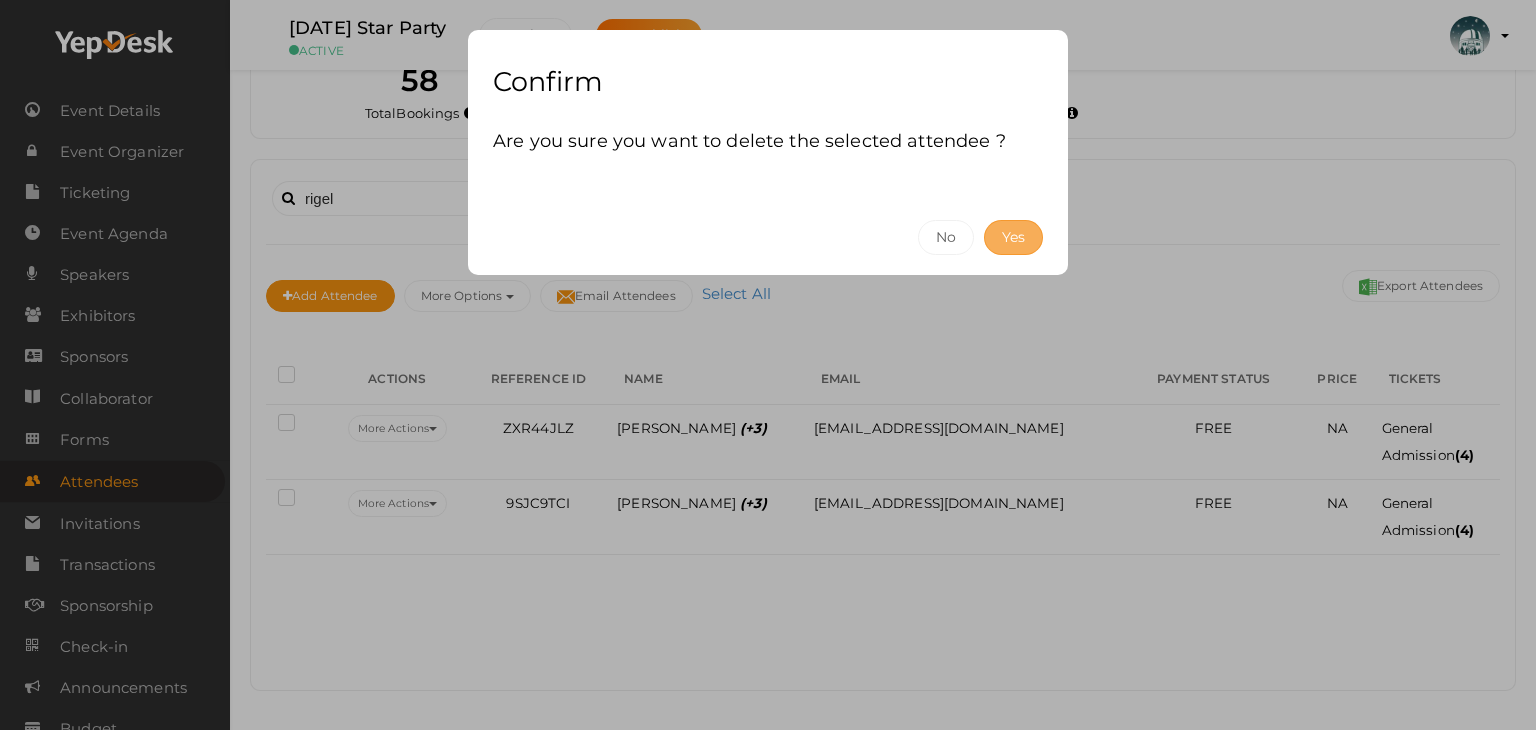 click on "Yes" at bounding box center (1013, 237) 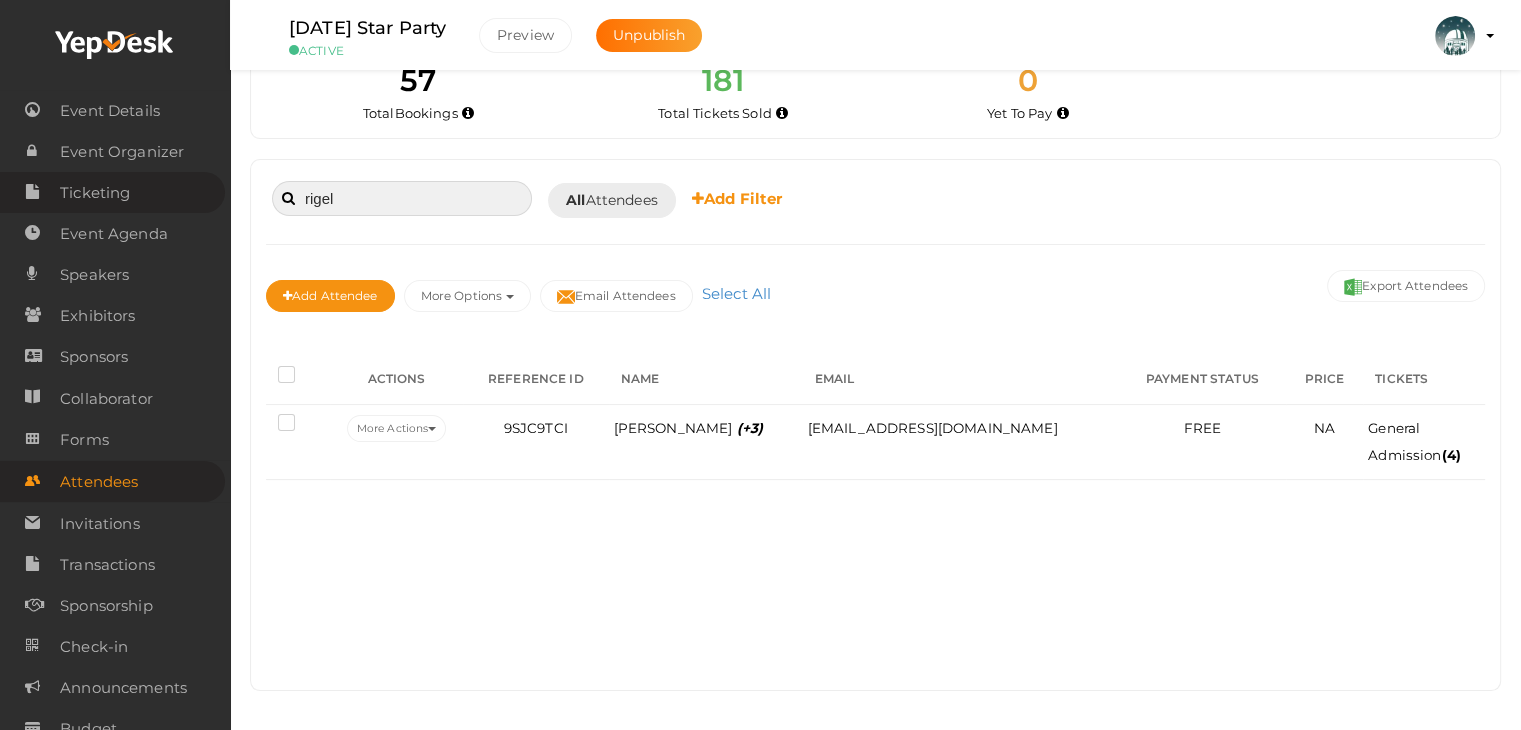drag, startPoint x: 412, startPoint y: 195, endPoint x: 204, endPoint y: 181, distance: 208.47063 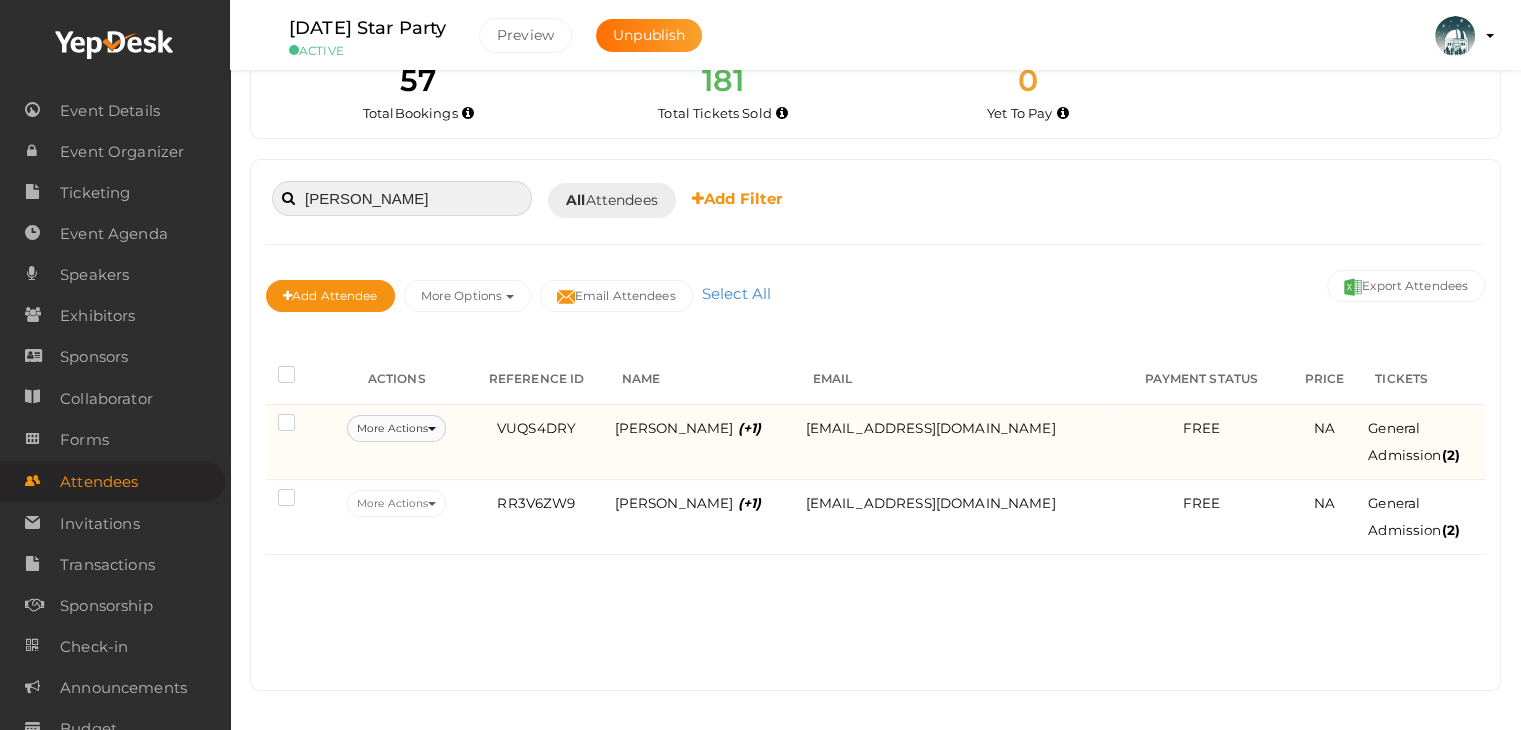 type on "[PERSON_NAME]" 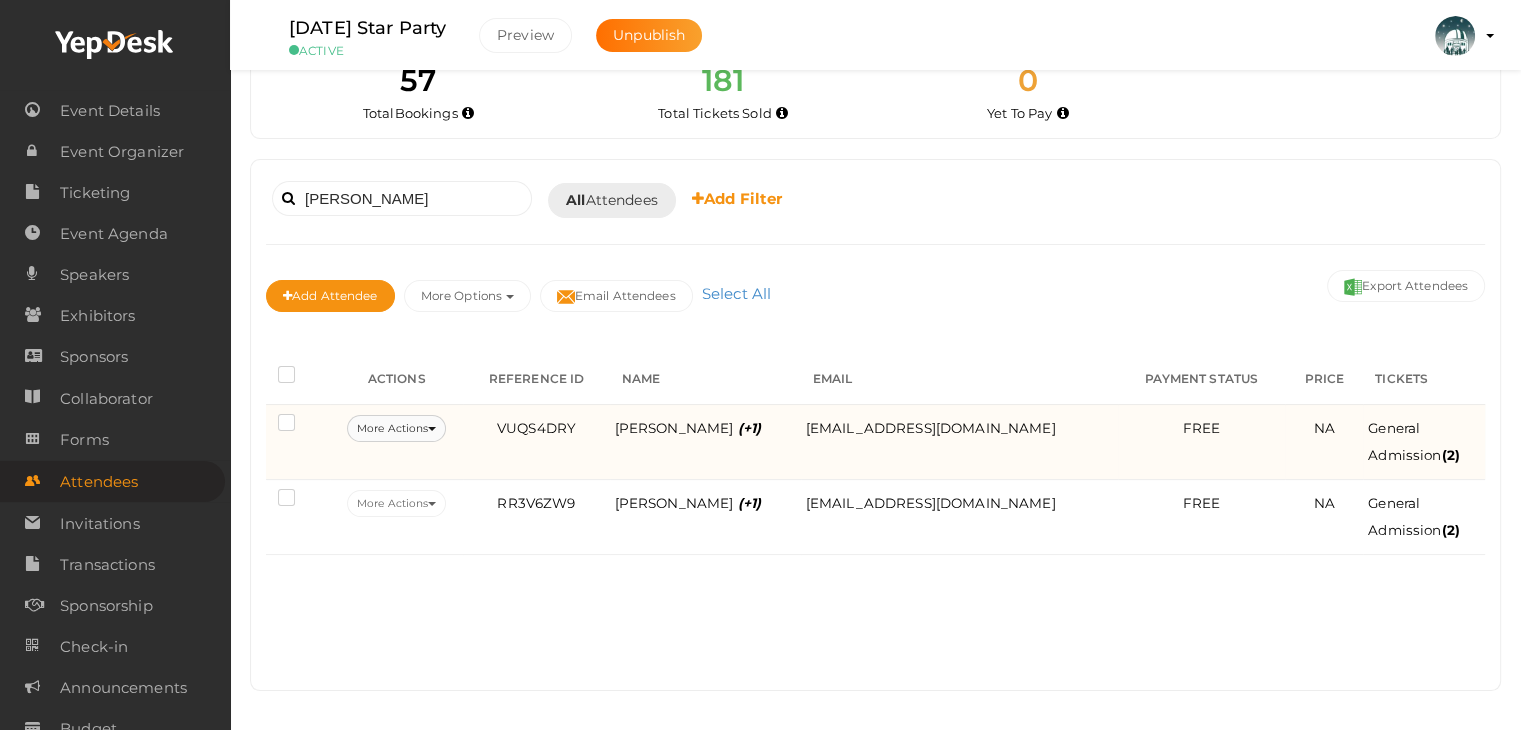 click on "More Actions" at bounding box center (396, 428) 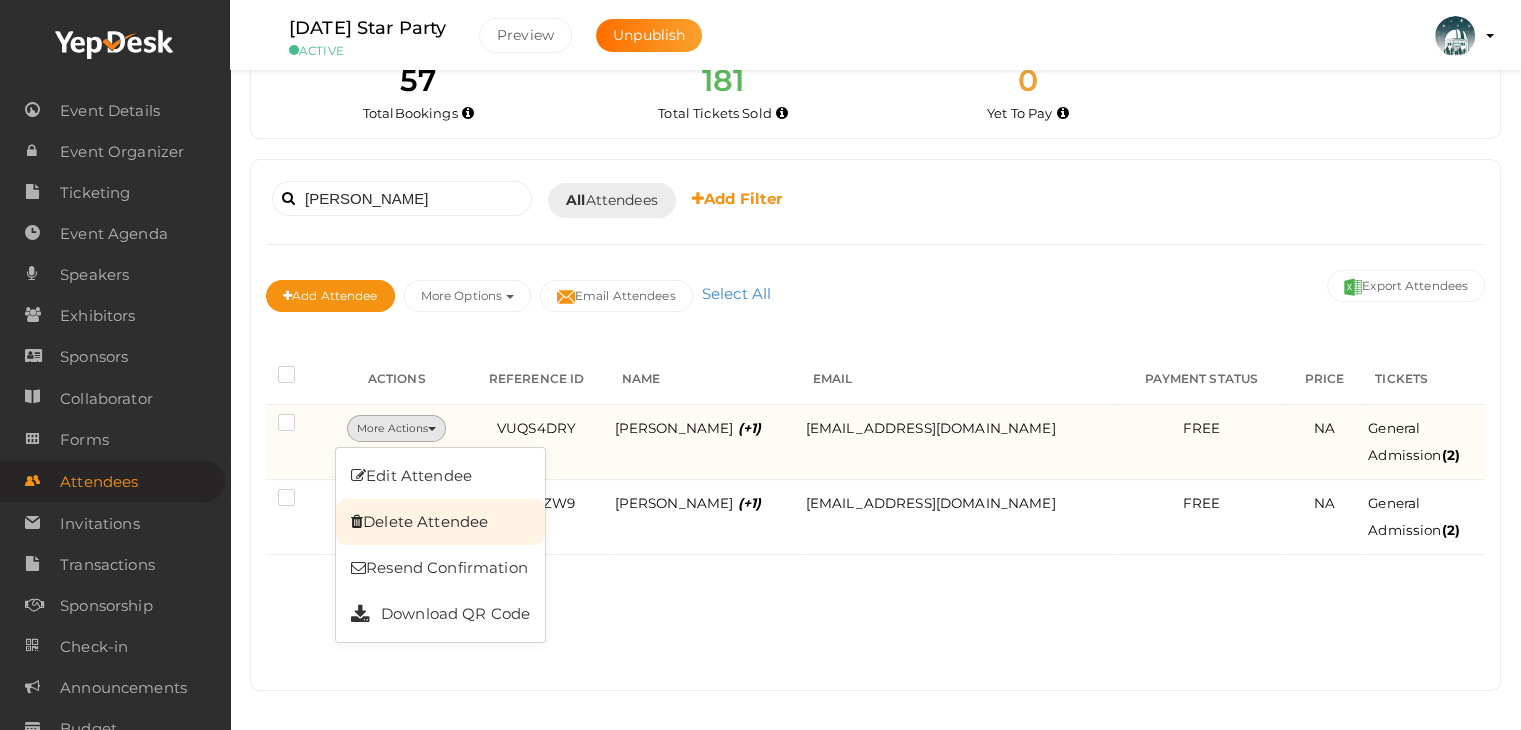click on "Delete Attendee" at bounding box center [440, 522] 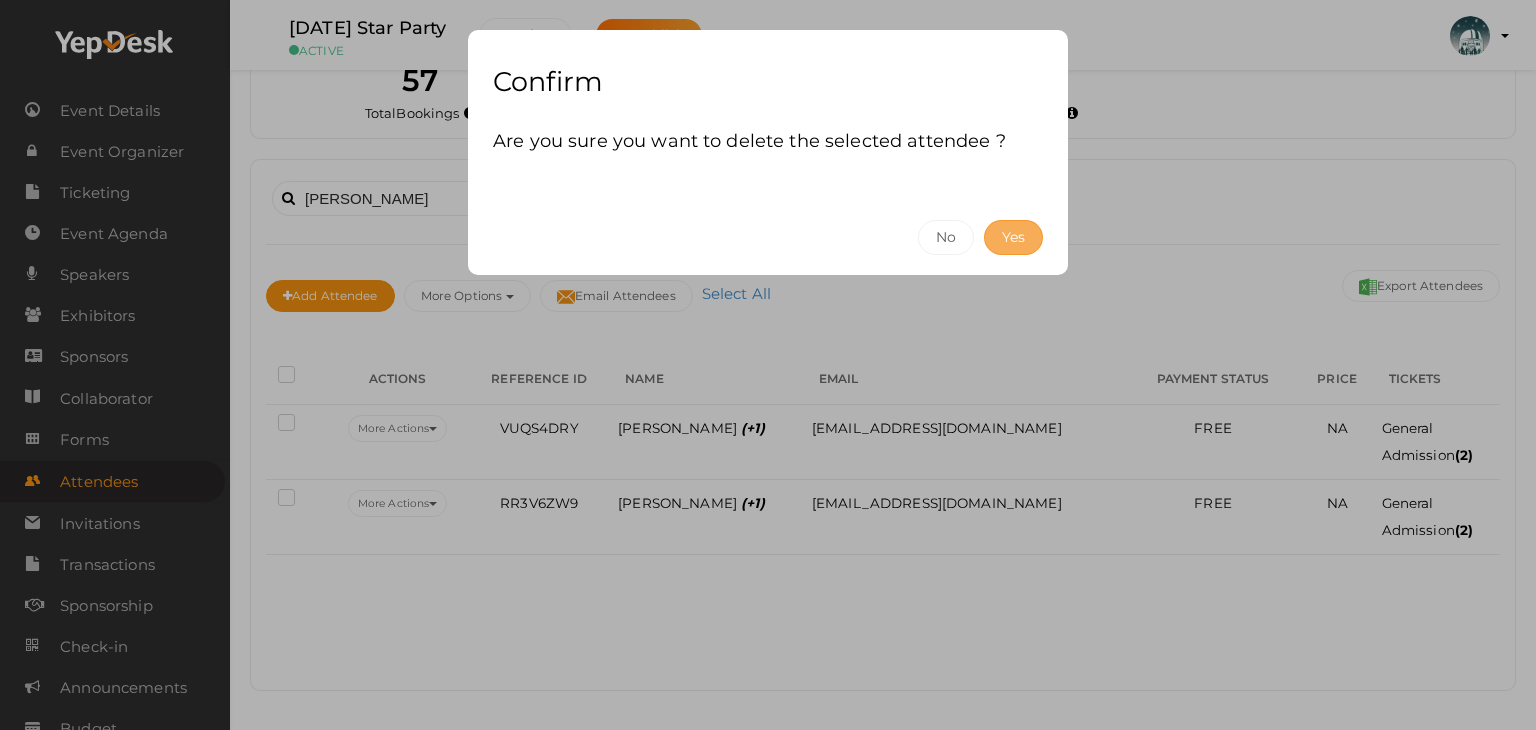 click on "Yes" at bounding box center (1013, 237) 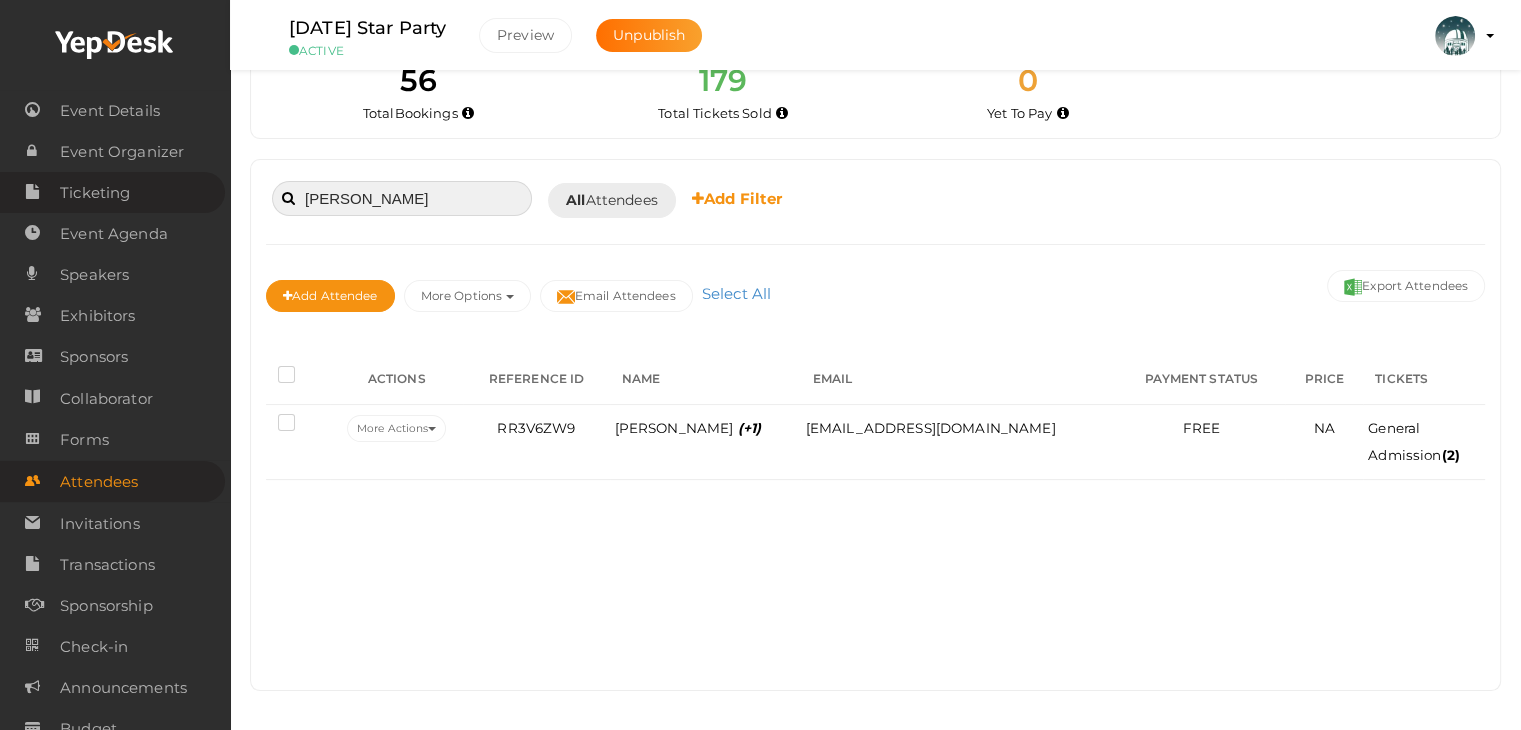 drag, startPoint x: 372, startPoint y: 205, endPoint x: 108, endPoint y: 179, distance: 265.27722 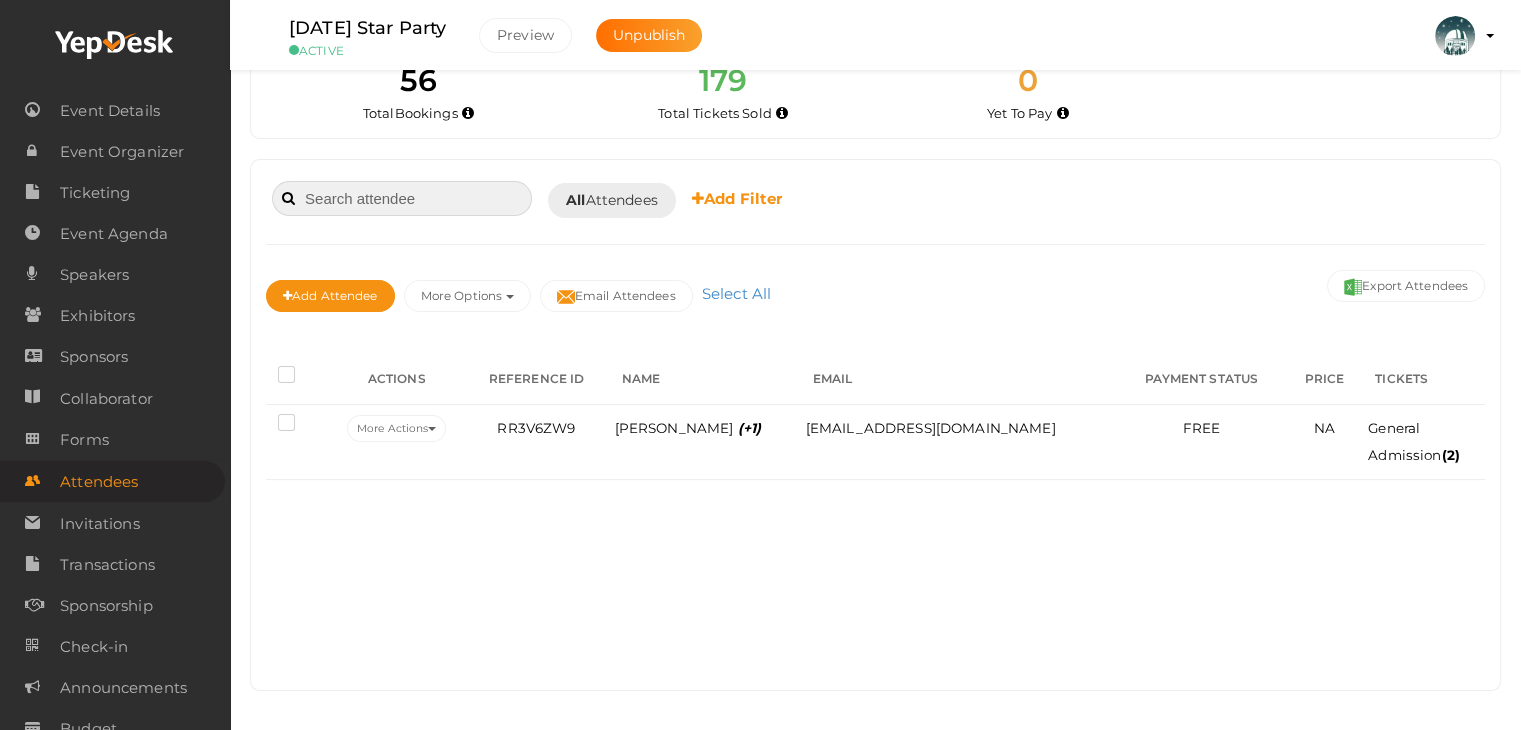 click at bounding box center [402, 198] 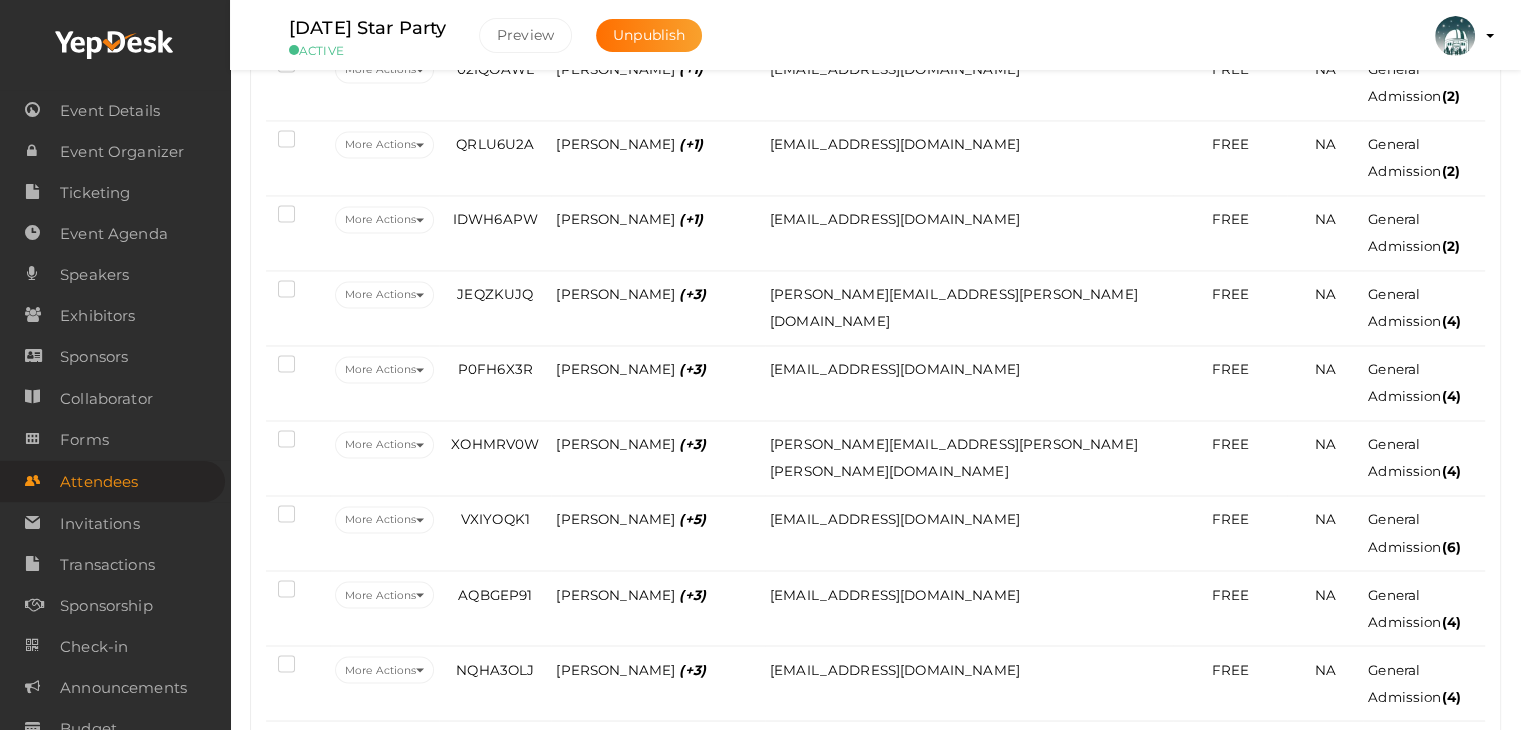 scroll, scrollTop: 3824, scrollLeft: 0, axis: vertical 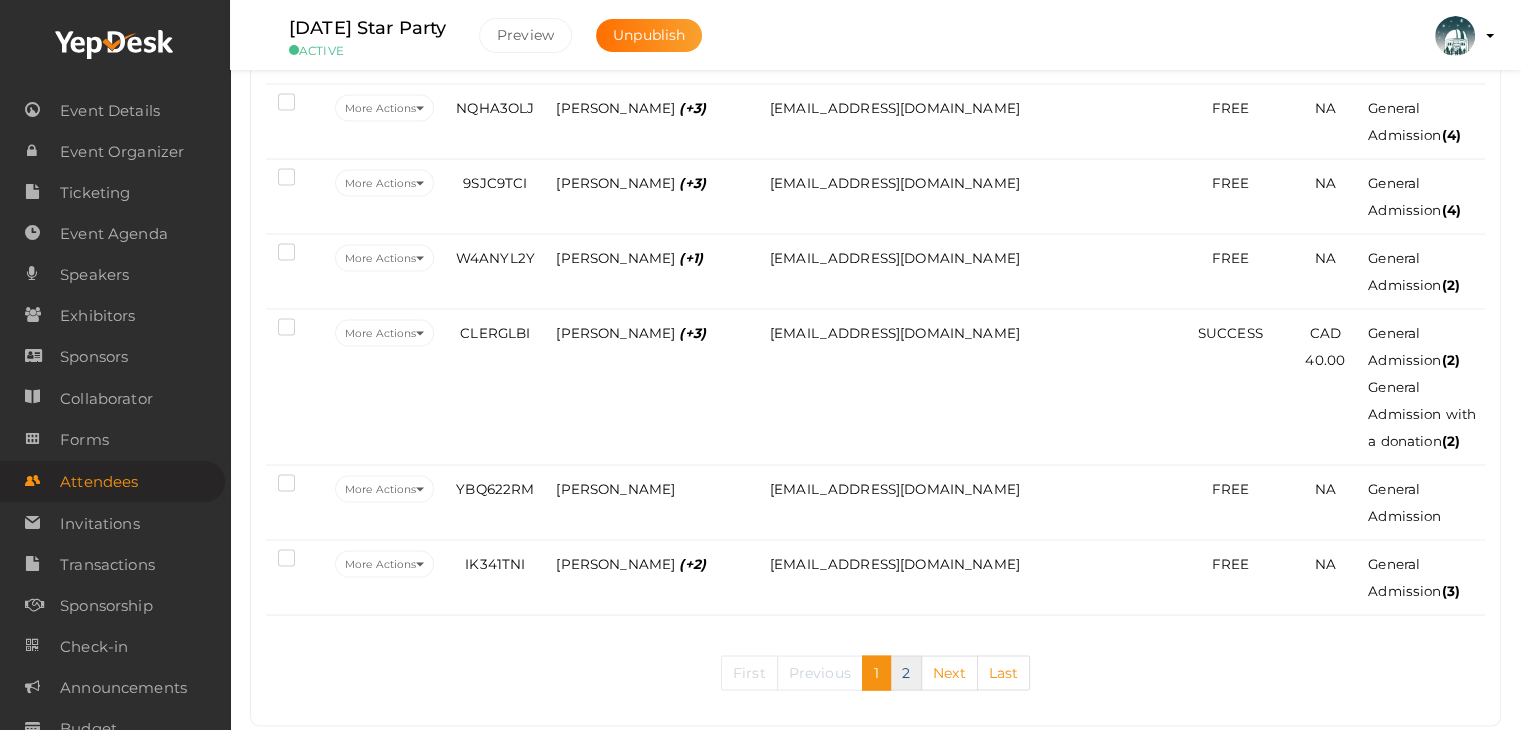 type 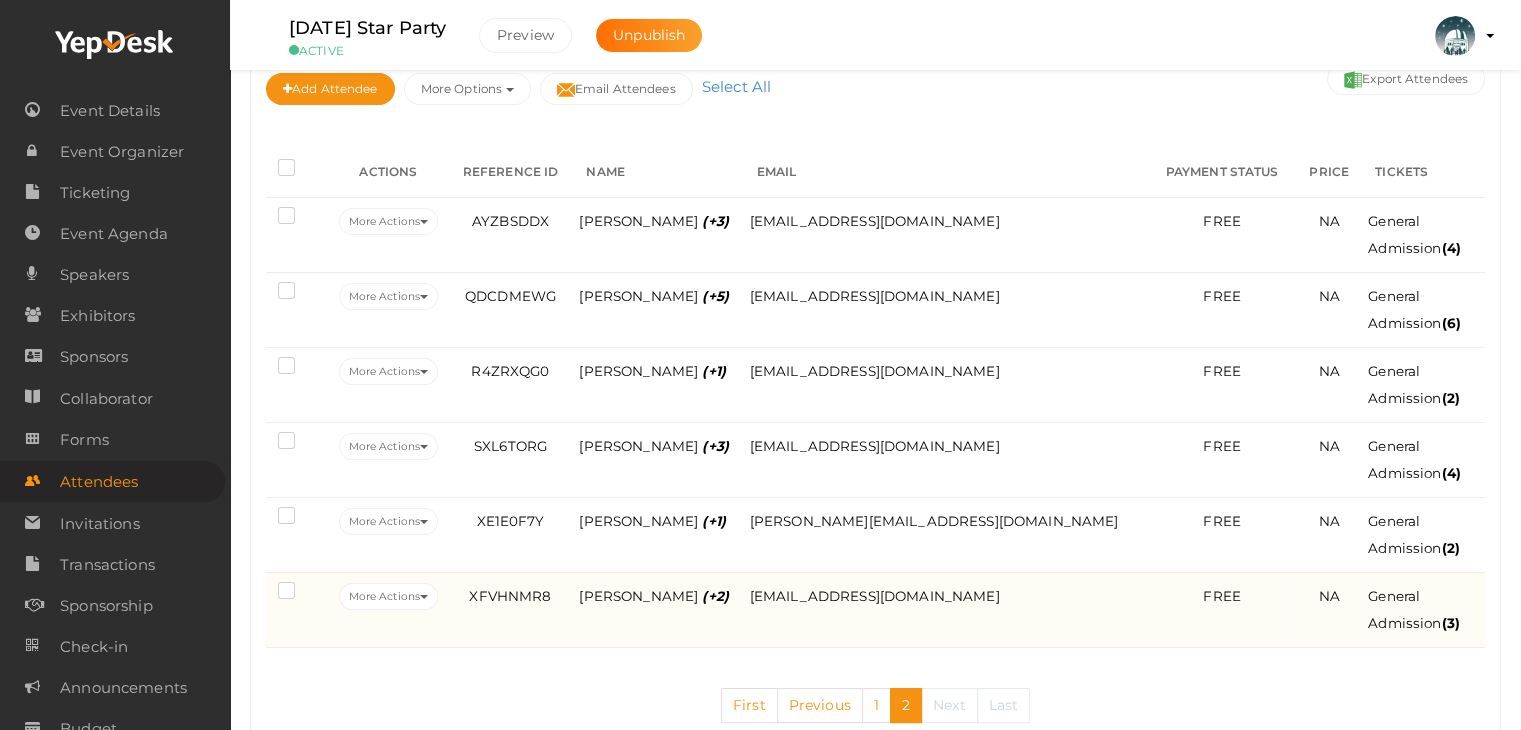 scroll, scrollTop: 316, scrollLeft: 0, axis: vertical 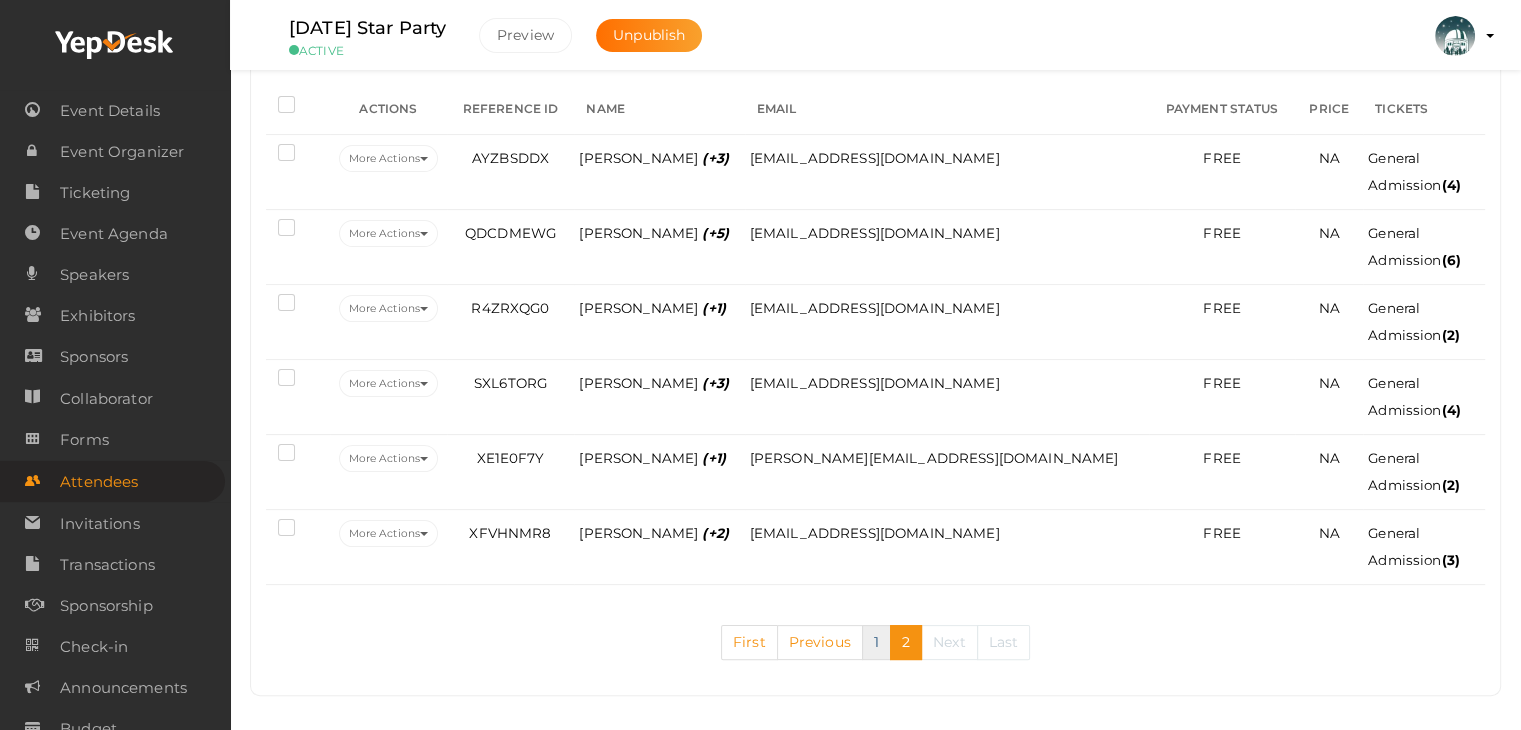click on "1" at bounding box center [876, 642] 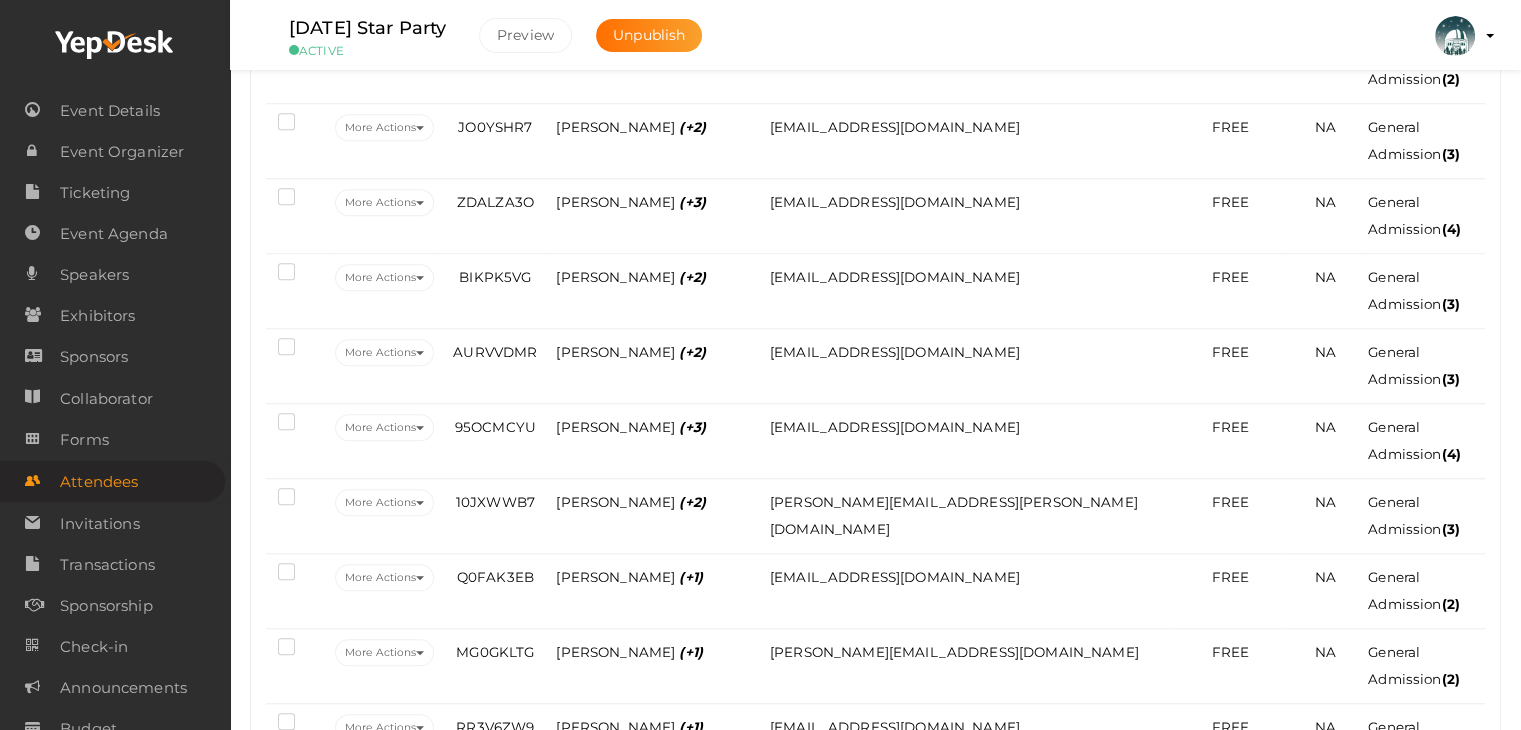 scroll, scrollTop: 1524, scrollLeft: 0, axis: vertical 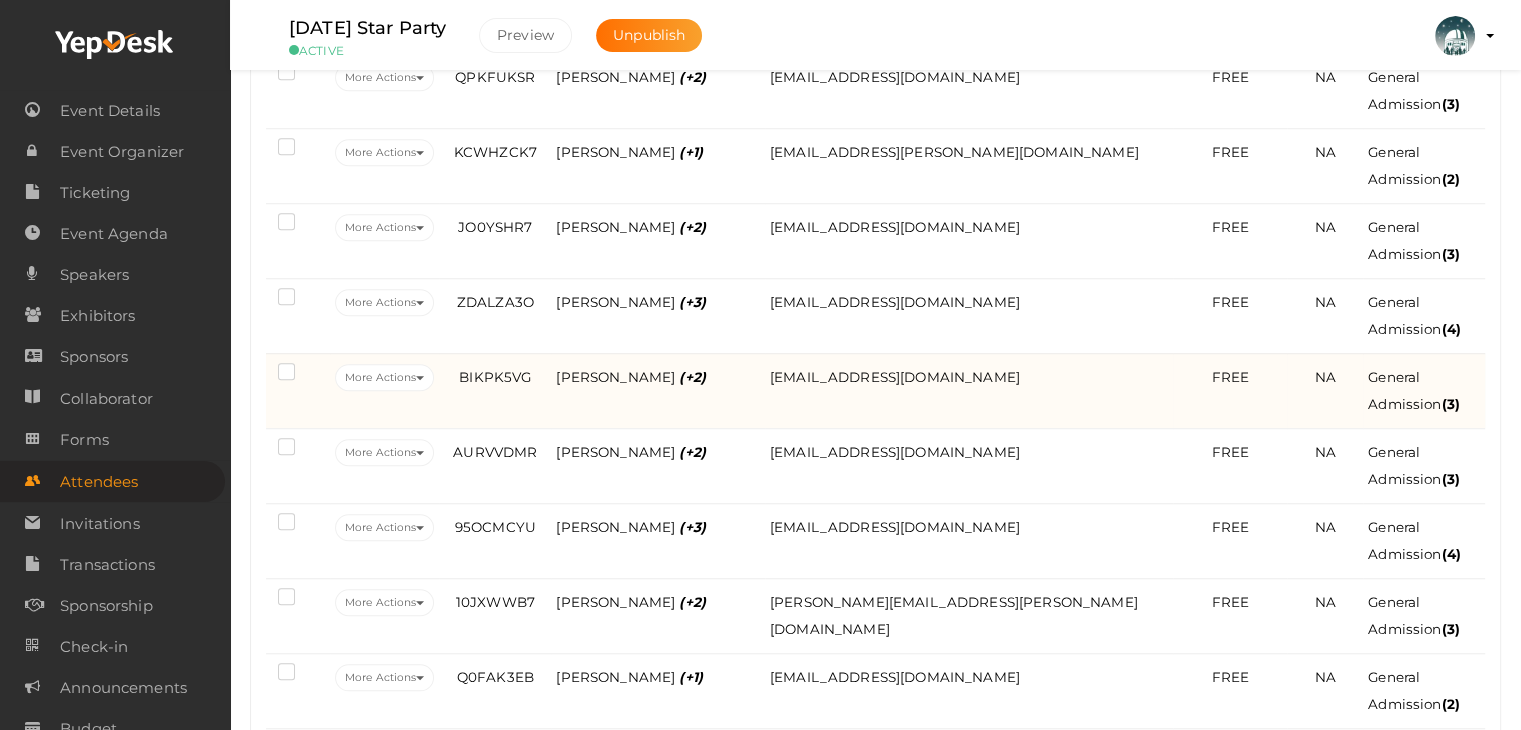 drag, startPoint x: 419, startPoint y: 348, endPoint x: 435, endPoint y: 367, distance: 24.839485 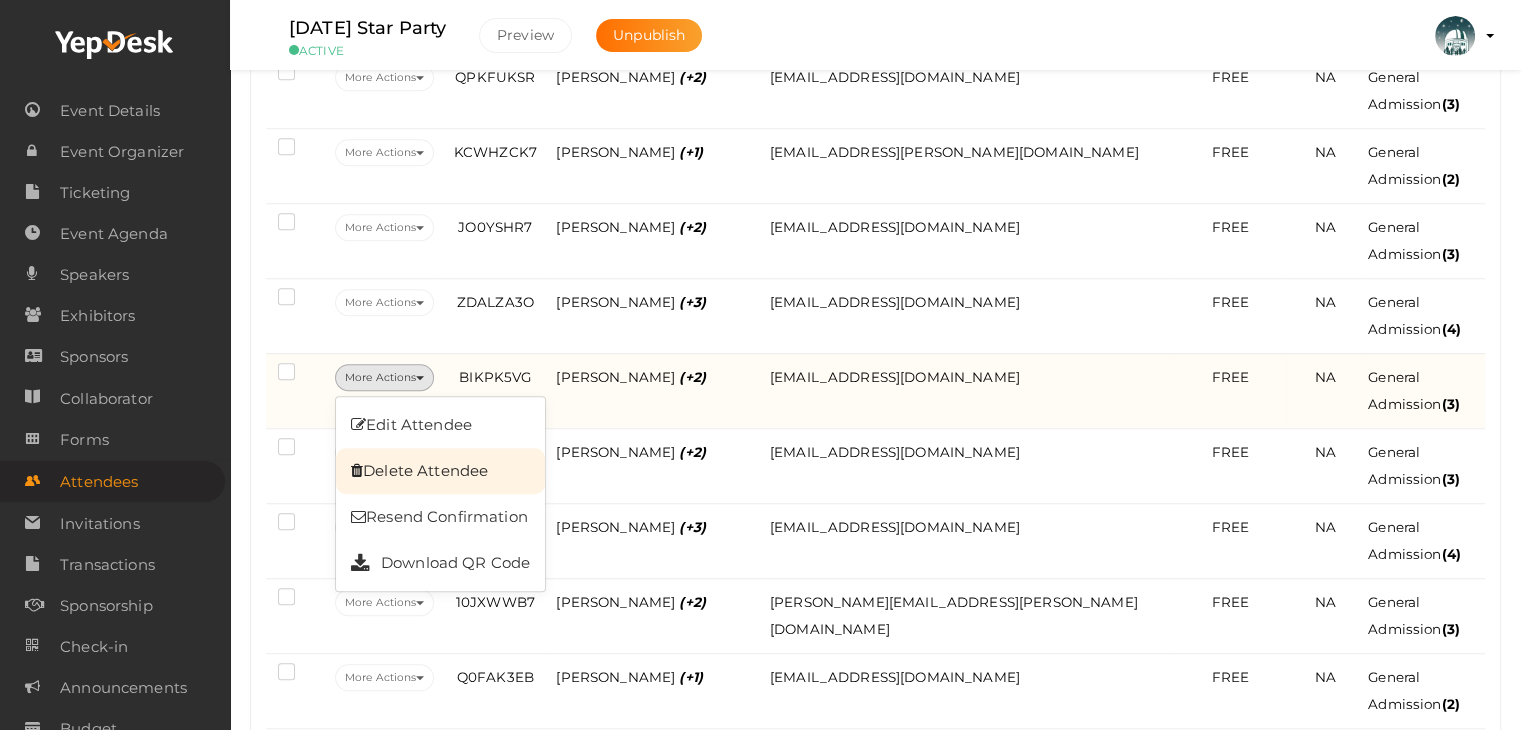 click on "Delete Attendee" at bounding box center (440, 471) 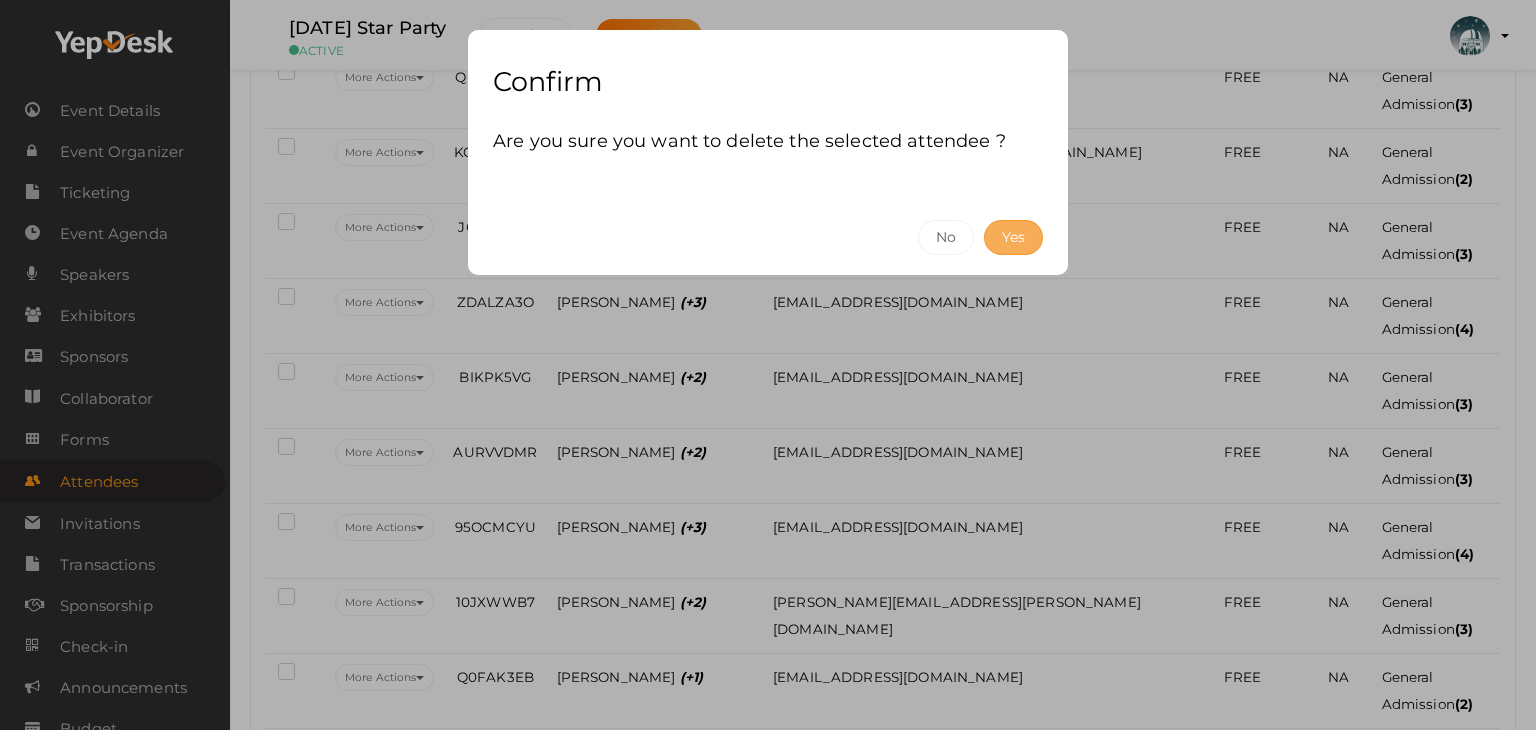 click on "Yes" at bounding box center [1013, 237] 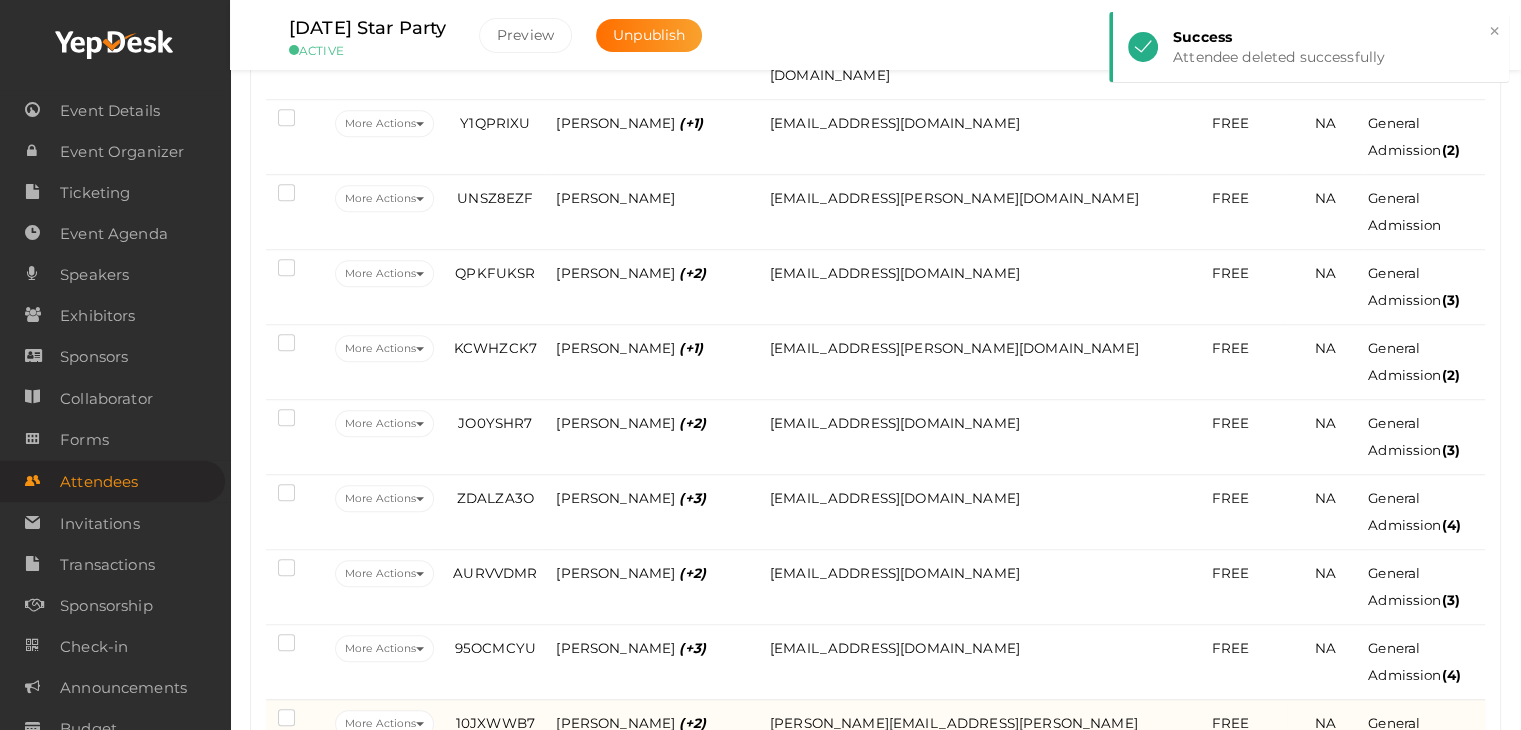 scroll, scrollTop: 1324, scrollLeft: 0, axis: vertical 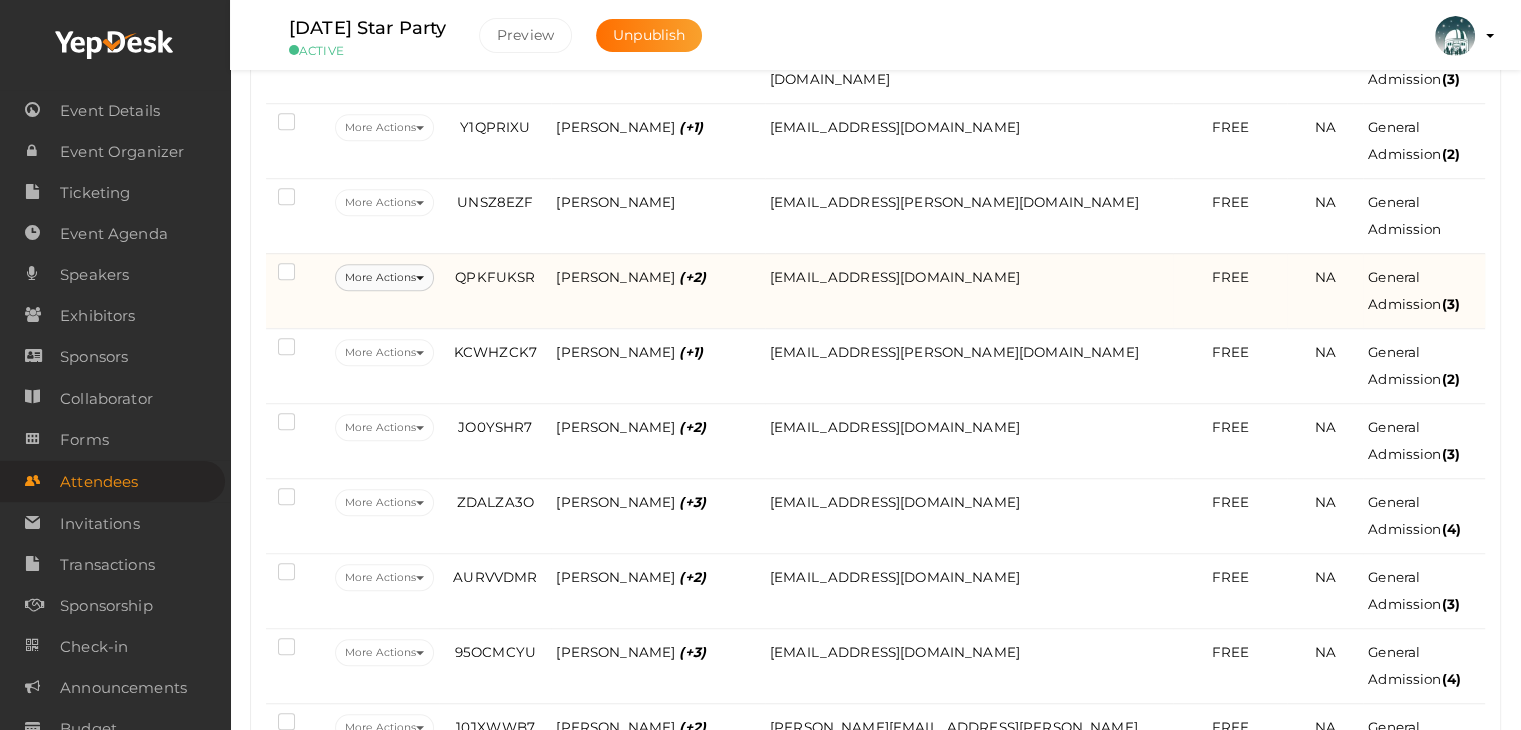 click on "More Actions" at bounding box center (384, 277) 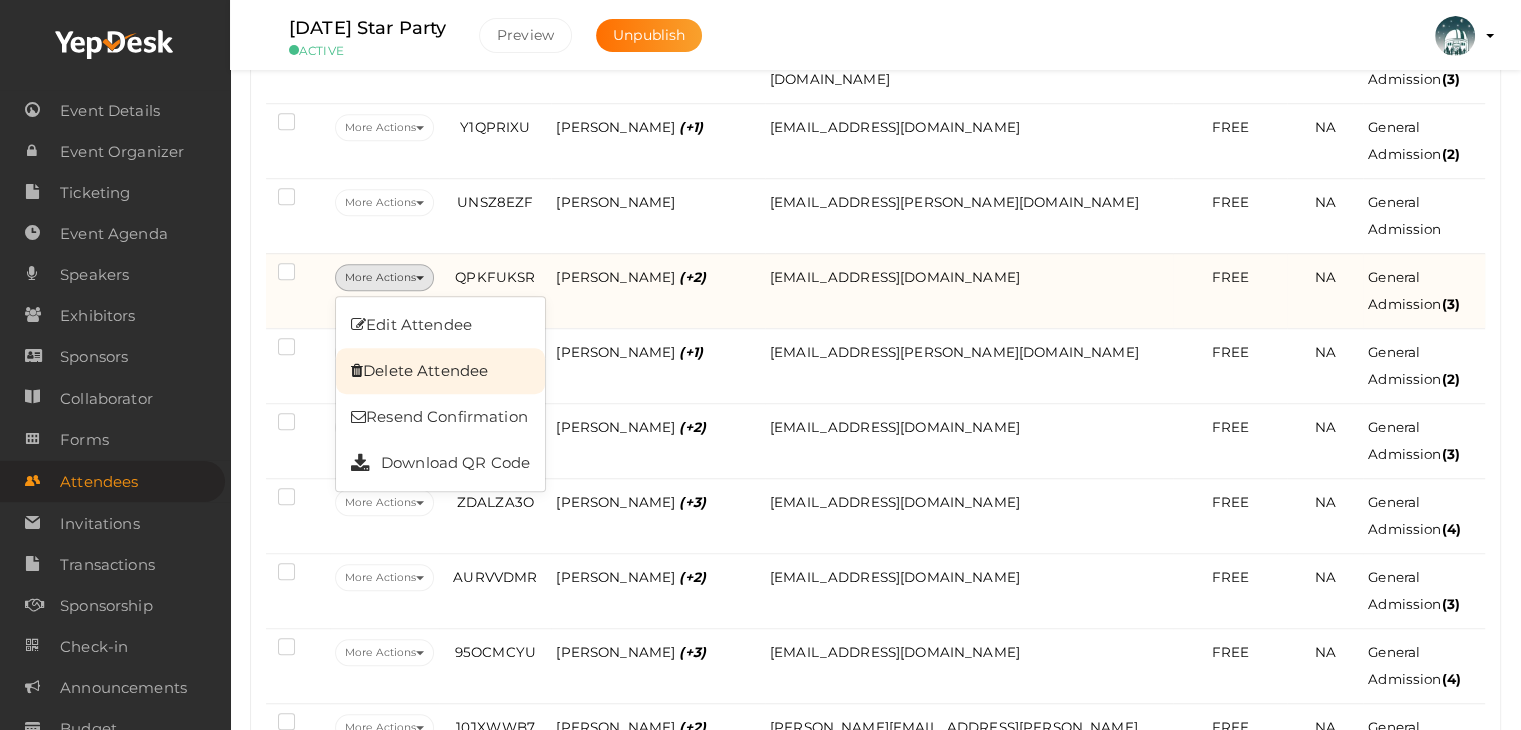 click on "Delete Attendee" at bounding box center [440, 371] 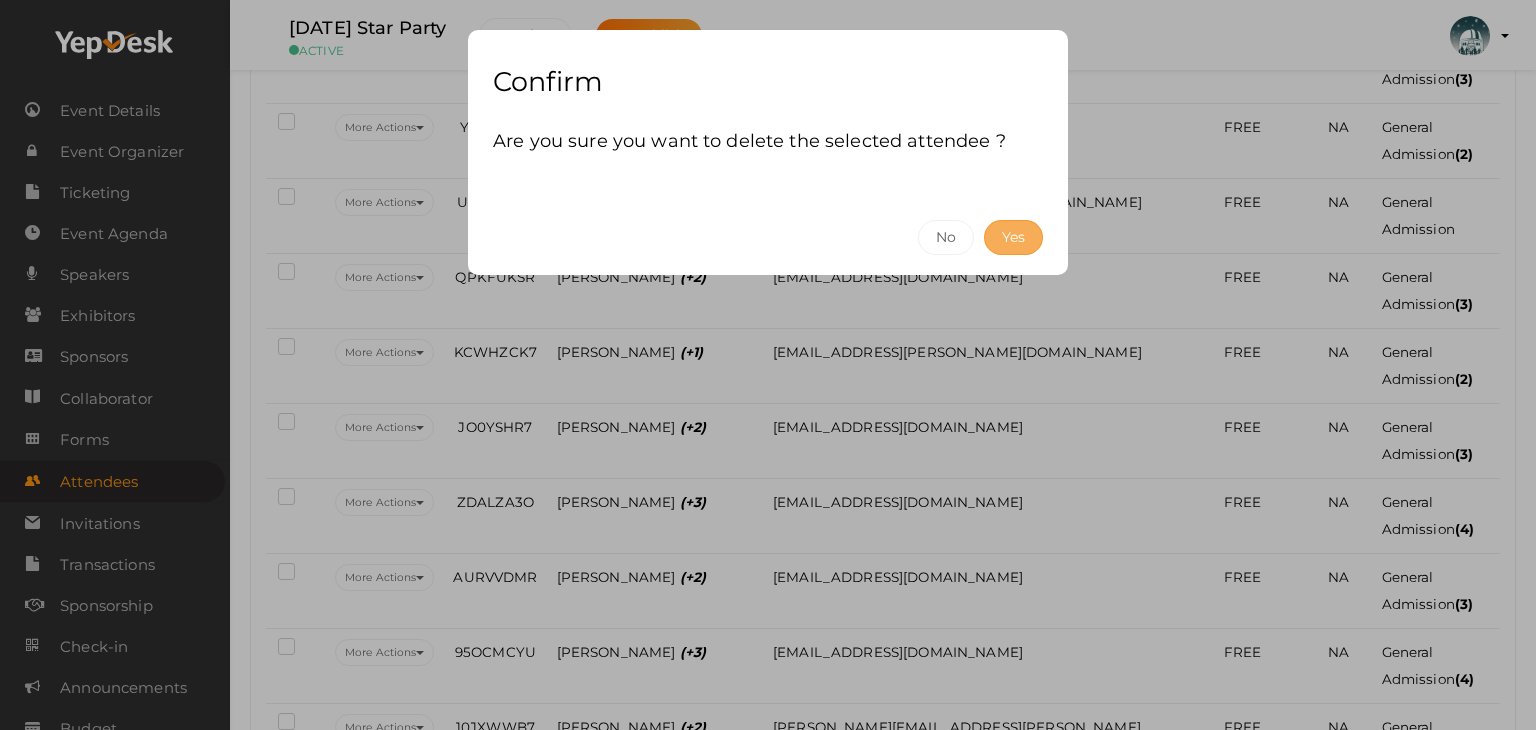 click on "Yes" at bounding box center [1013, 237] 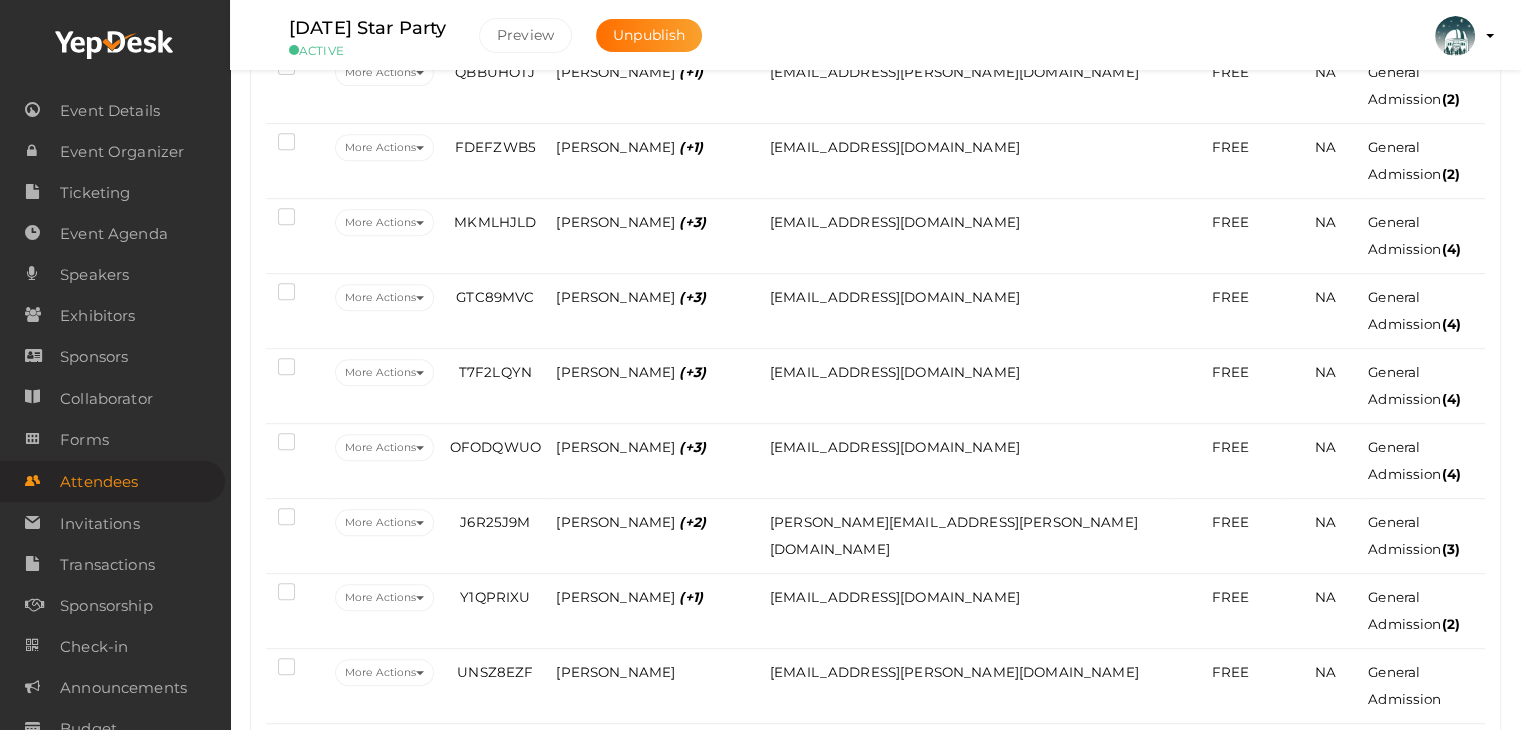 scroll, scrollTop: 824, scrollLeft: 0, axis: vertical 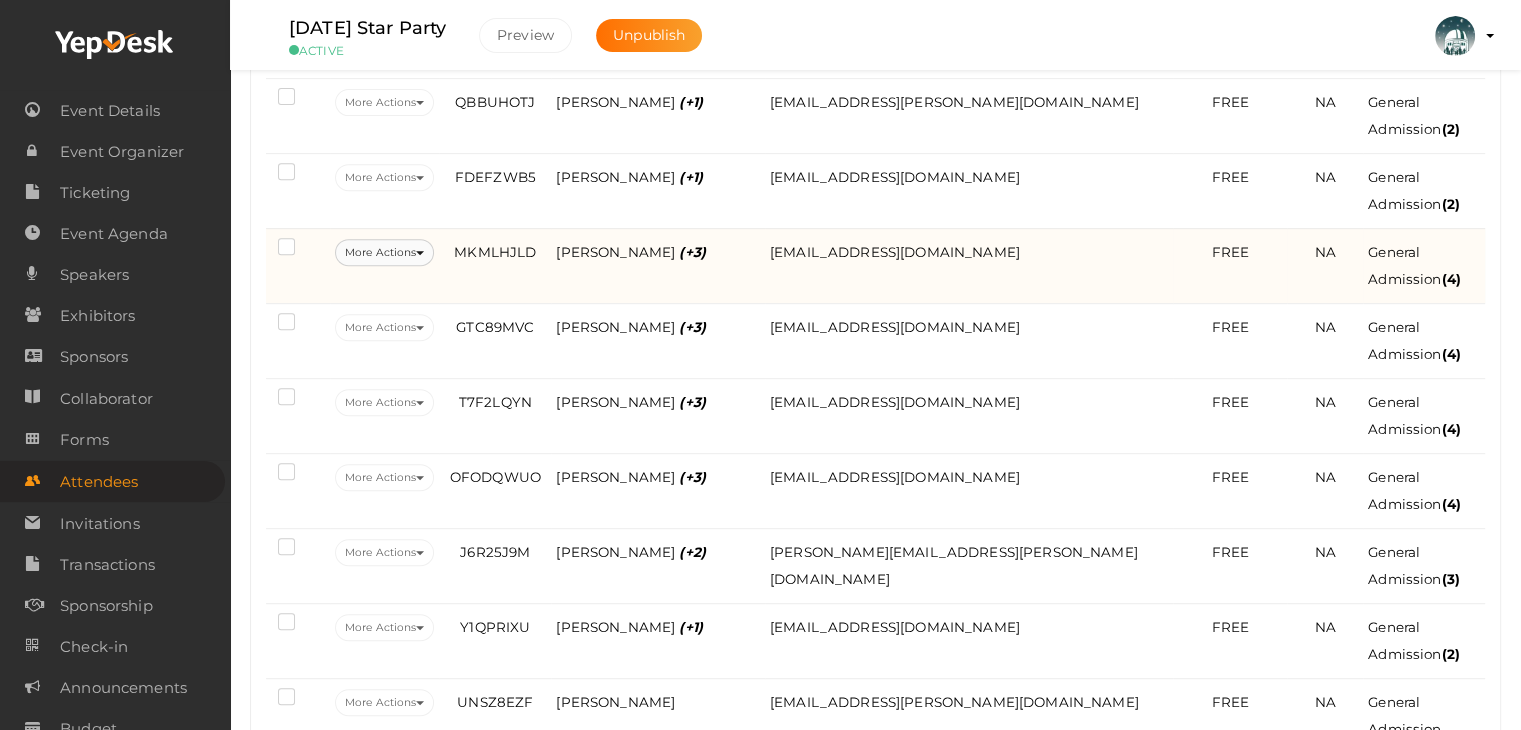 click at bounding box center [420, 253] 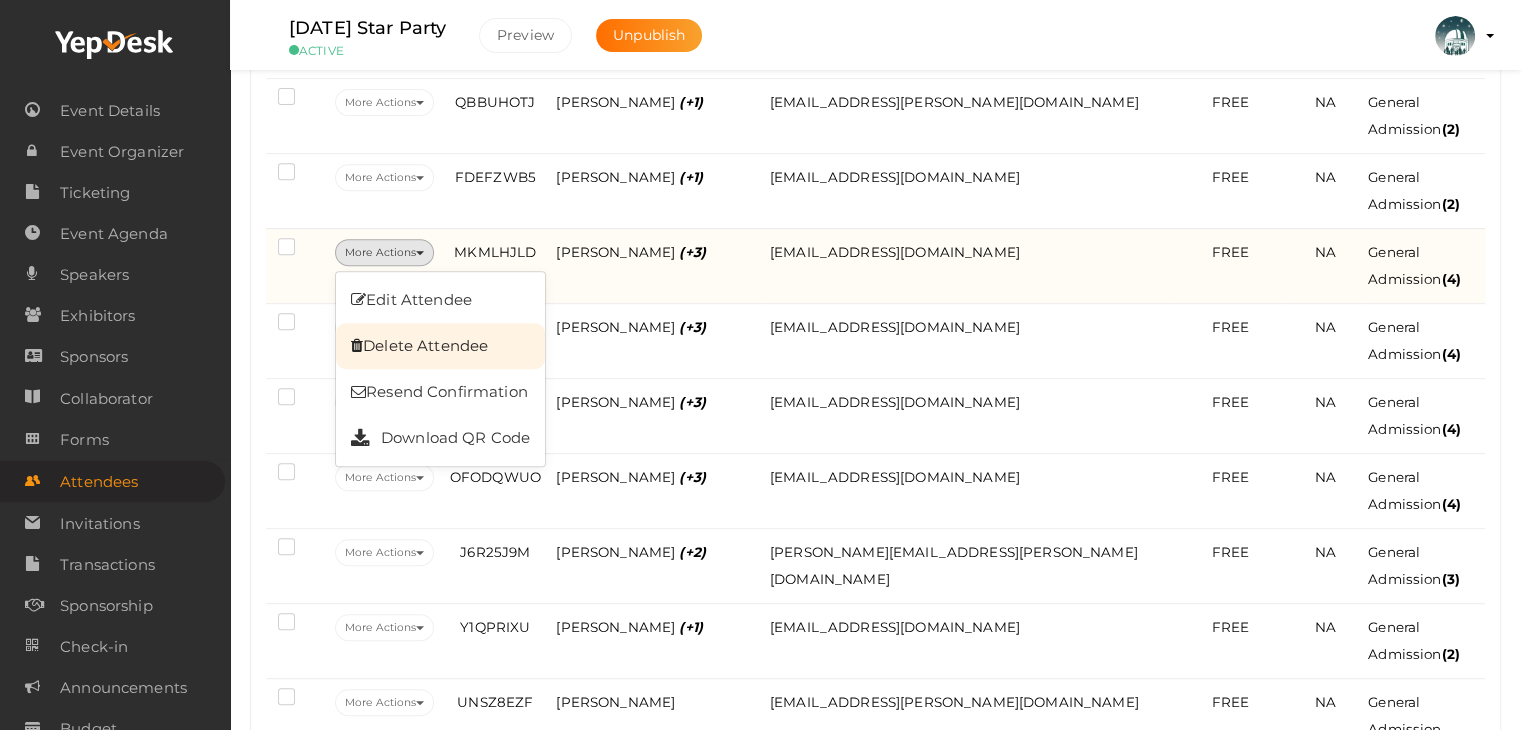 click on "Delete Attendee" at bounding box center (440, 346) 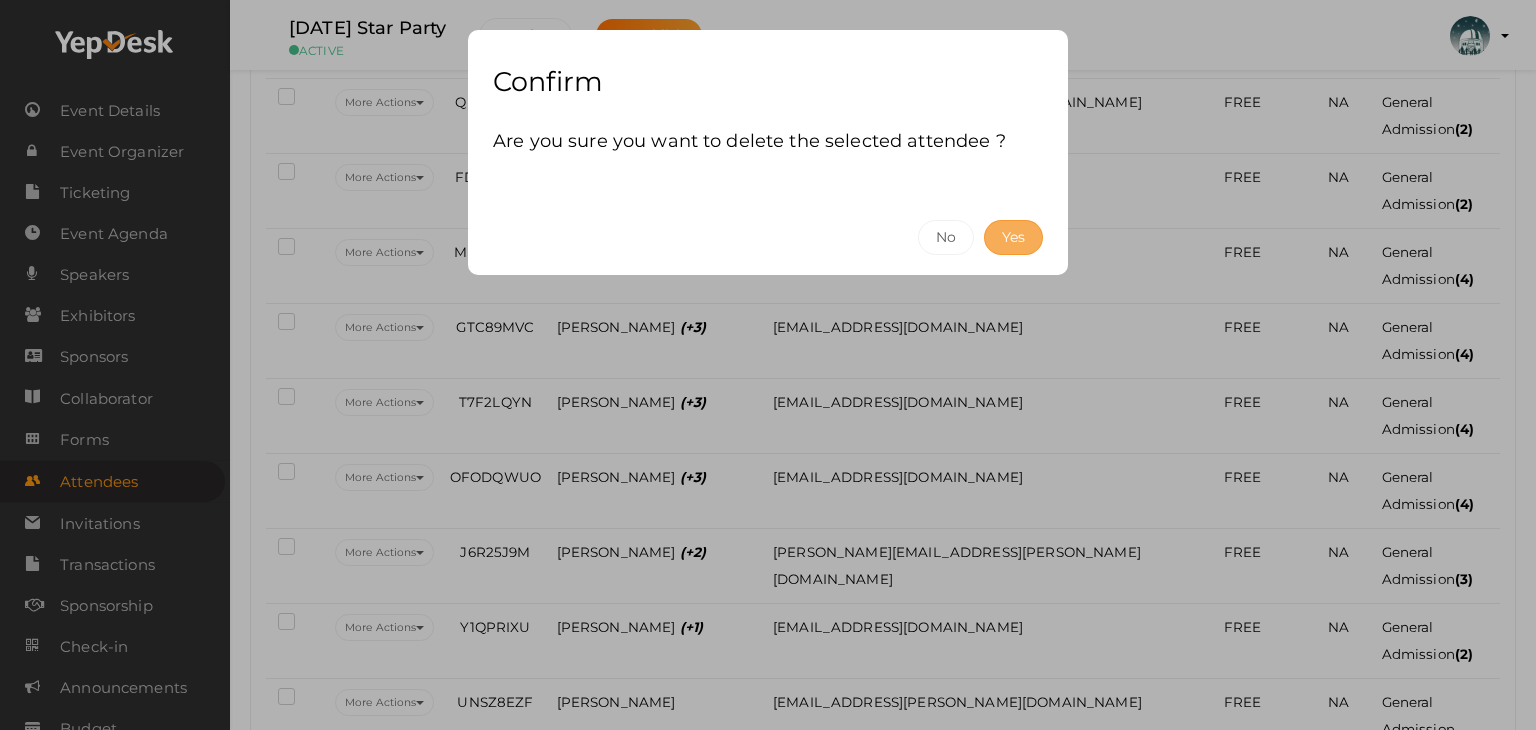 click on "Yes" at bounding box center [1013, 237] 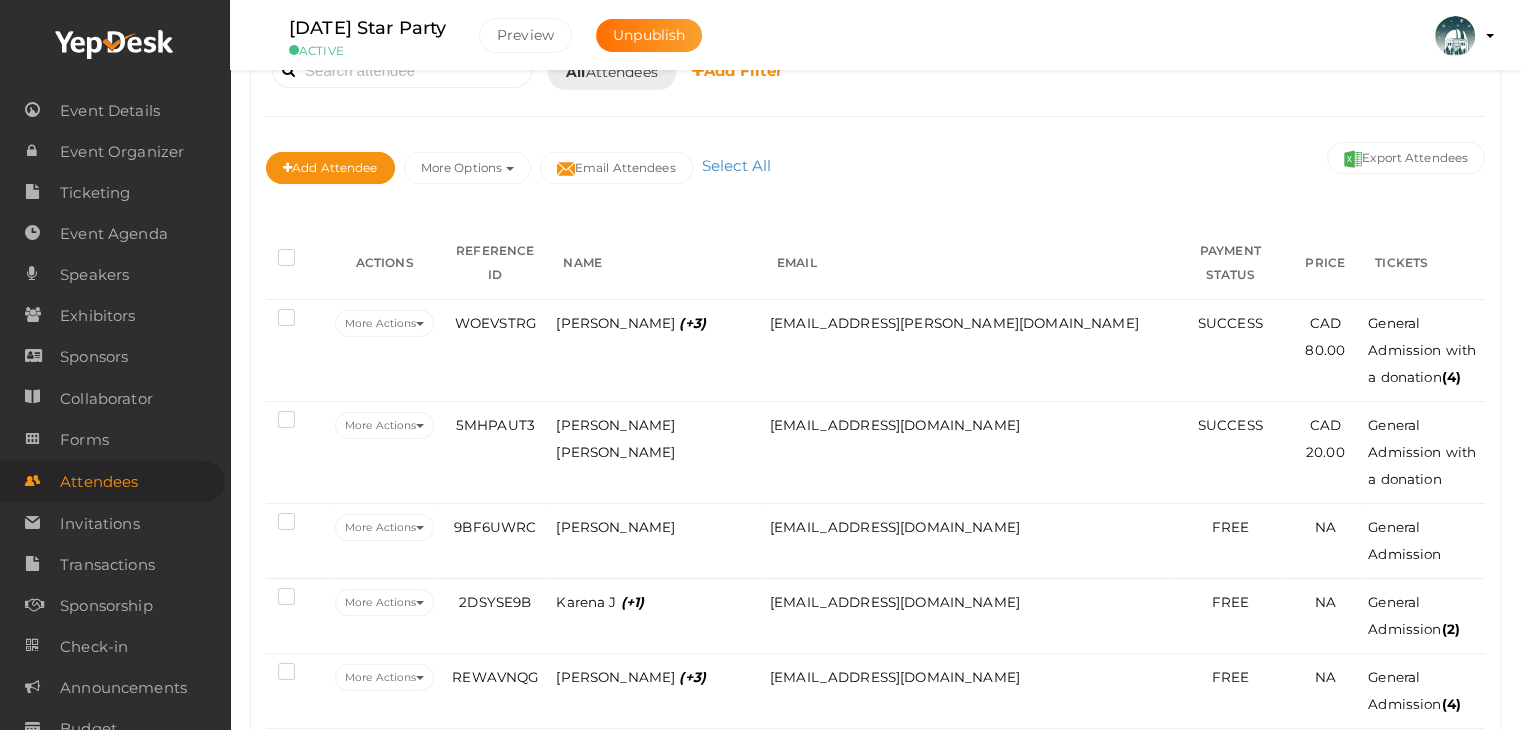 scroll, scrollTop: 124, scrollLeft: 0, axis: vertical 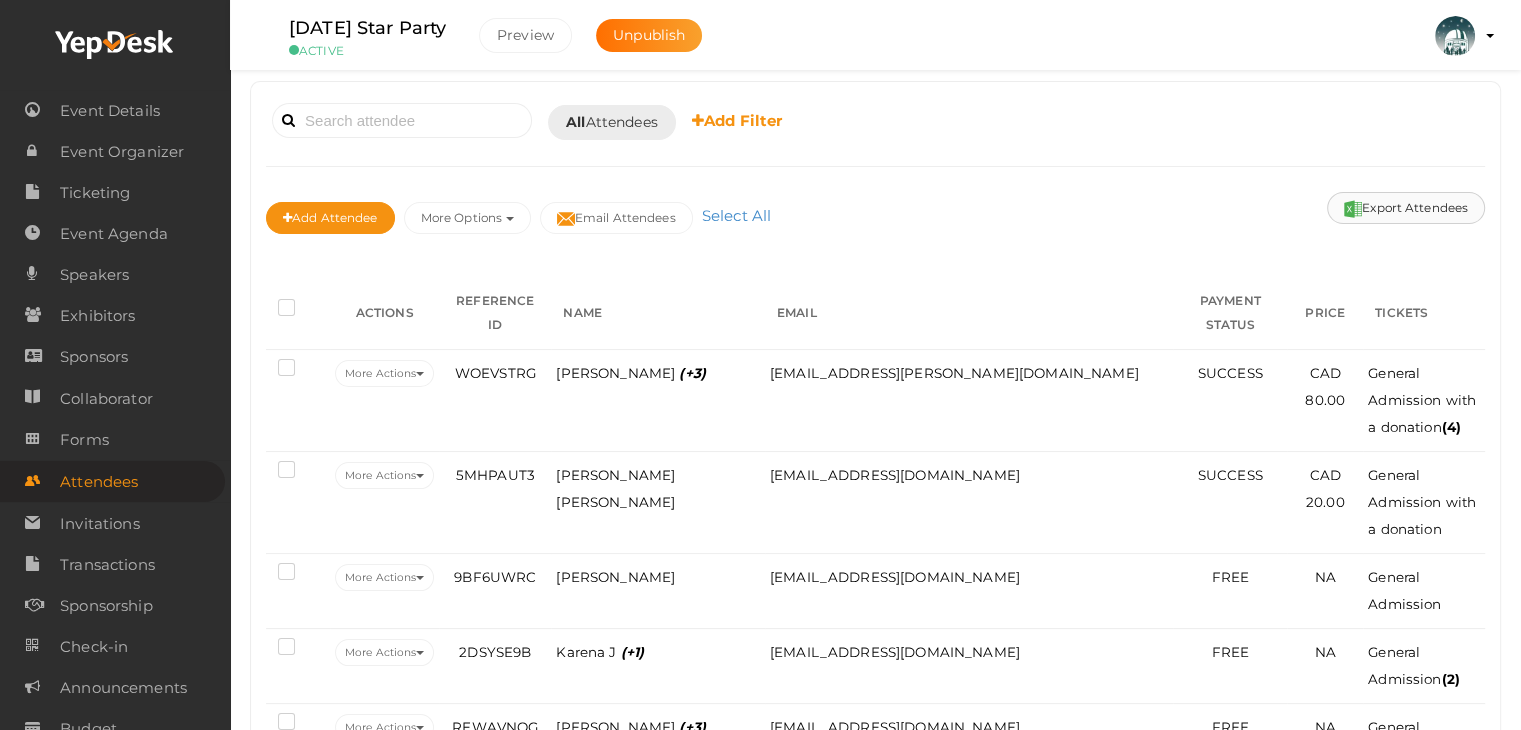 click on "Export Attendees" at bounding box center (1406, 208) 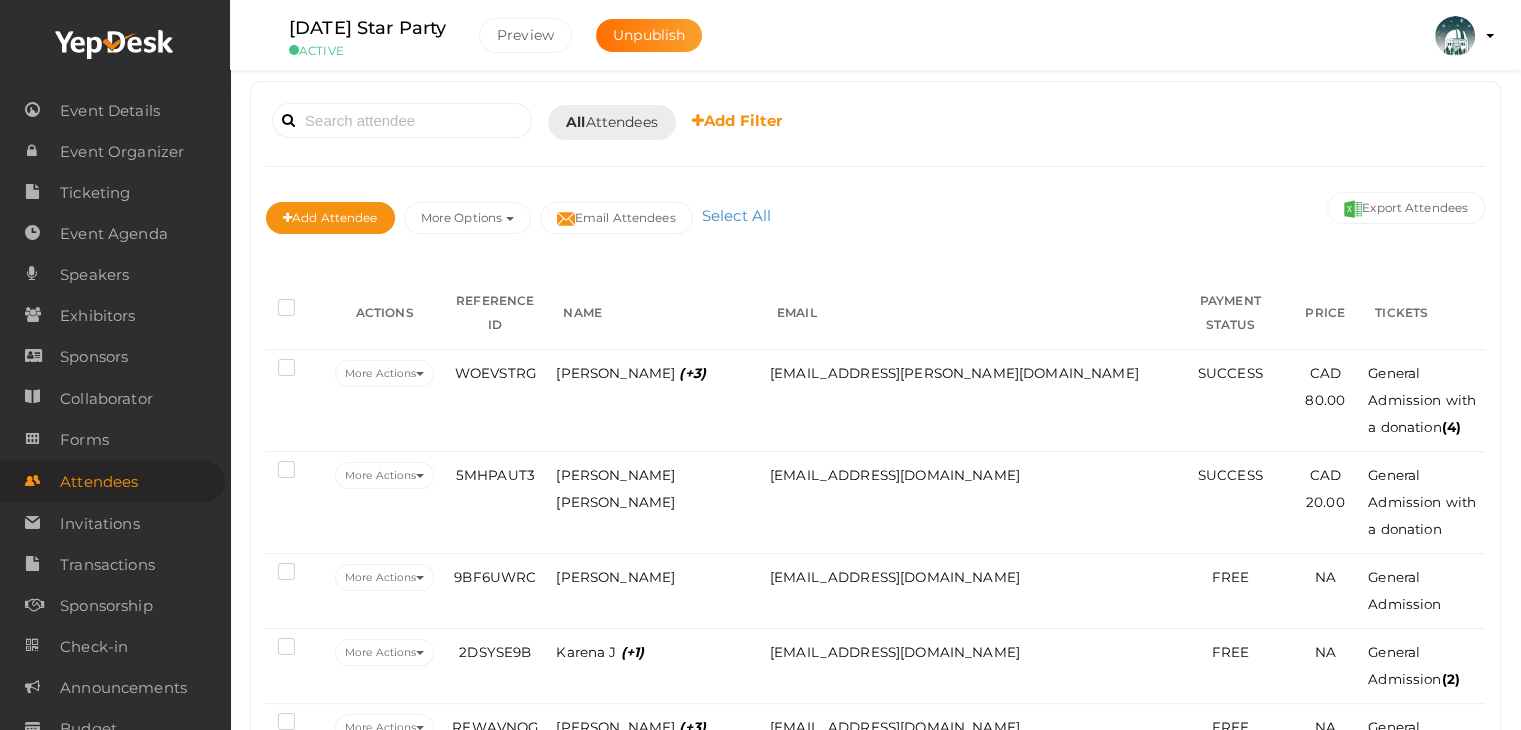 type 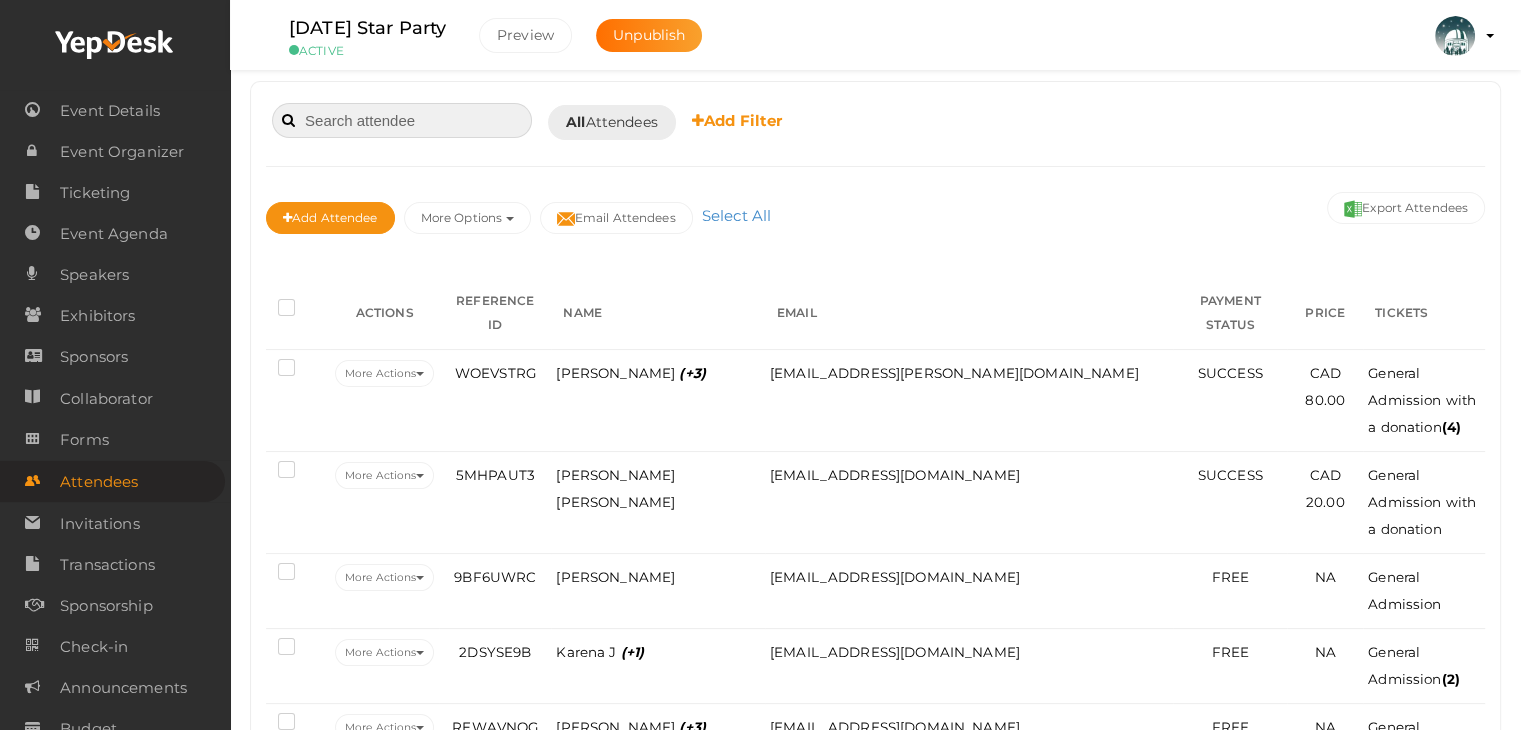 click at bounding box center [402, 120] 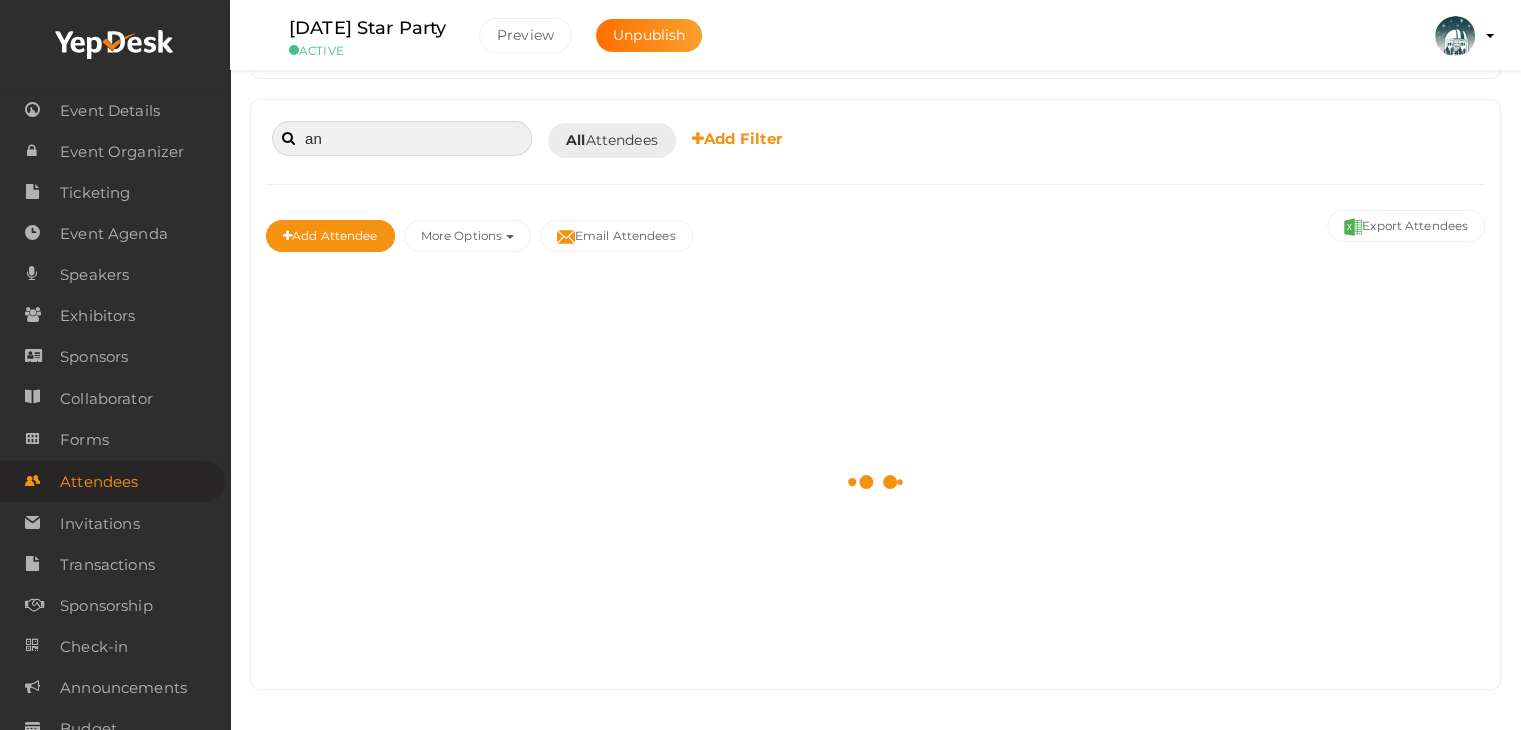 scroll, scrollTop: 102, scrollLeft: 0, axis: vertical 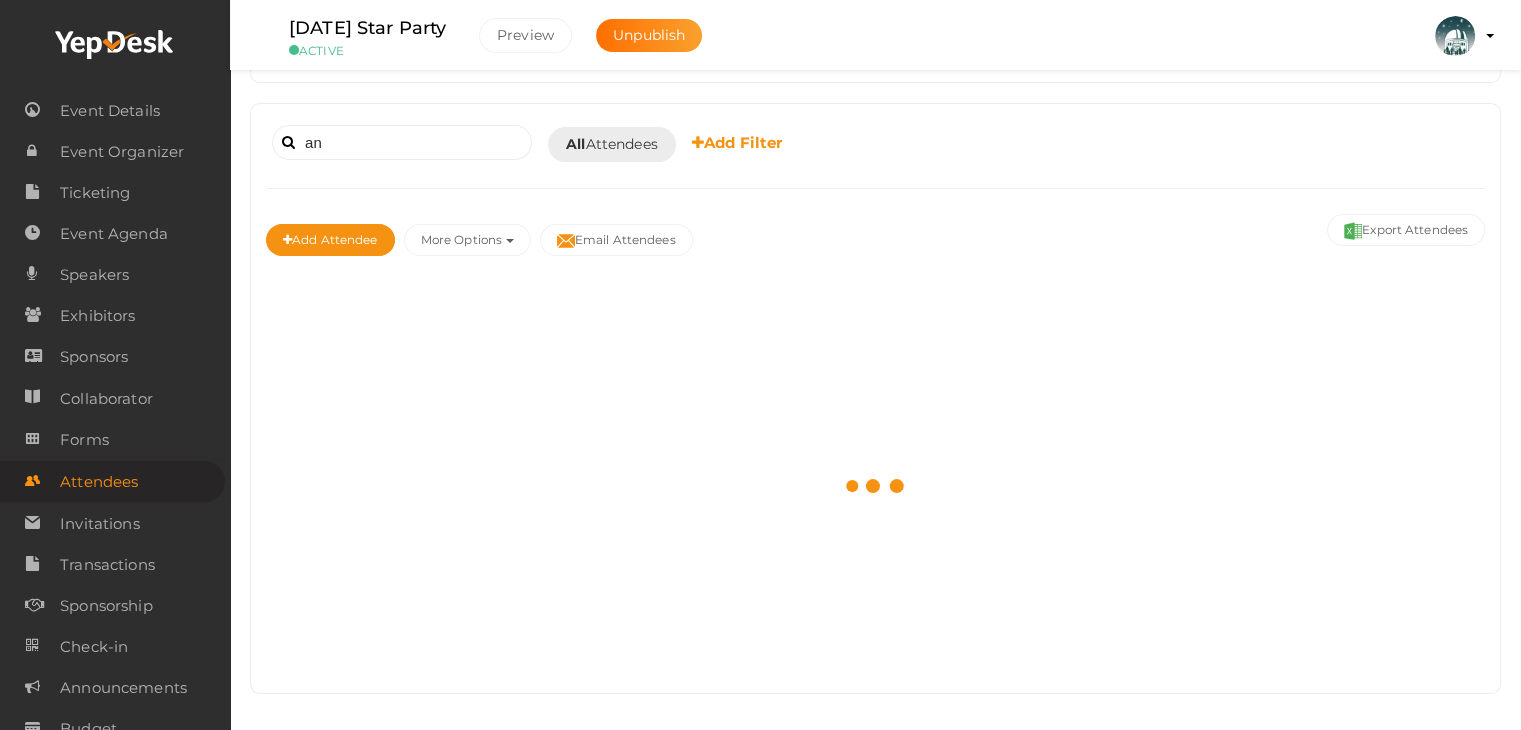 click on "an
Booked for  [DATE]
[DATE]
[DATE]
This Week
Custom Date
All
Attendees
All
Yet to Accept
Yet to Pay
Completed
All
Attendees
All
Yet to Pay
Completed
Add Filter
Check-in Status
Completed On
Mode Of Payment
Ticket
Ticket Category
Added By" at bounding box center (875, 398) 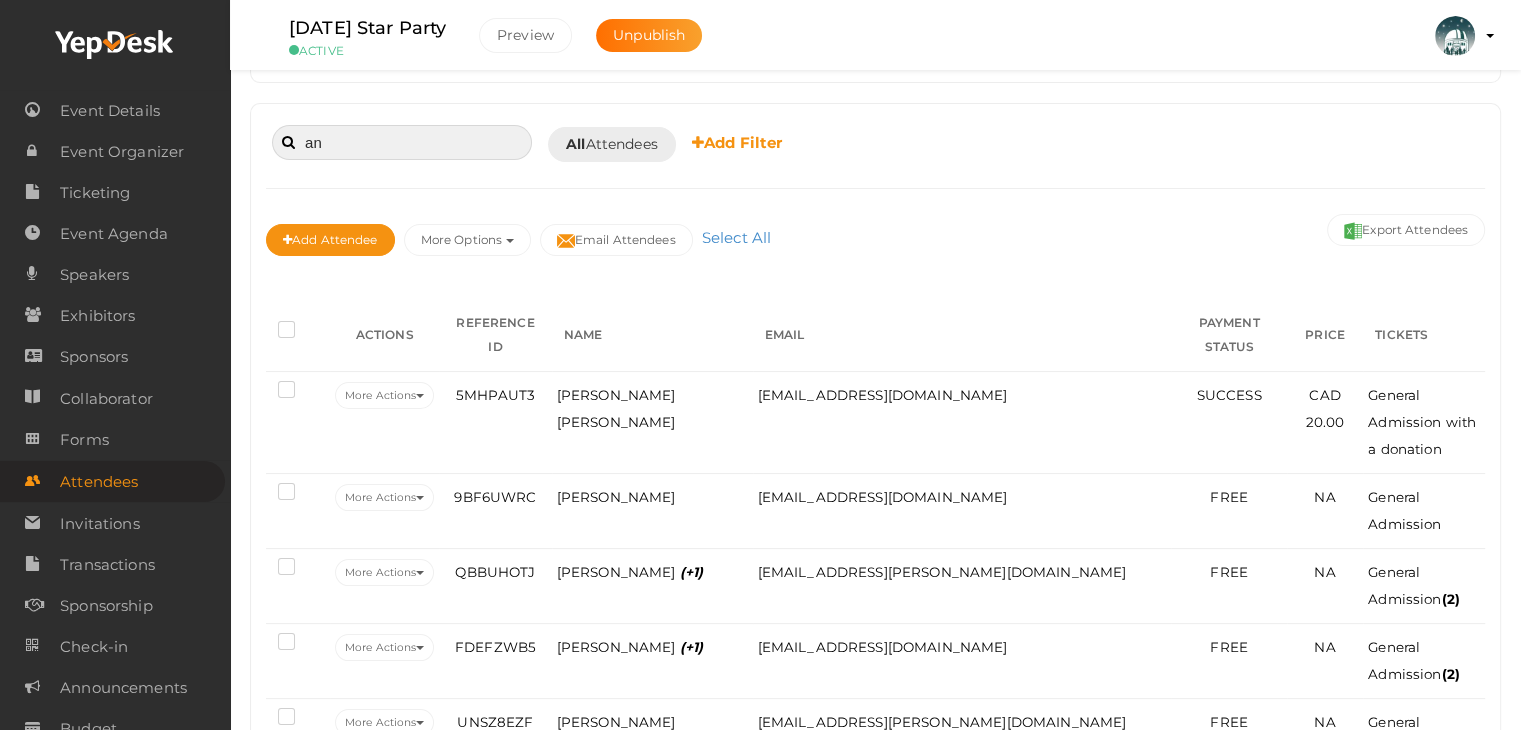 click on "an" at bounding box center [402, 142] 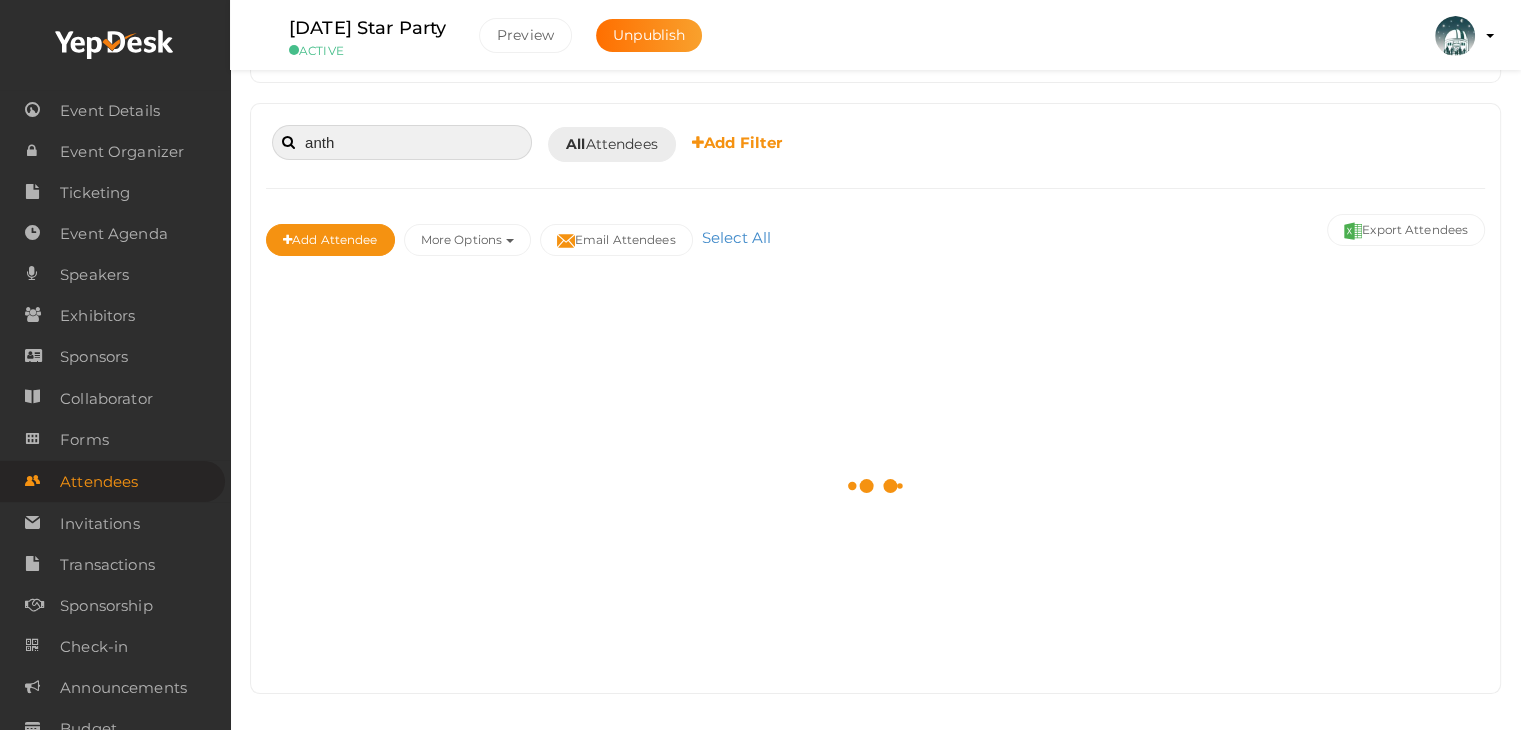 scroll, scrollTop: 46, scrollLeft: 0, axis: vertical 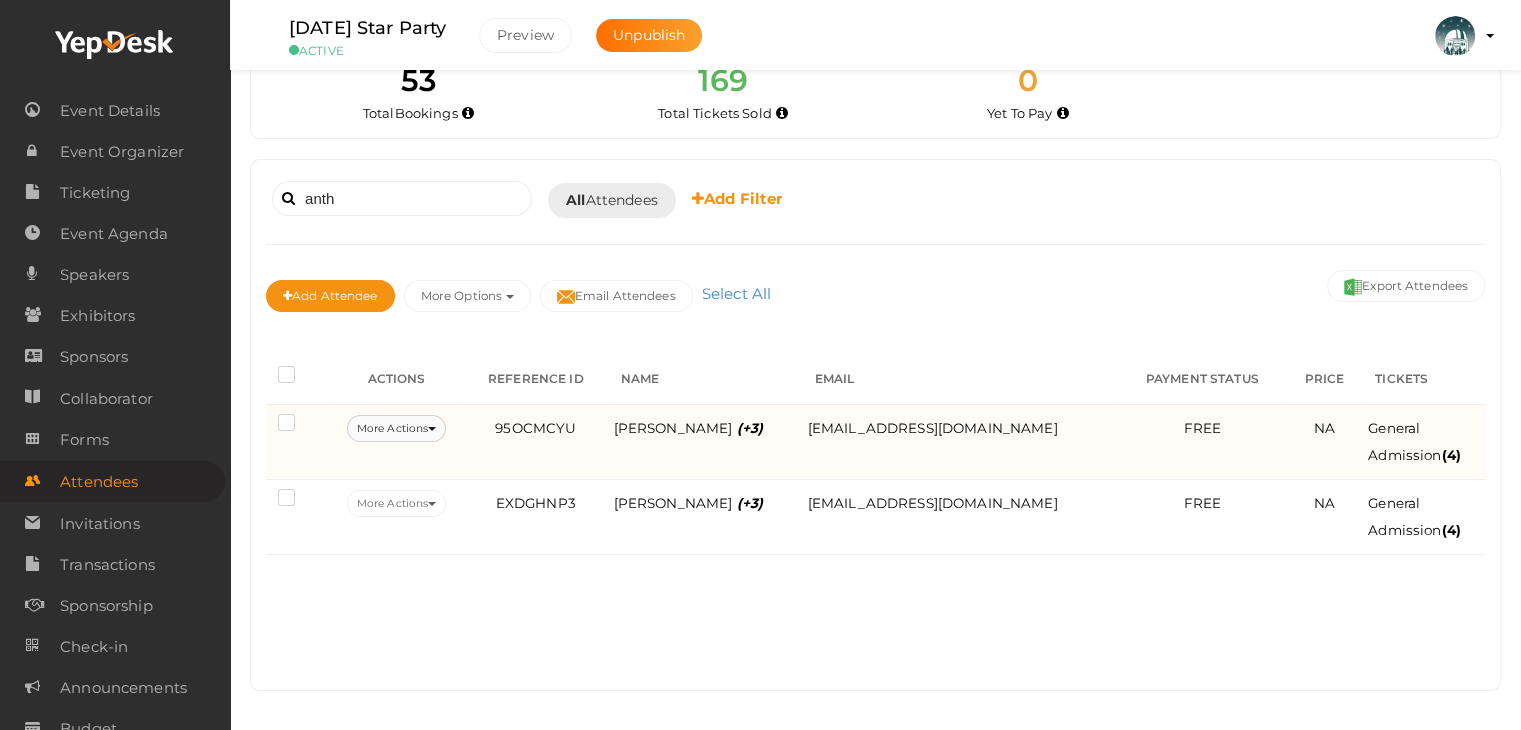 click on "More Actions" at bounding box center (396, 428) 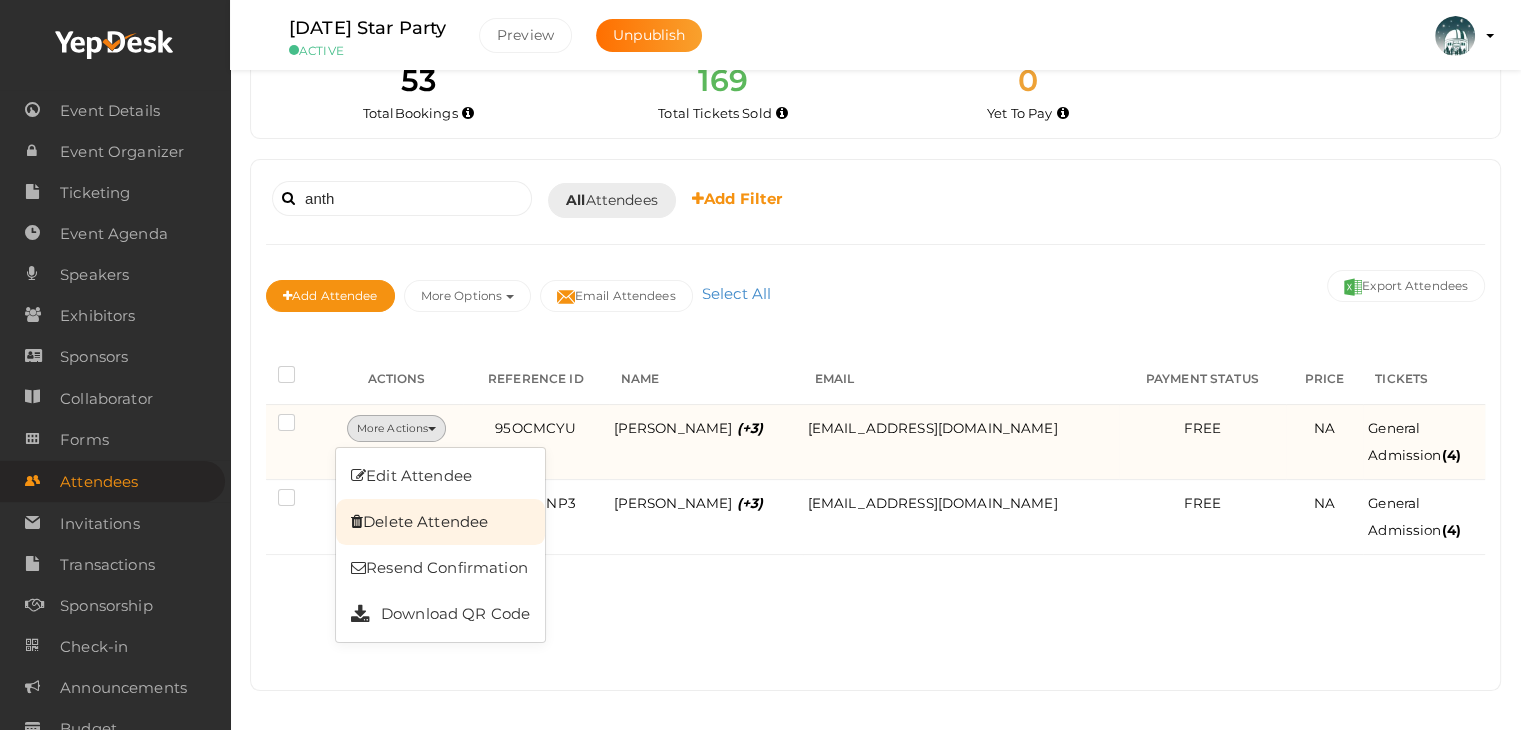 click on "Delete Attendee" at bounding box center [440, 522] 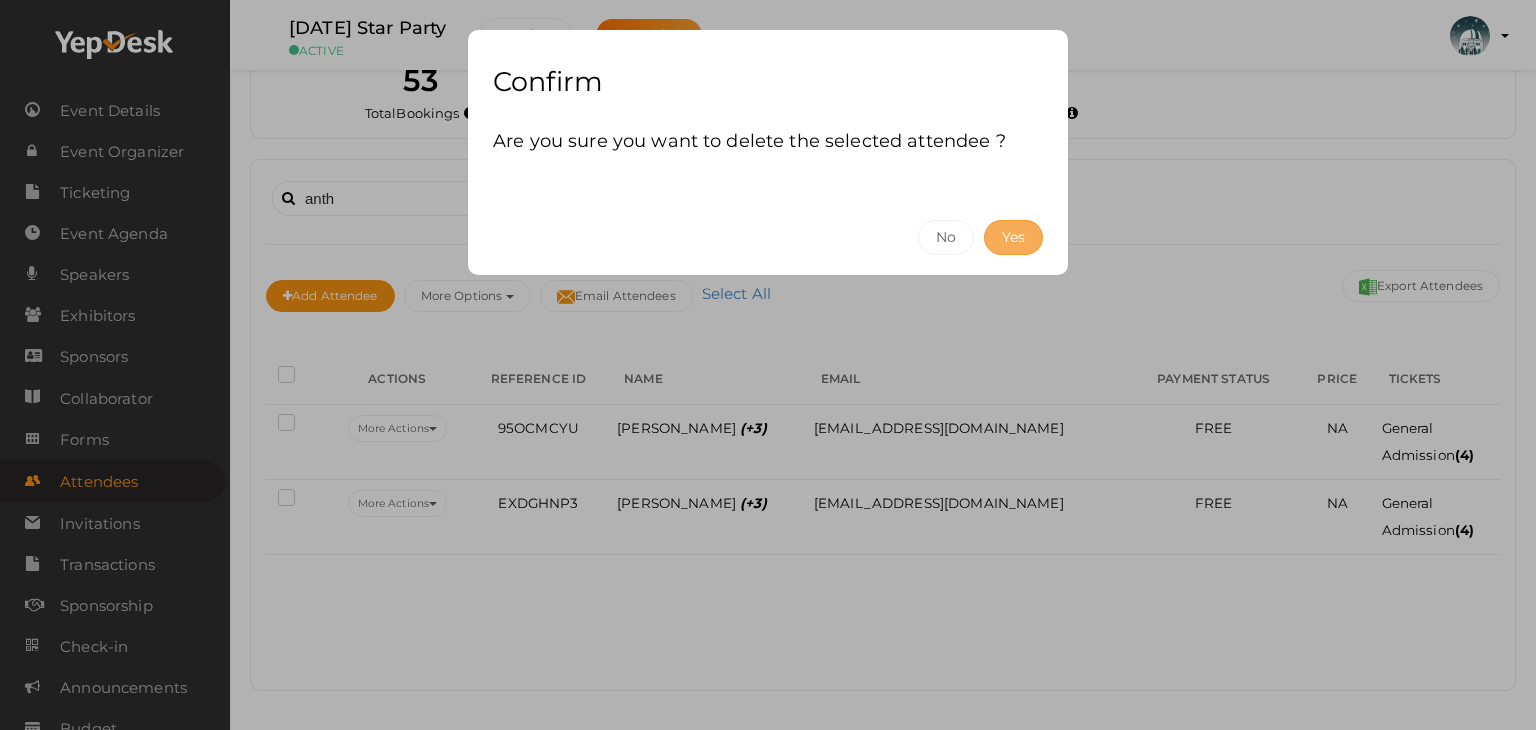 click on "Yes" at bounding box center [1013, 237] 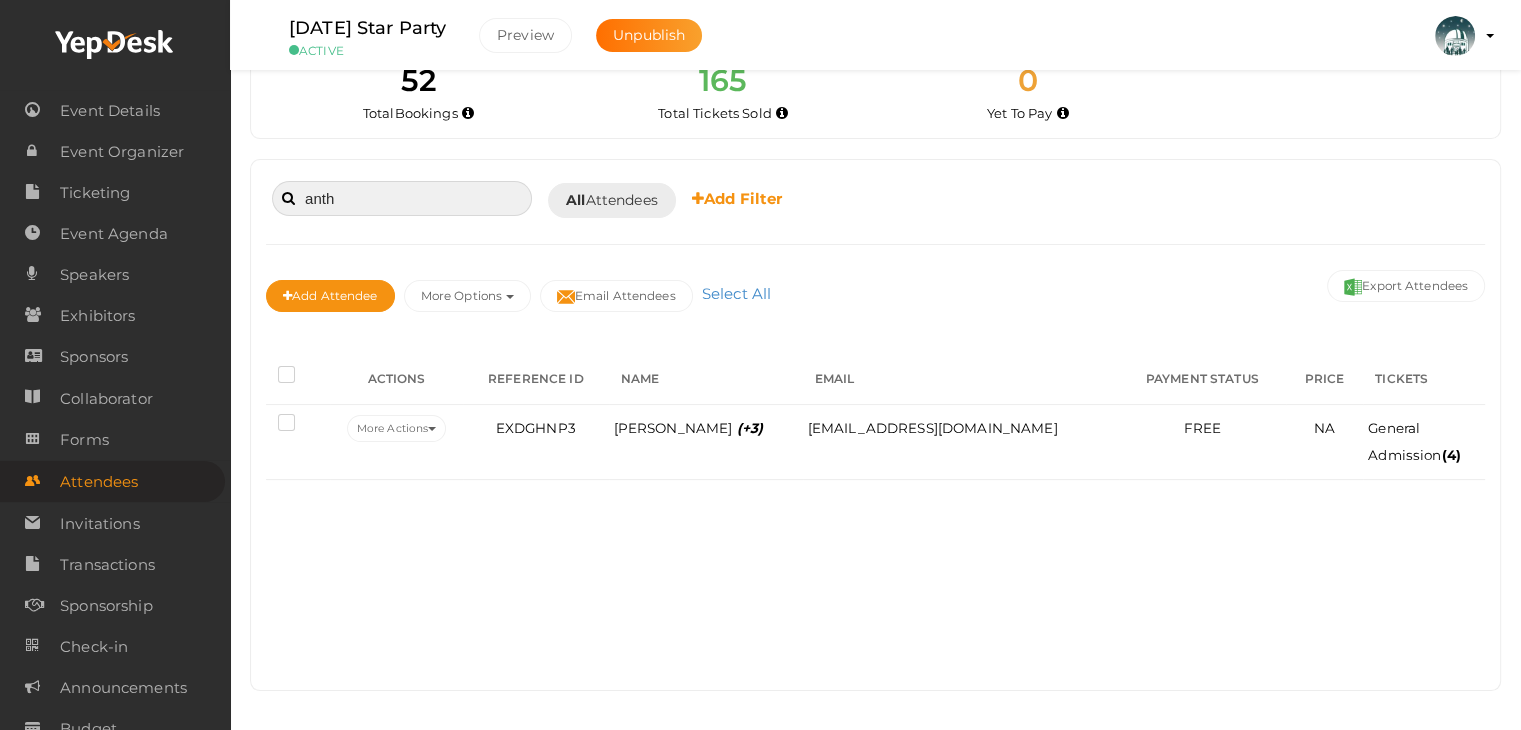 drag, startPoint x: 363, startPoint y: 191, endPoint x: 252, endPoint y: 185, distance: 111.16204 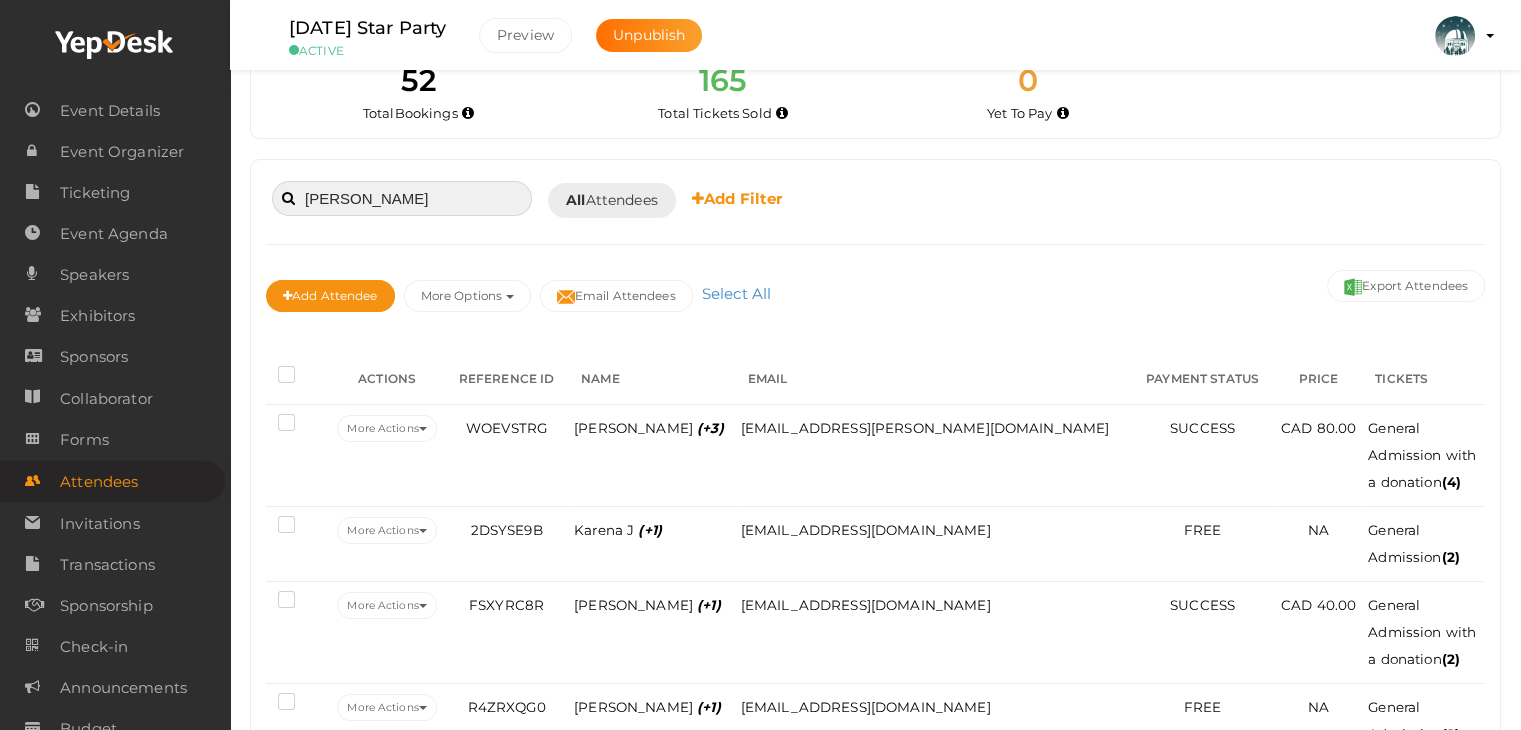 click on "[PERSON_NAME]" at bounding box center [402, 198] 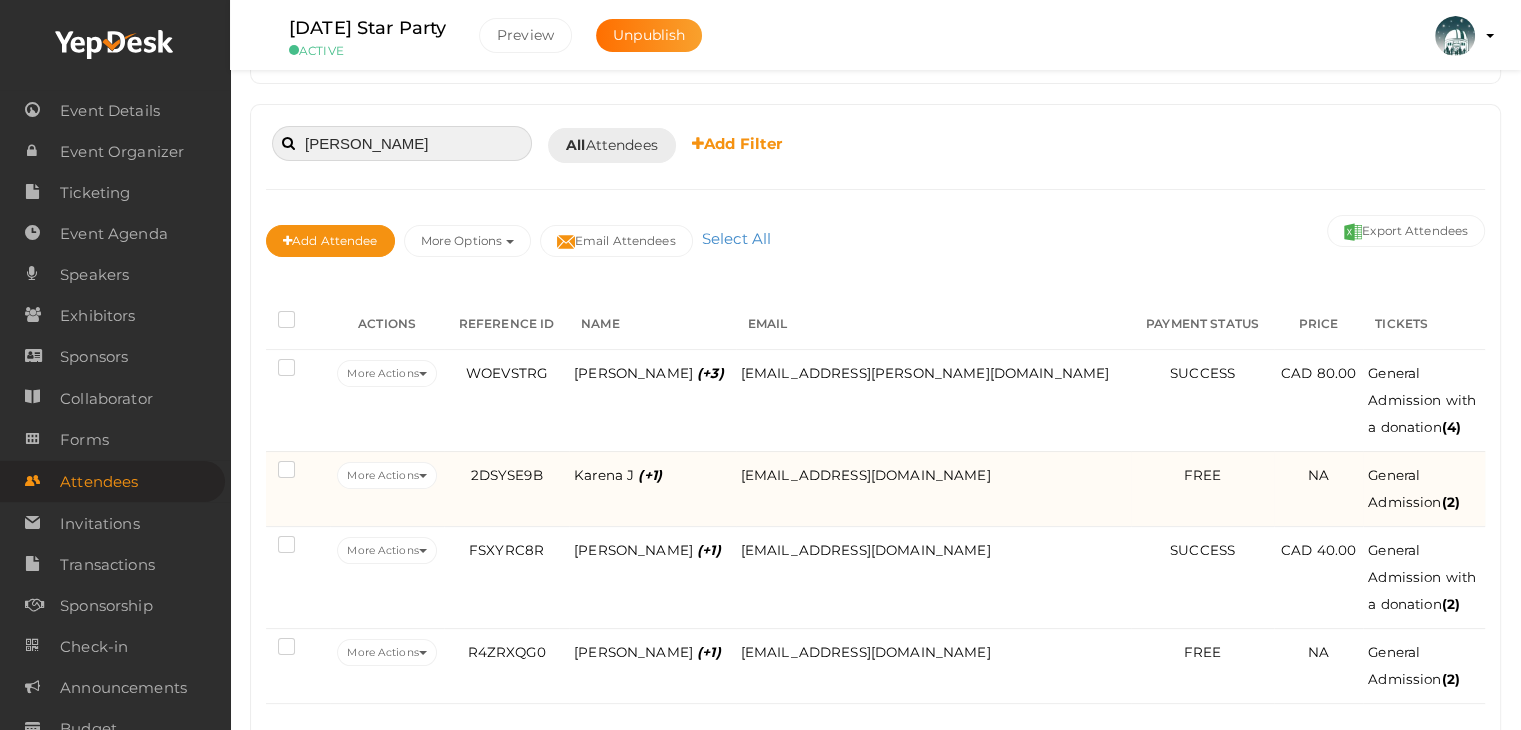 scroll, scrollTop: 146, scrollLeft: 0, axis: vertical 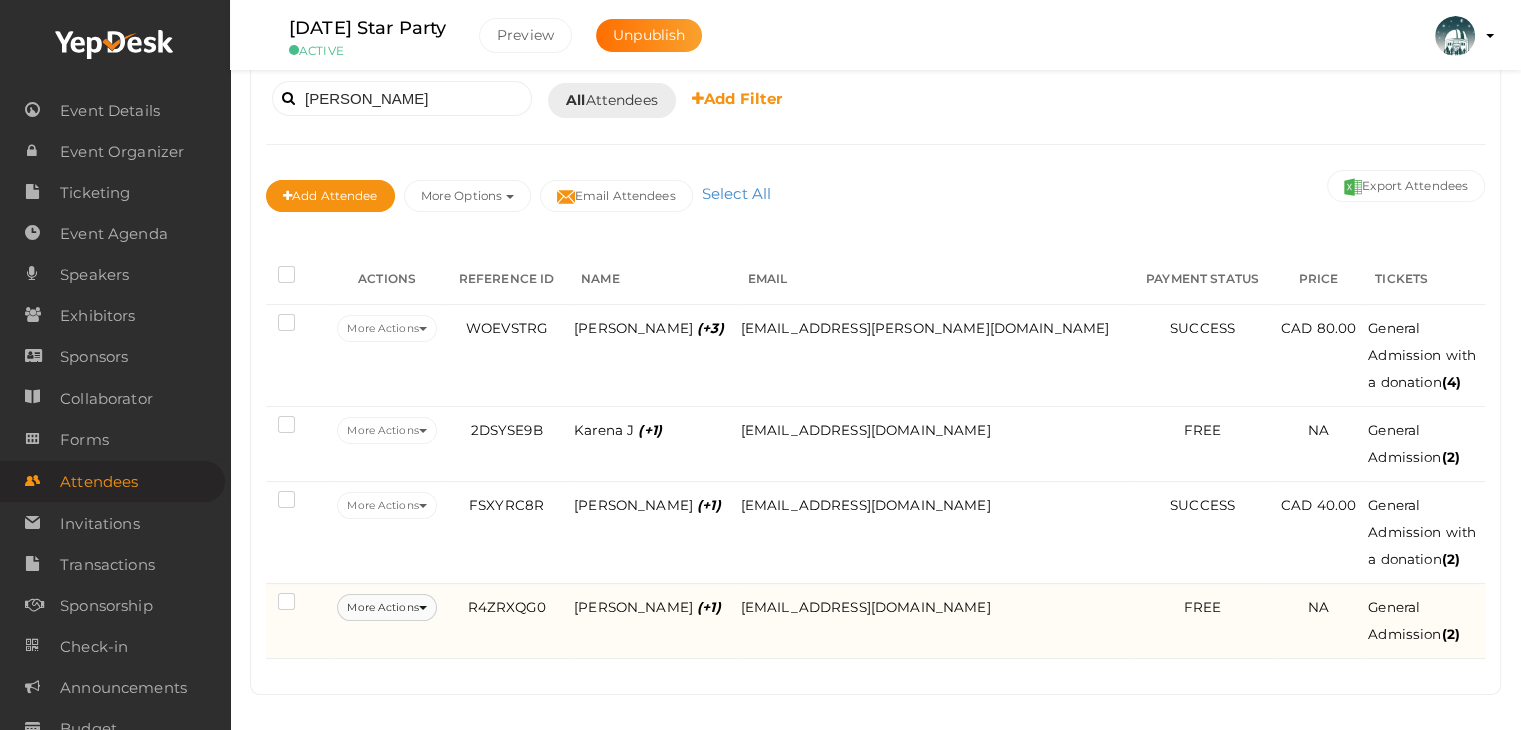 click on "More Actions" at bounding box center [386, 607] 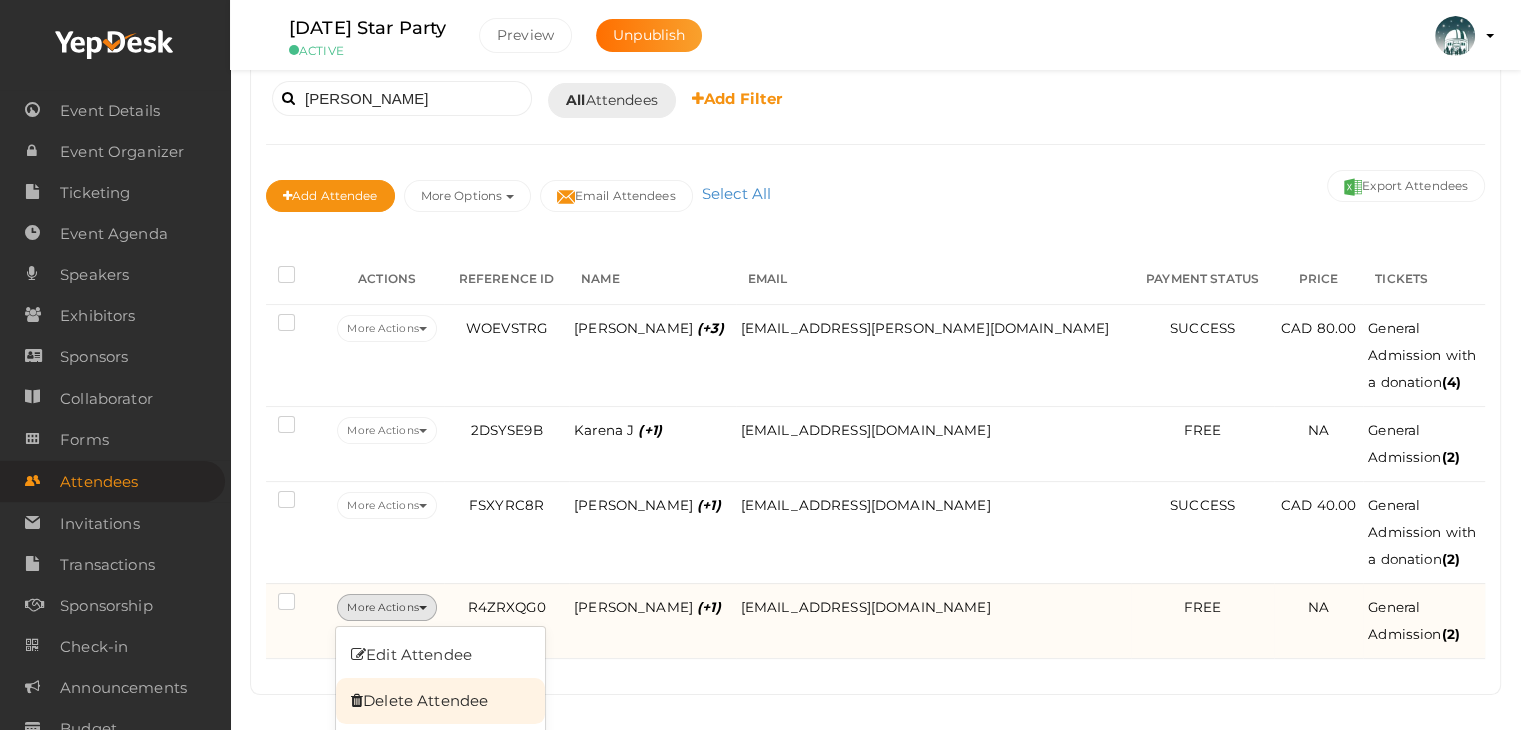 click on "Delete Attendee" at bounding box center [440, 701] 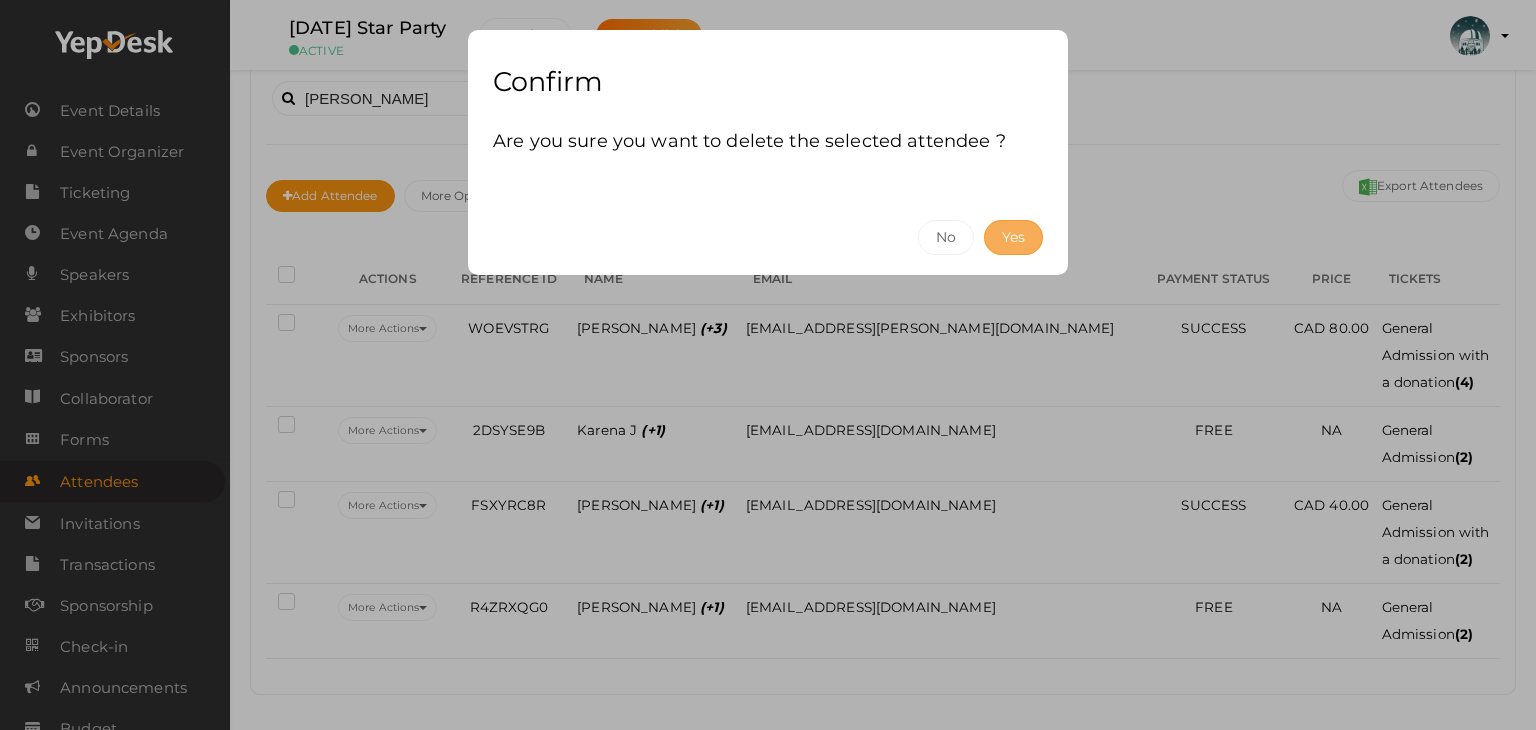 click on "Yes" at bounding box center (1013, 237) 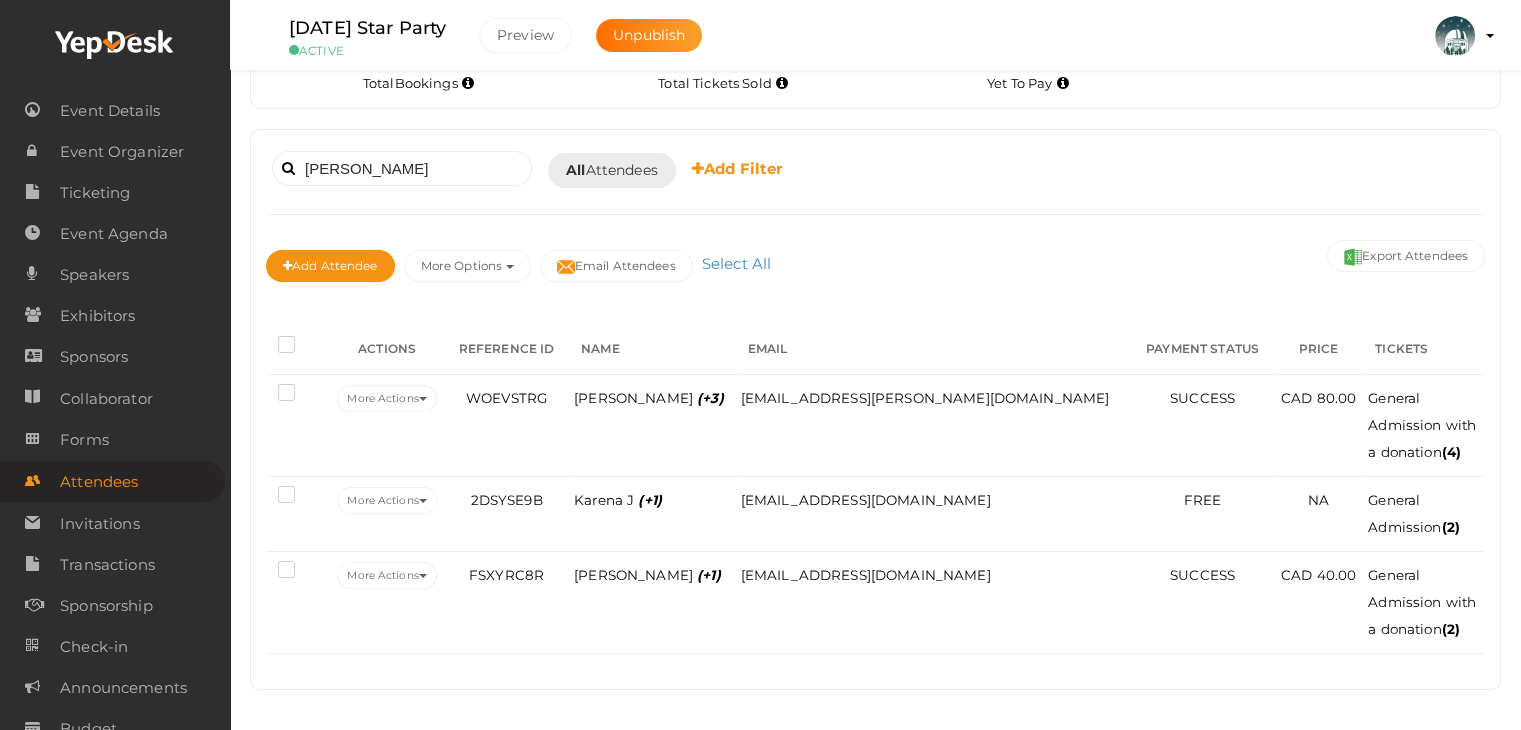 scroll, scrollTop: 72, scrollLeft: 0, axis: vertical 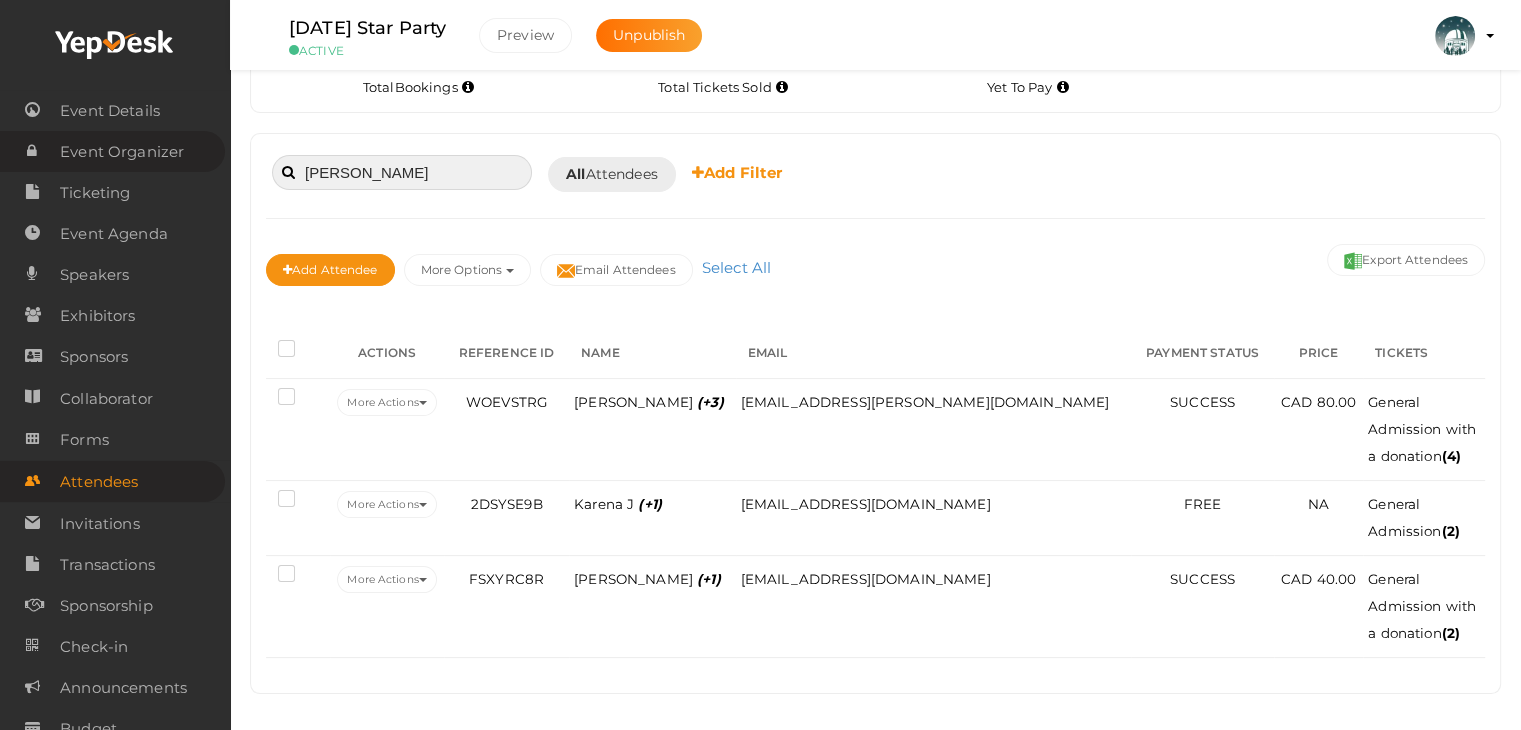 drag, startPoint x: 376, startPoint y: 156, endPoint x: 128, endPoint y: 153, distance: 248.01814 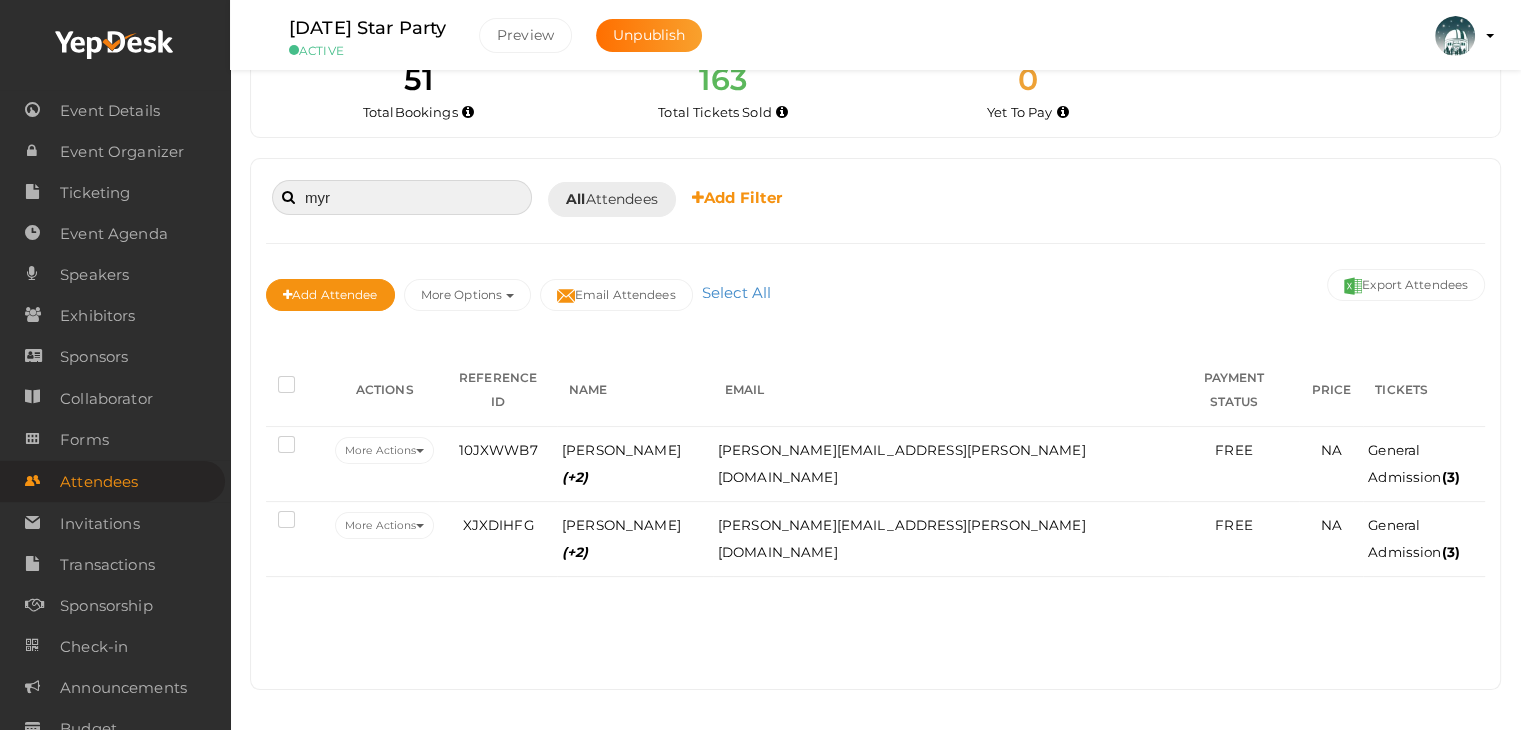 scroll, scrollTop: 46, scrollLeft: 0, axis: vertical 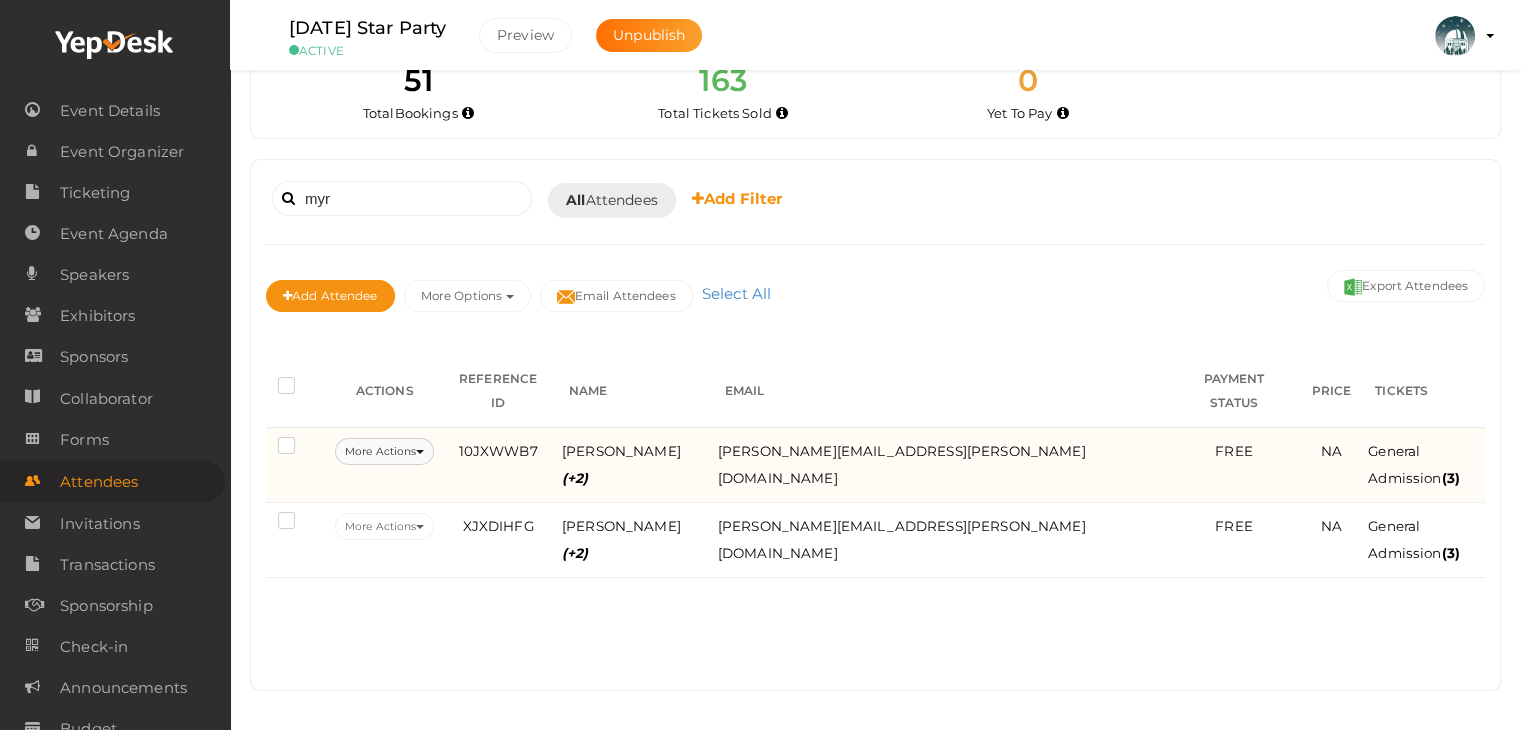 click at bounding box center [420, 452] 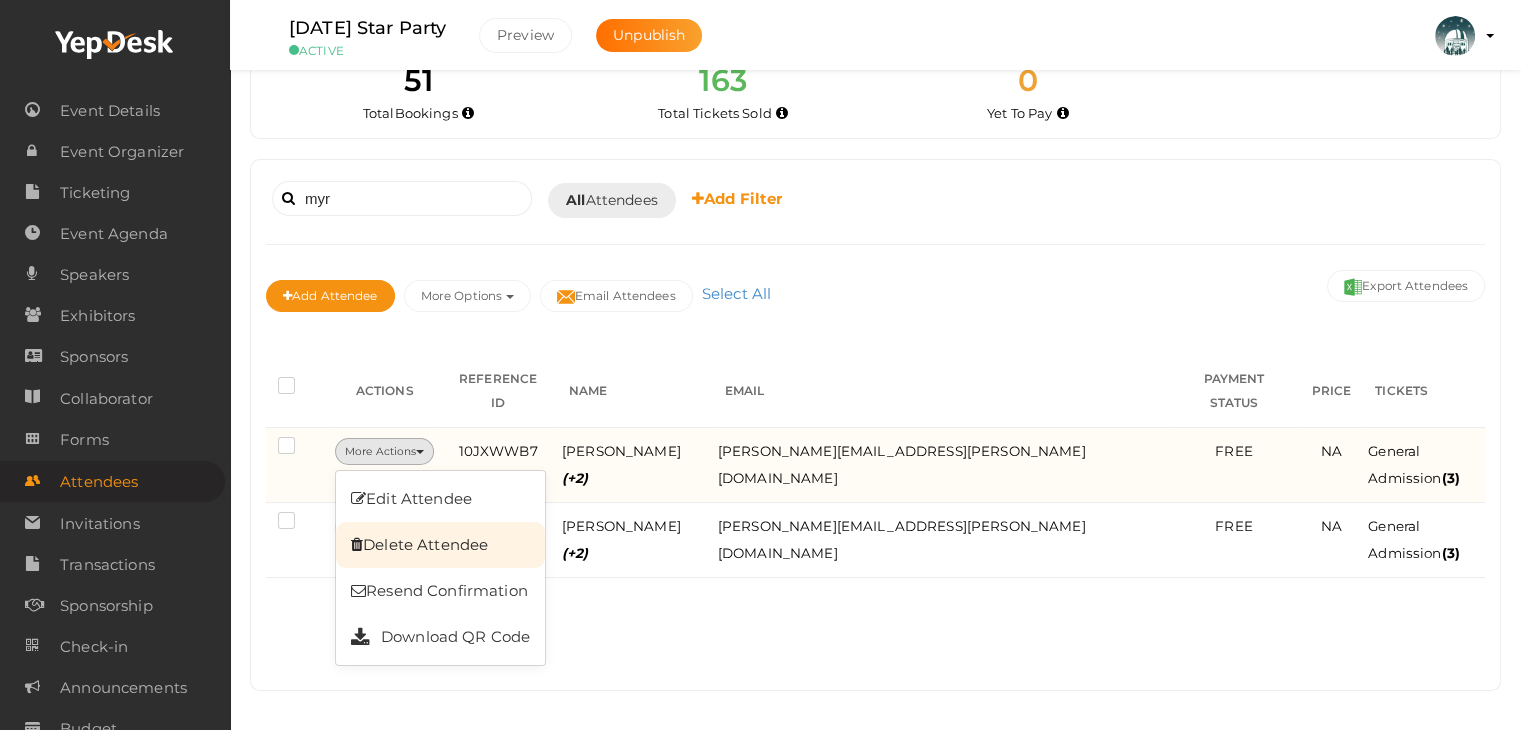 click on "Delete Attendee" at bounding box center (440, 545) 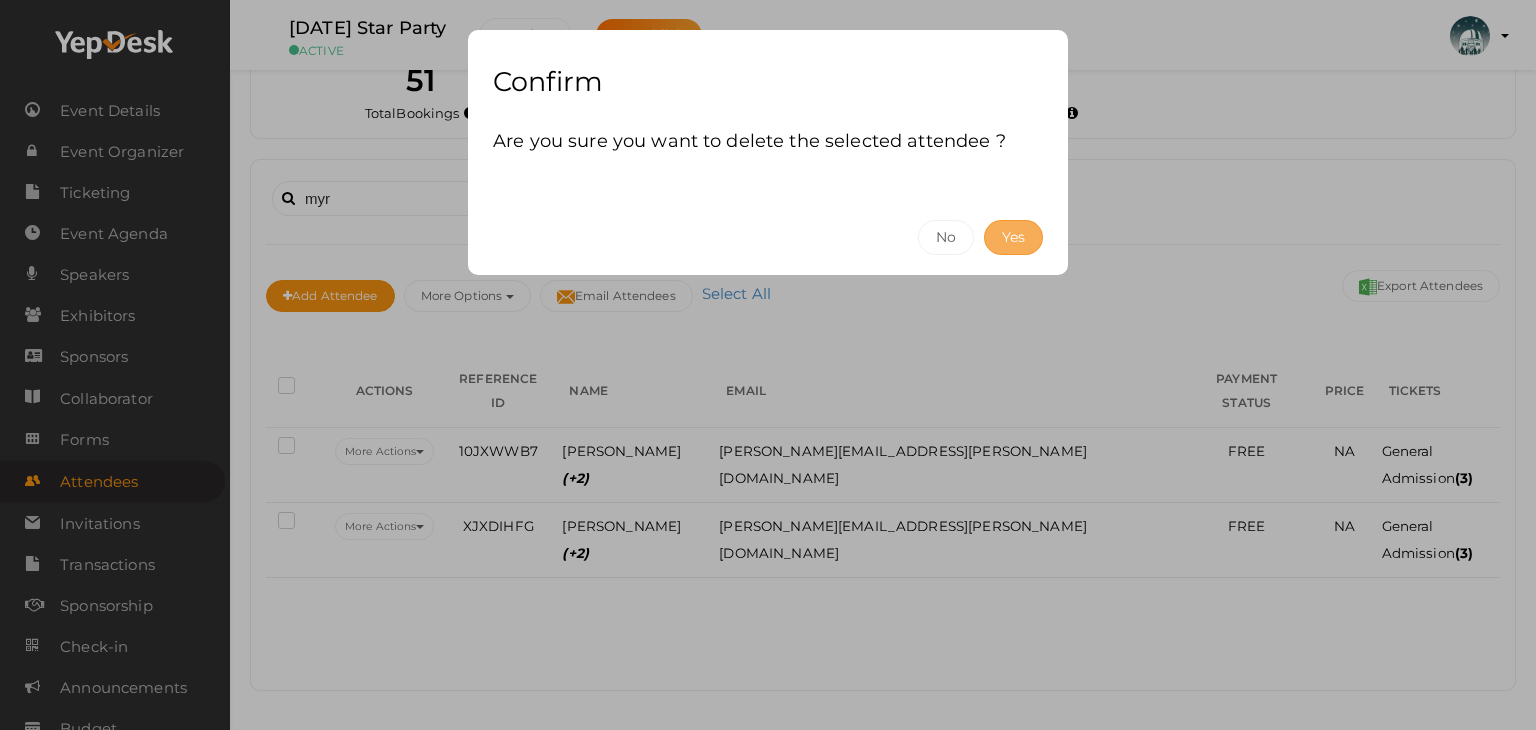 click on "Yes" at bounding box center [1013, 237] 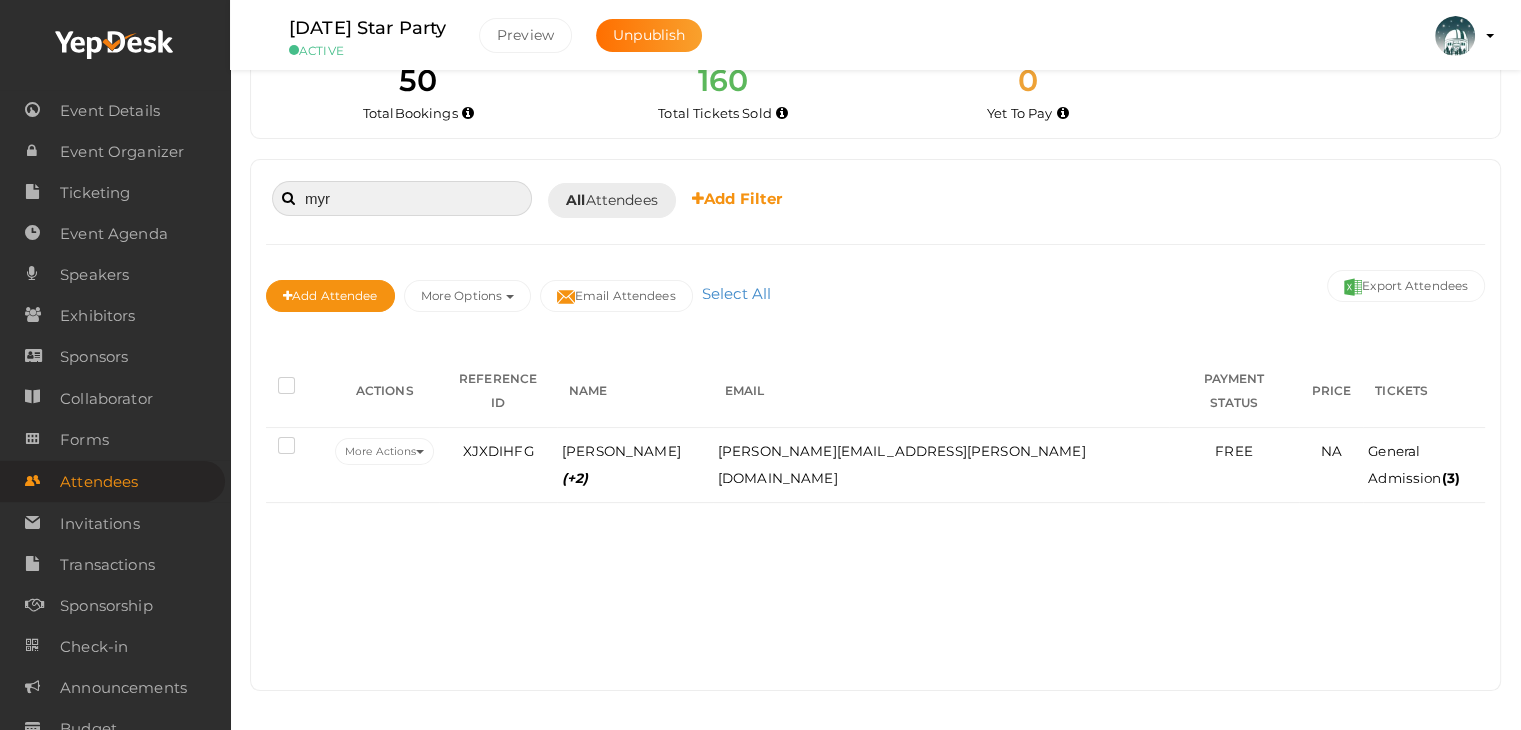 drag, startPoint x: 348, startPoint y: 197, endPoint x: 212, endPoint y: 213, distance: 136.93794 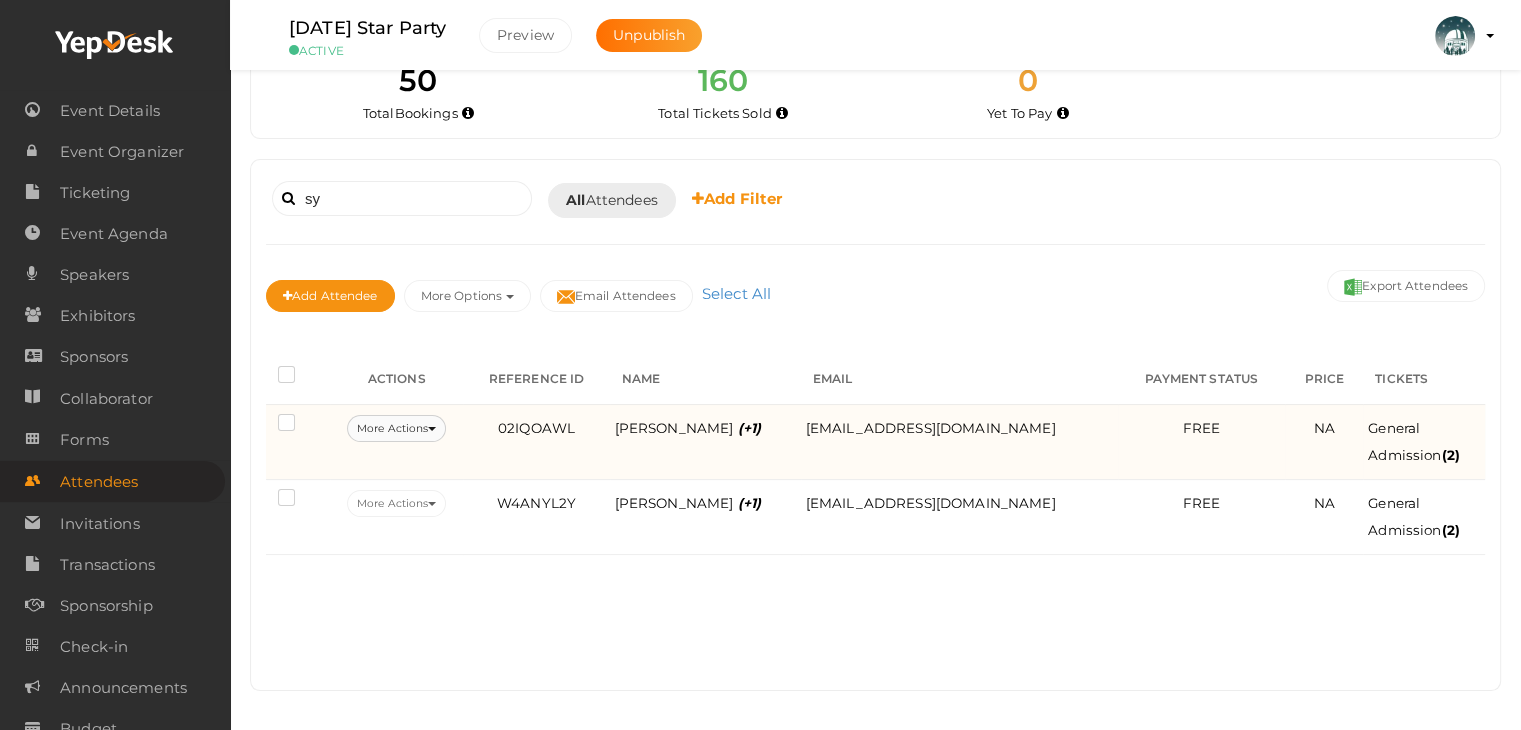 click on "More Actions" at bounding box center (396, 428) 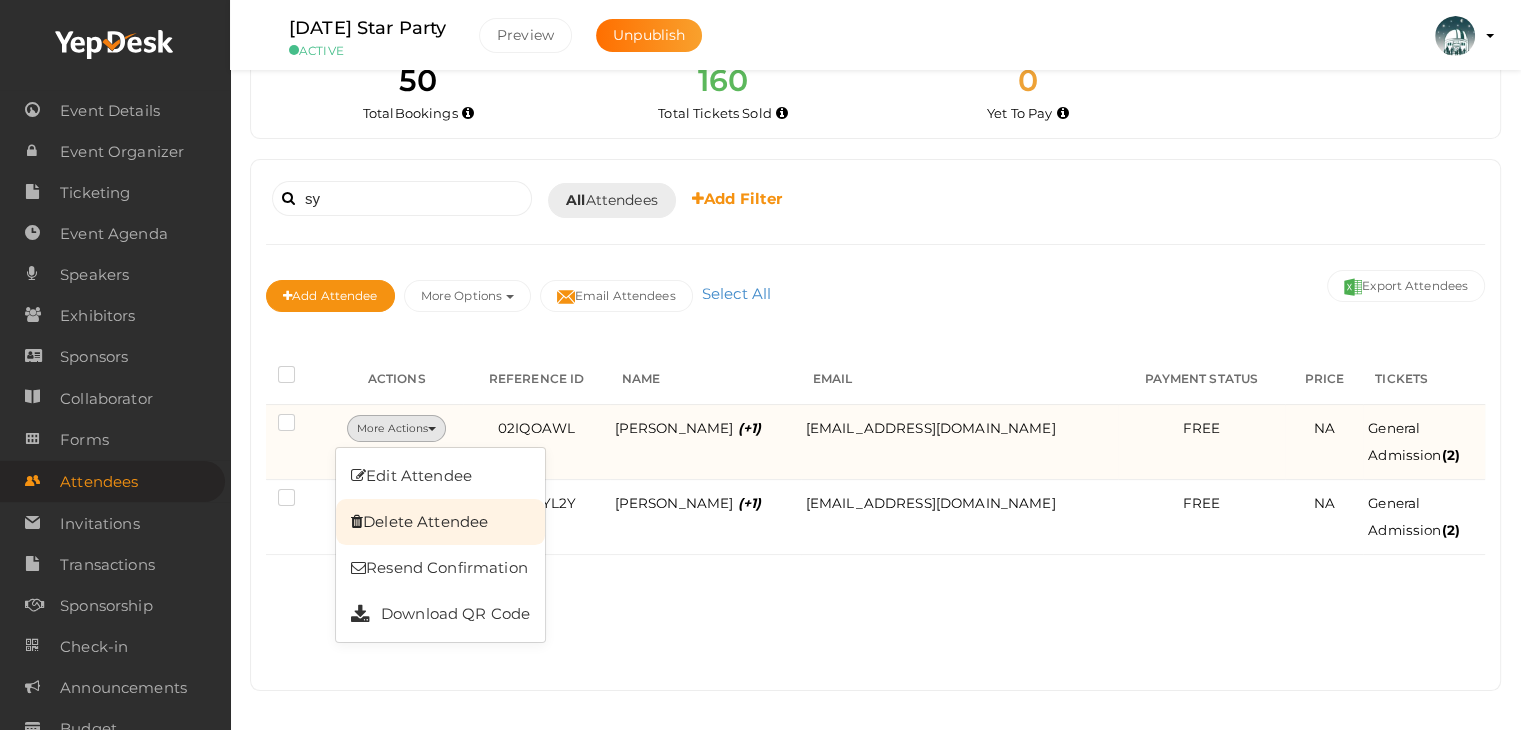 click on "Delete Attendee" at bounding box center [440, 522] 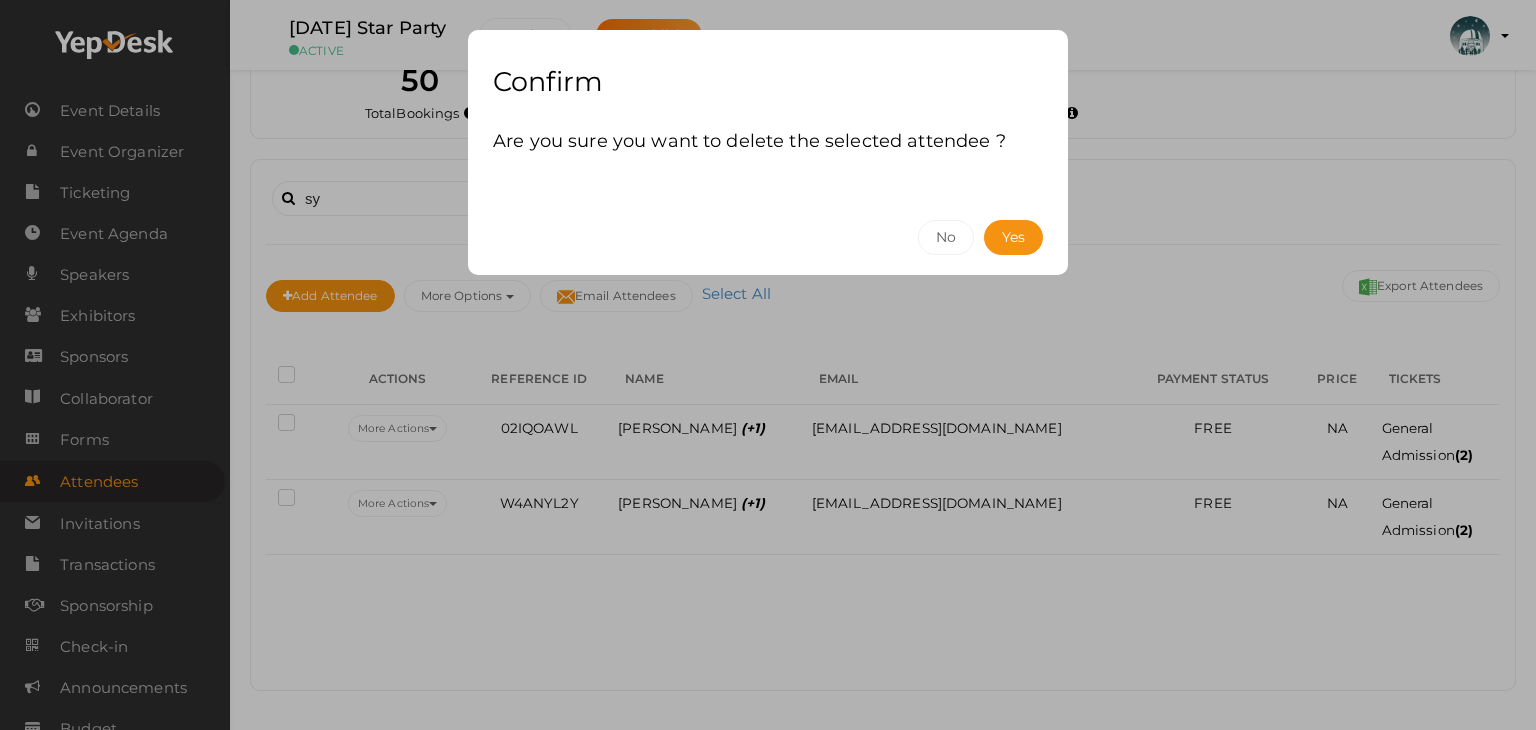 click on "No
Yes" at bounding box center (768, 237) 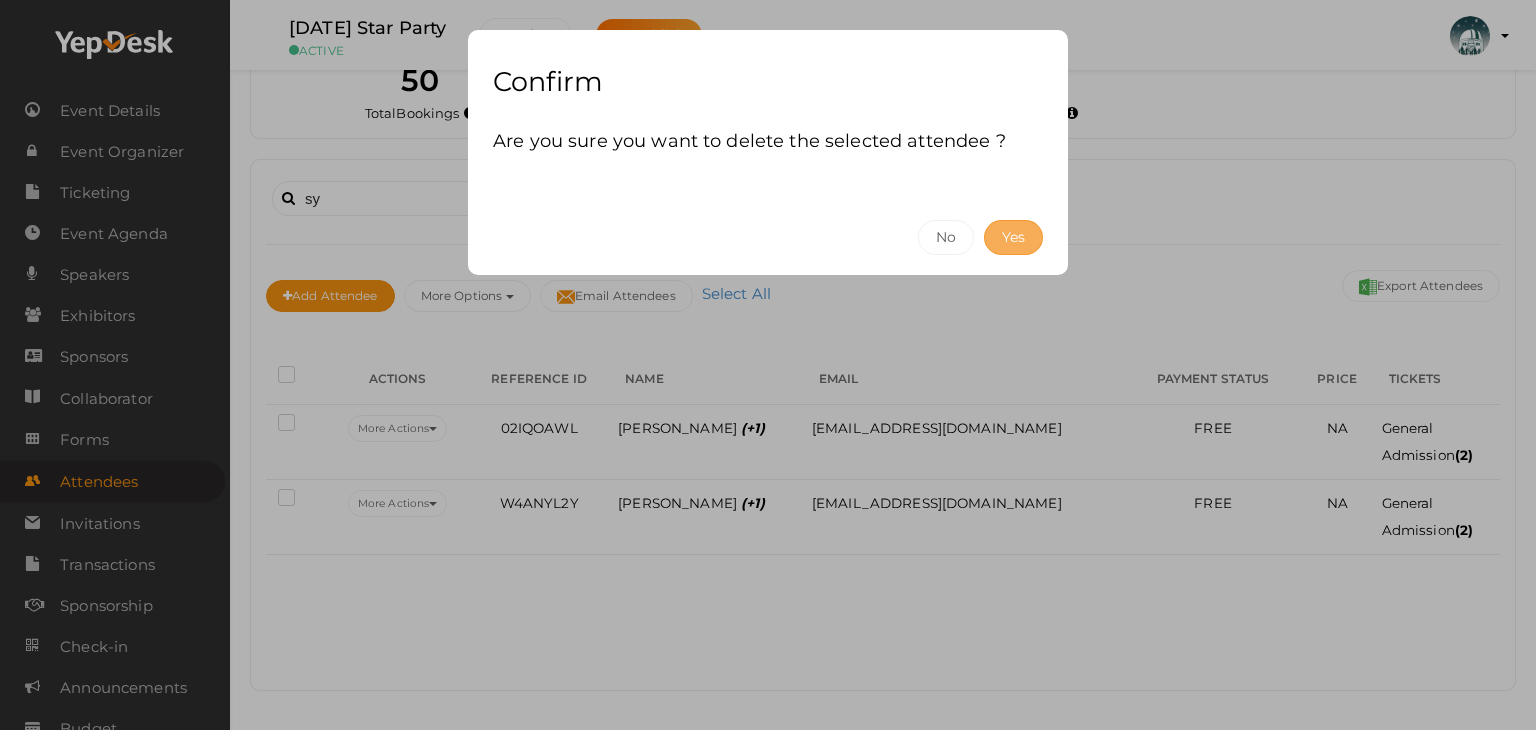 click on "Yes" at bounding box center [1013, 237] 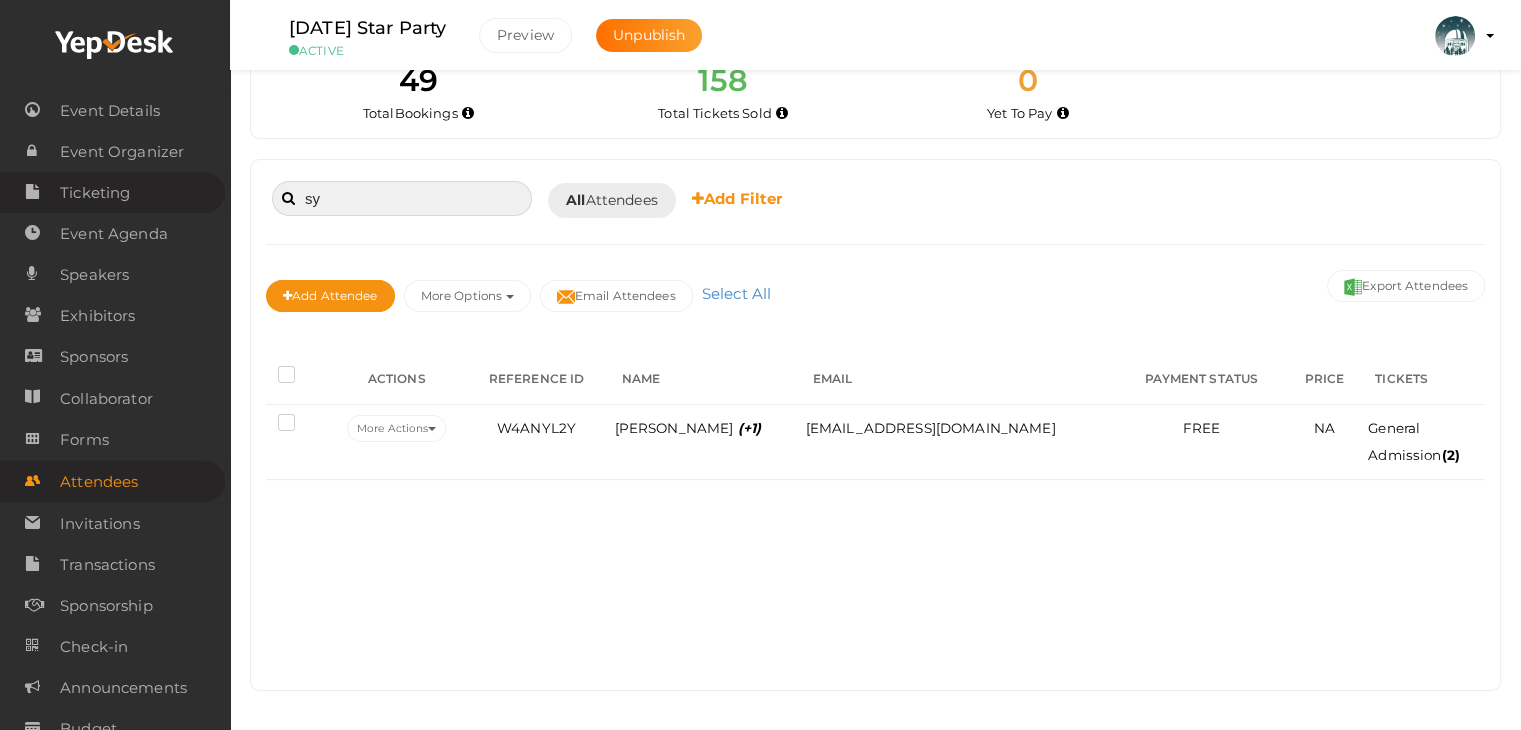 drag, startPoint x: 356, startPoint y: 196, endPoint x: 190, endPoint y: 193, distance: 166.0271 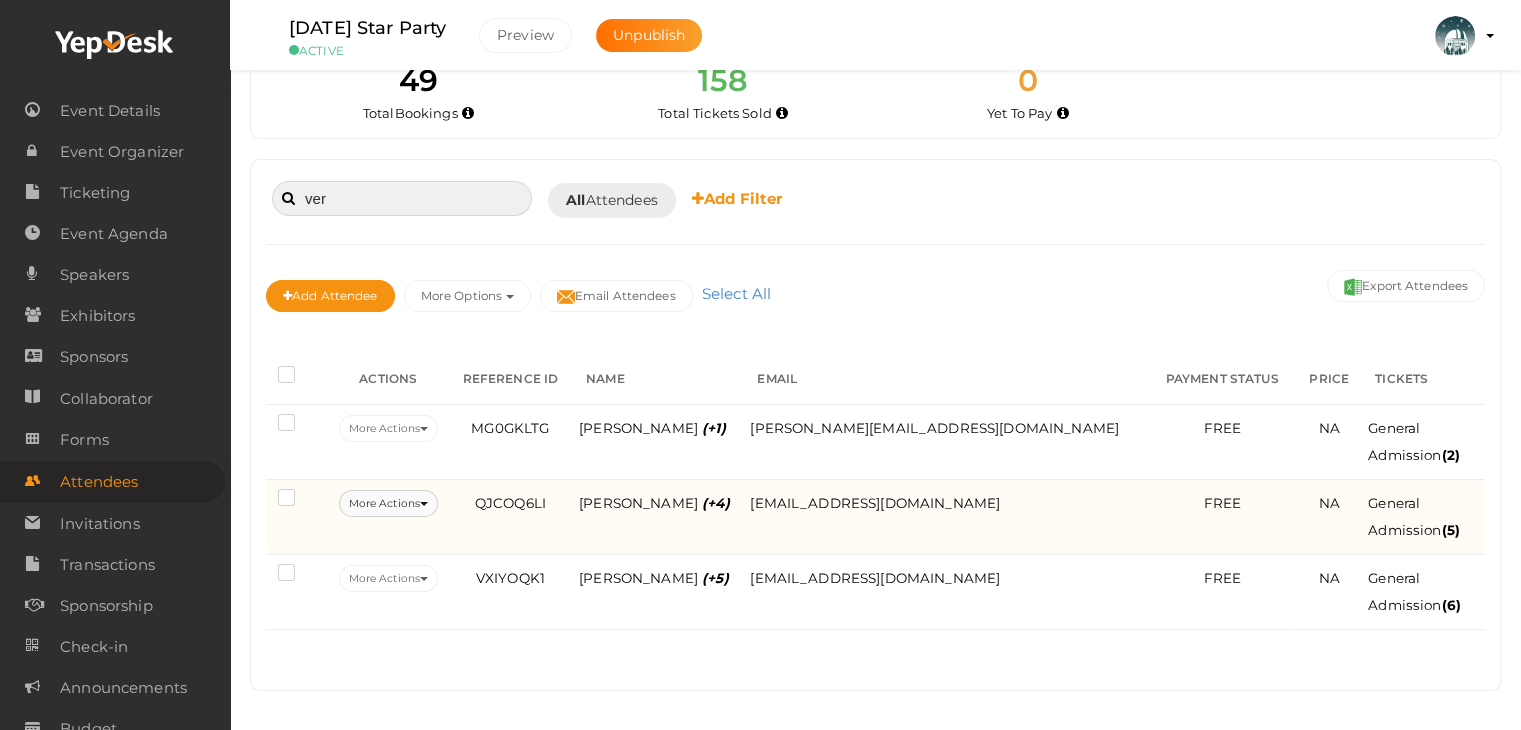 type on "ver" 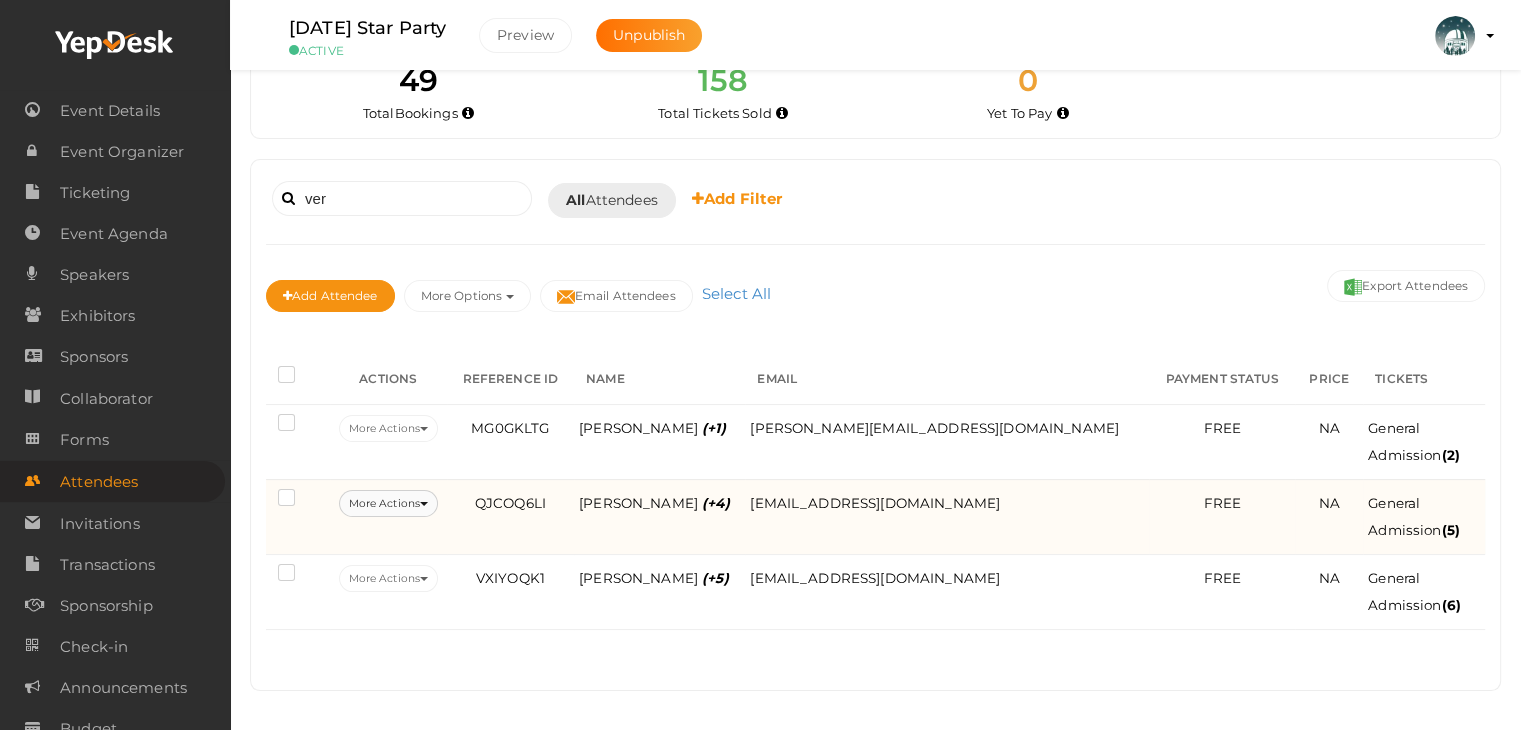 click on "More Actions" at bounding box center (388, 503) 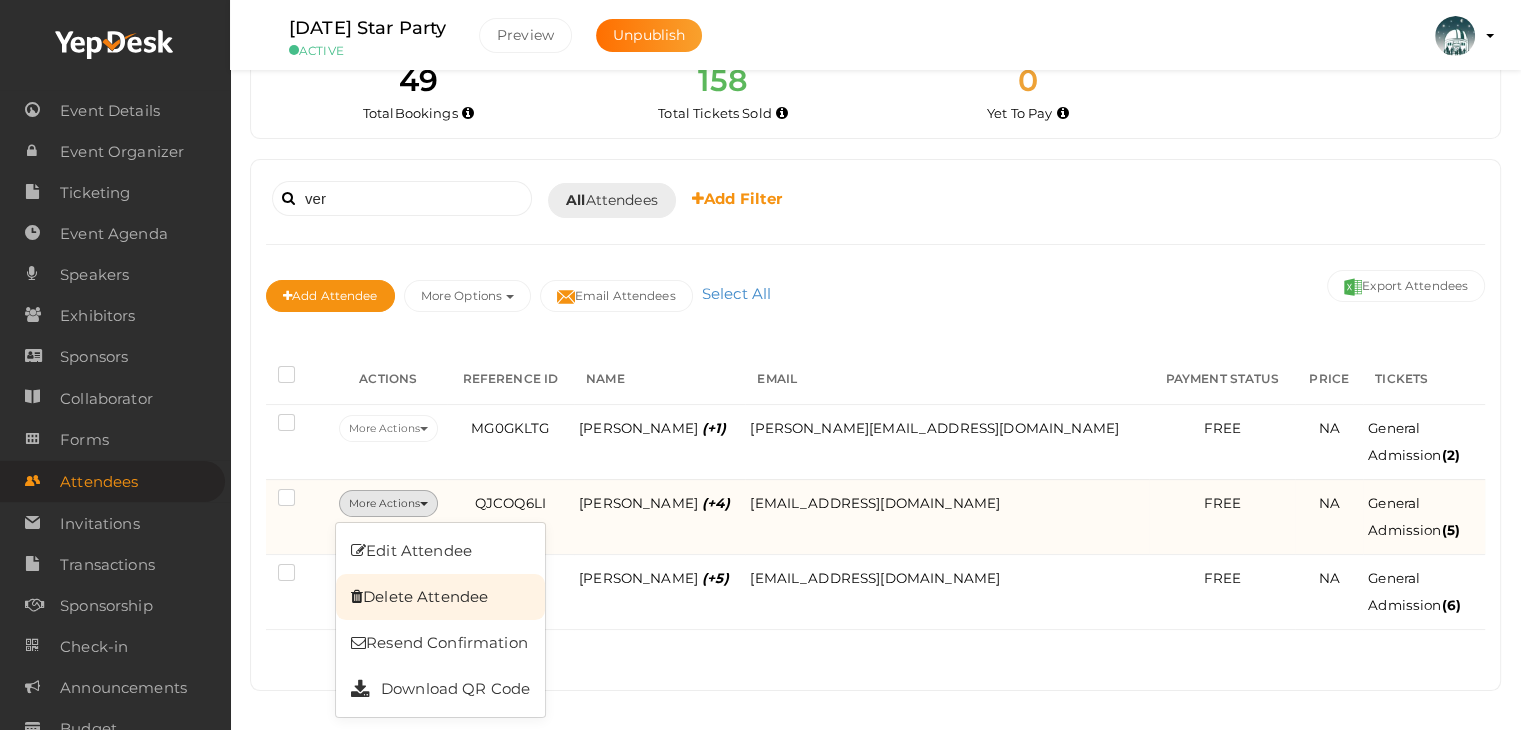 click on "Delete Attendee" at bounding box center (440, 597) 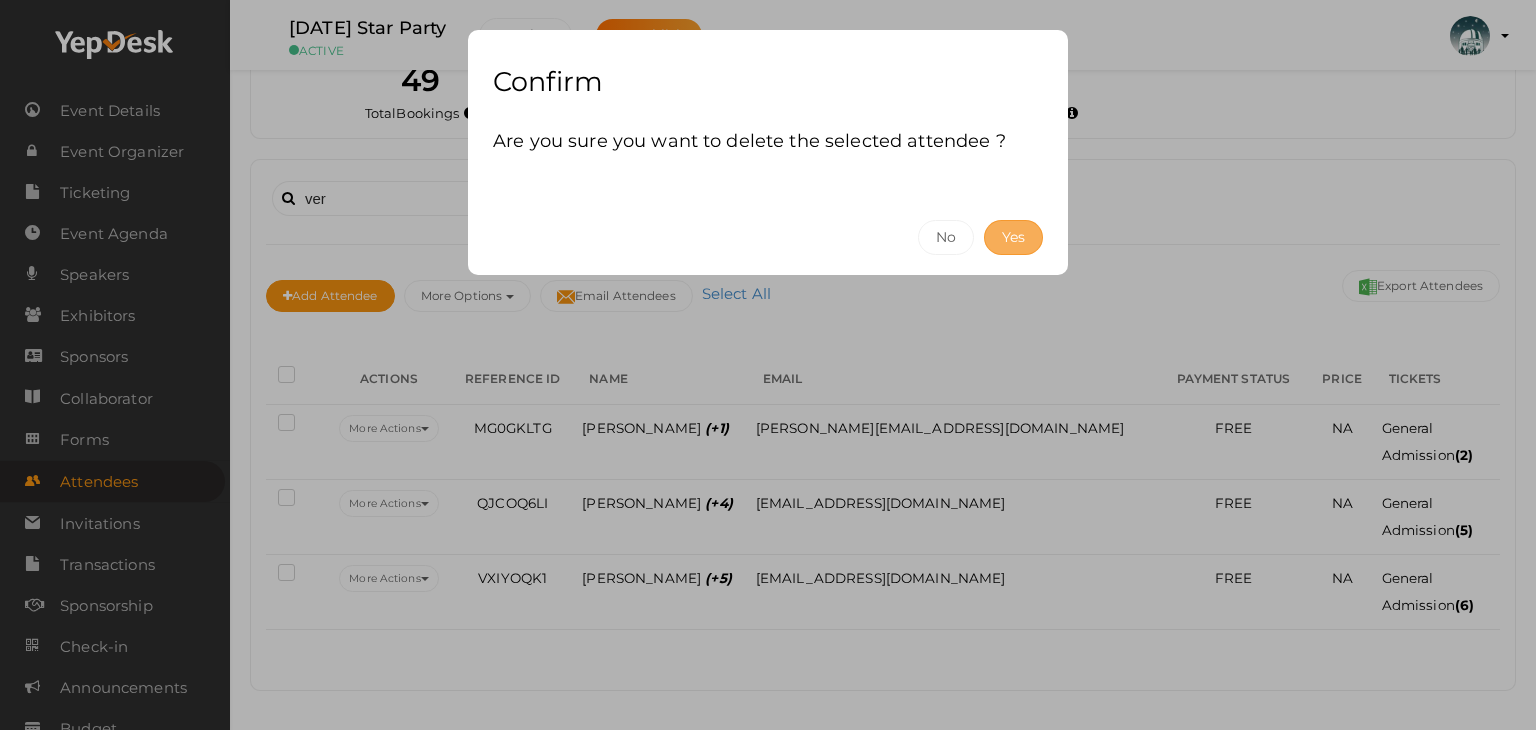 click on "Yes" at bounding box center [1013, 237] 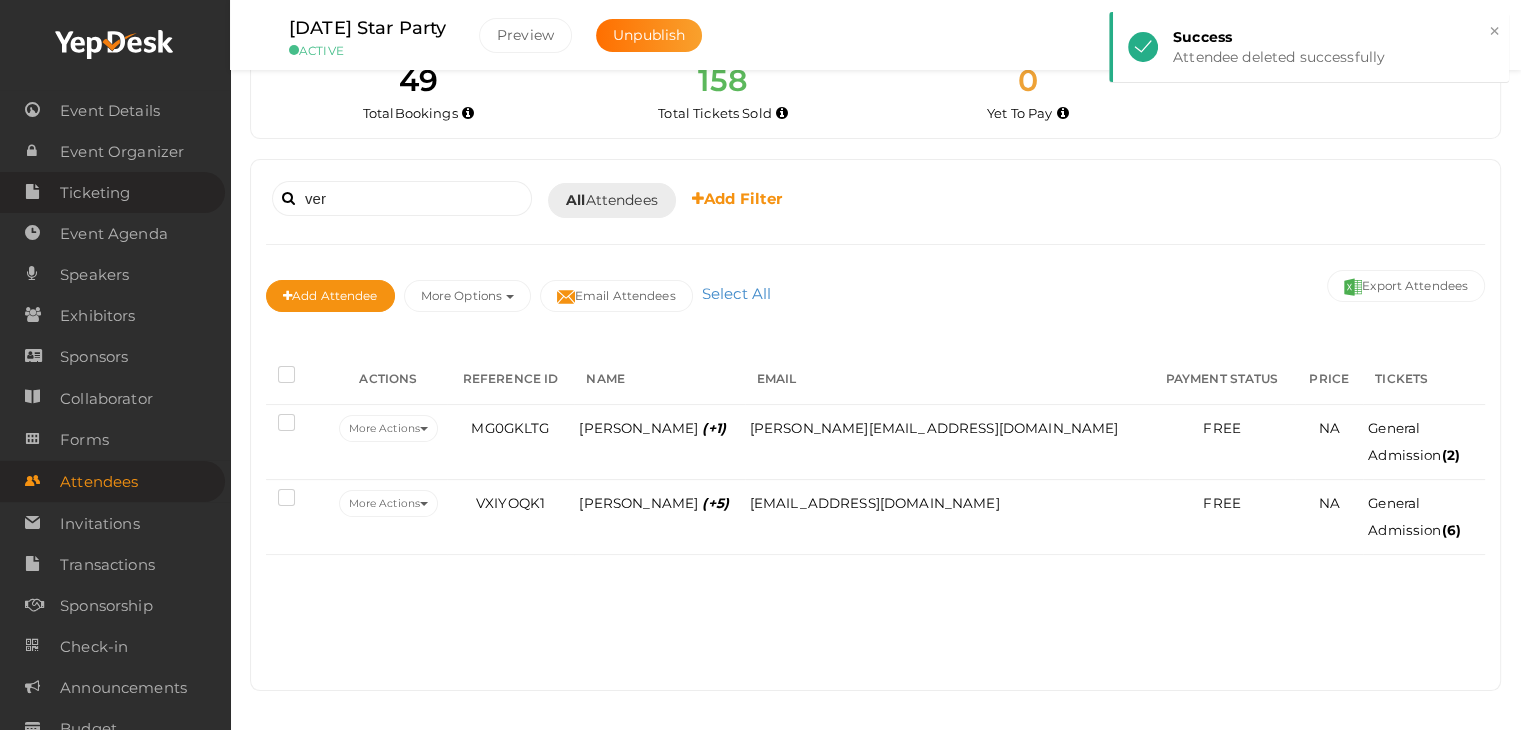 click on "Ticketing" at bounding box center [95, 193] 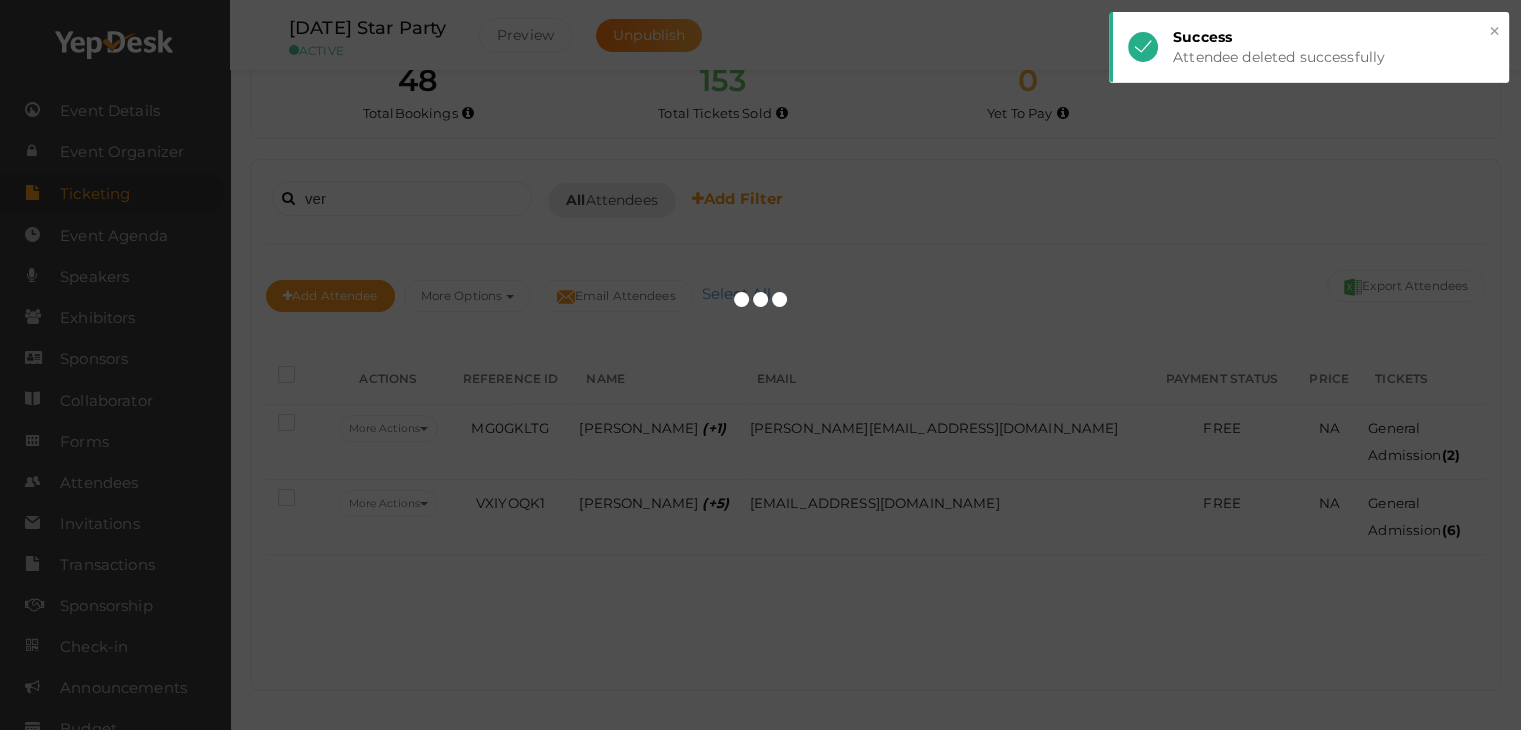 scroll, scrollTop: 0, scrollLeft: 0, axis: both 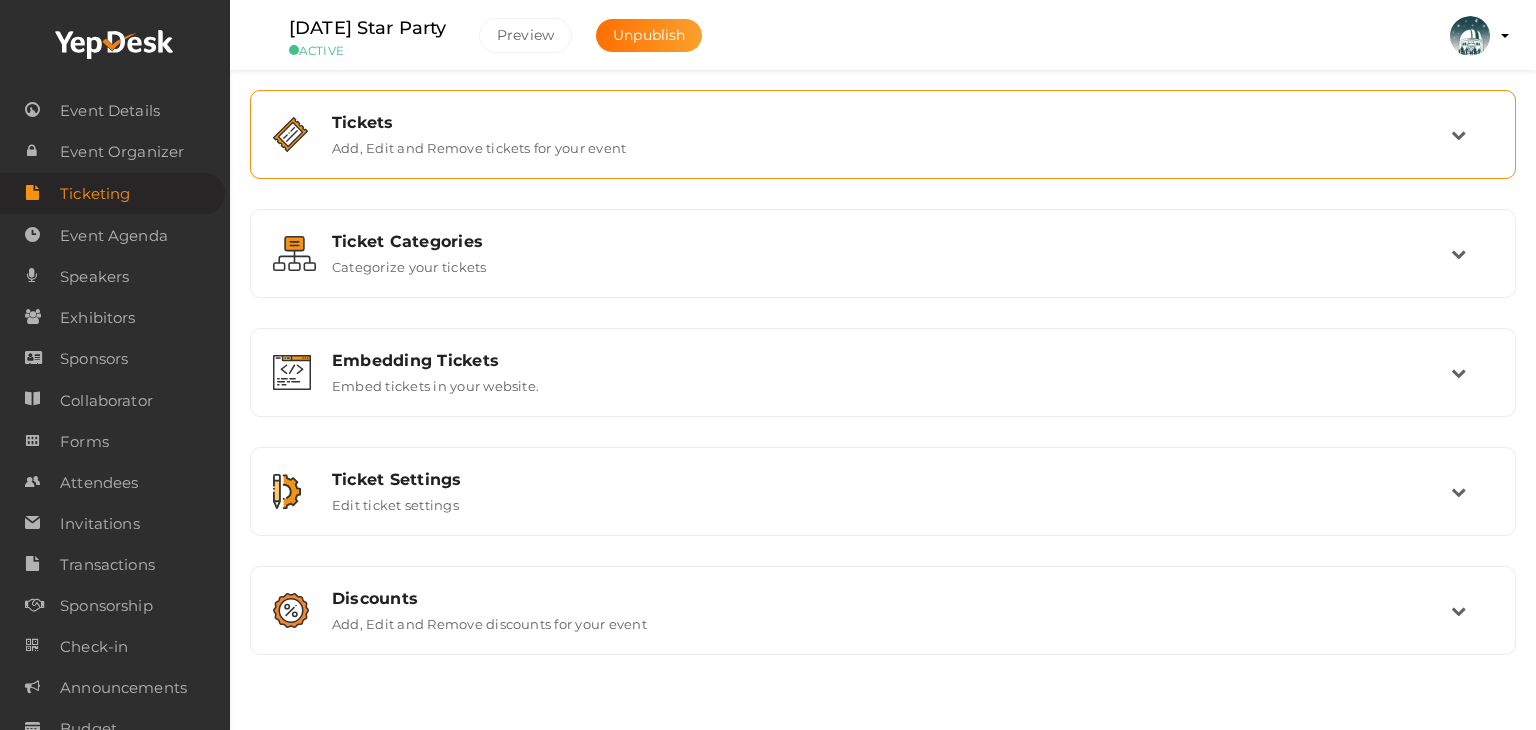 click on "Add, Edit and Remove tickets for your
event" at bounding box center (479, 144) 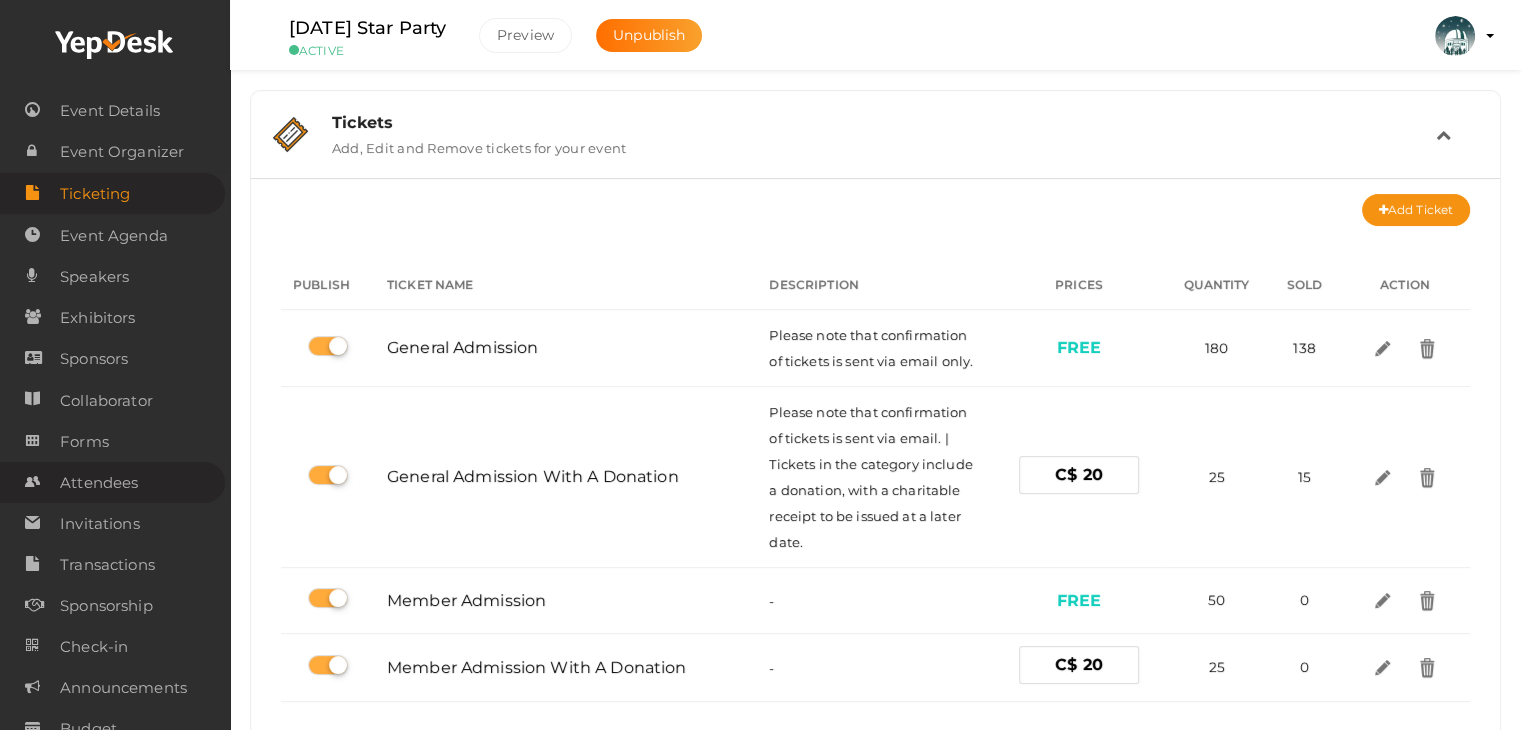 click on "Attendees" at bounding box center (99, 483) 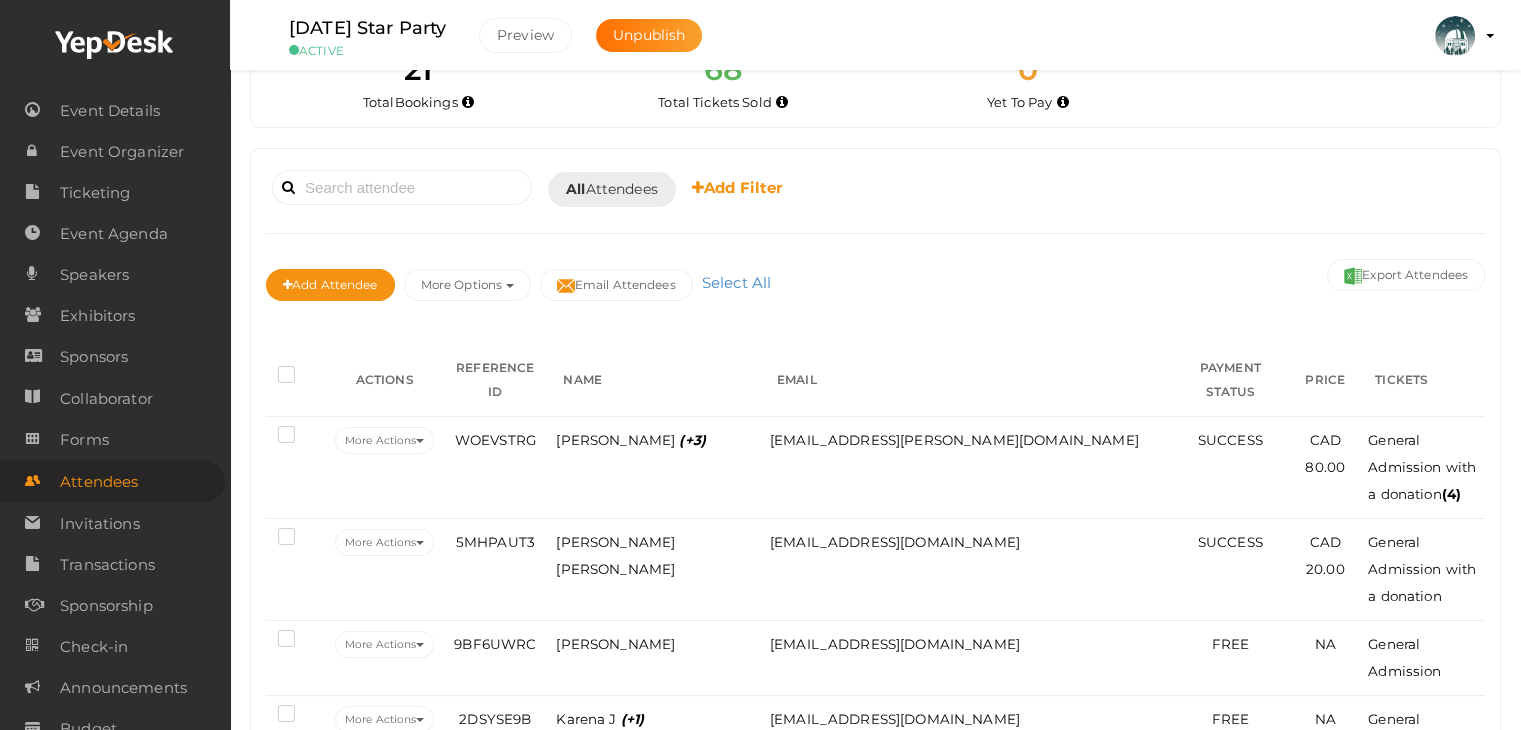 scroll, scrollTop: 0, scrollLeft: 0, axis: both 